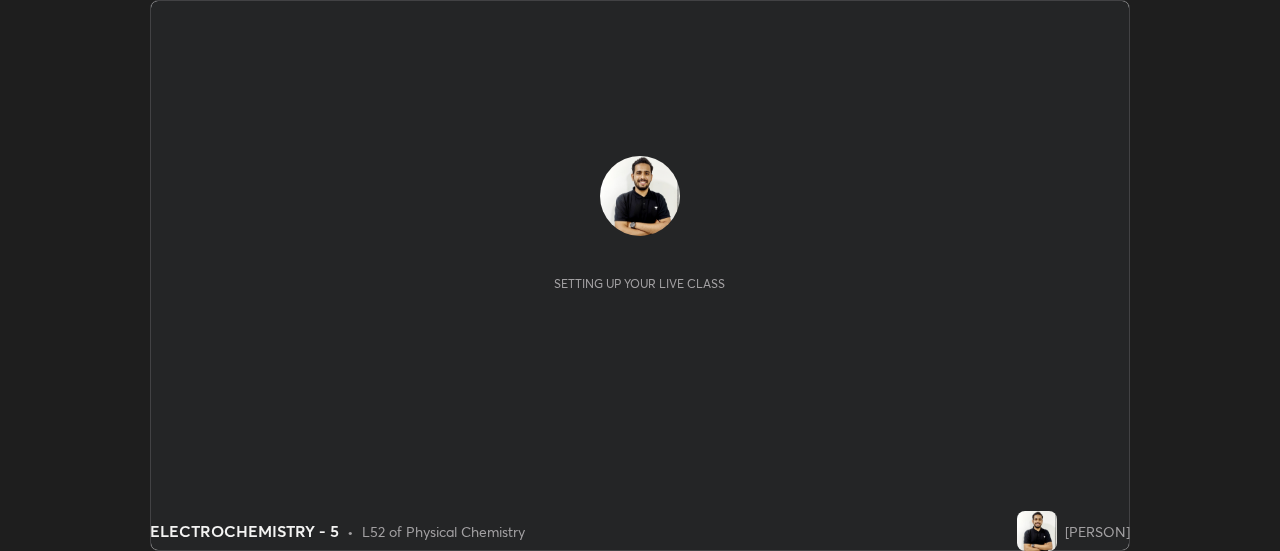 scroll, scrollTop: 0, scrollLeft: 0, axis: both 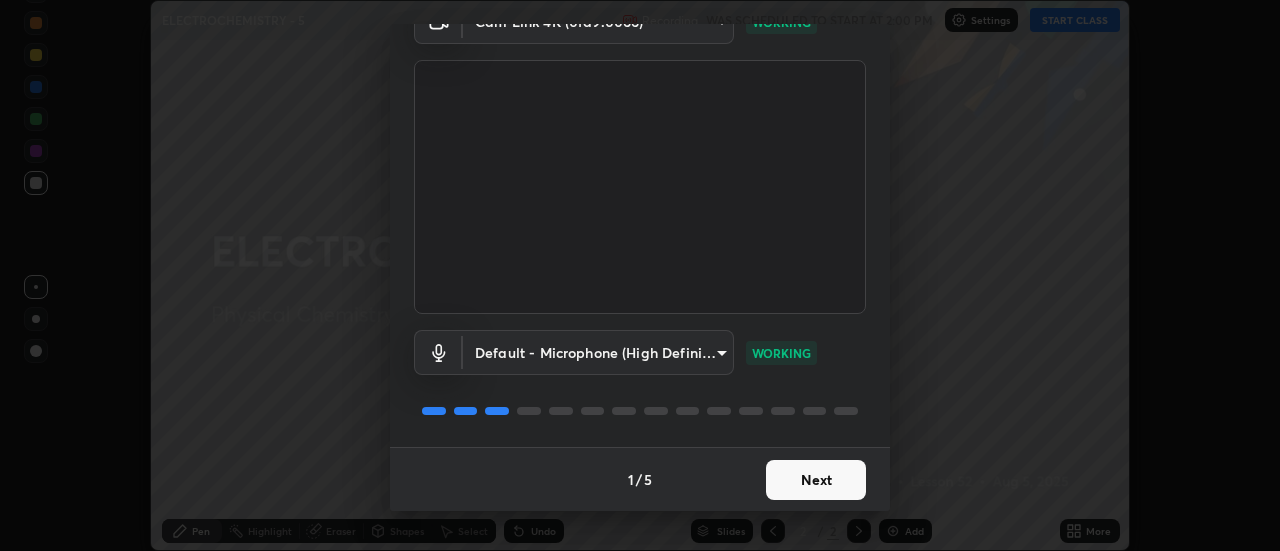 click on "Next" at bounding box center (816, 480) 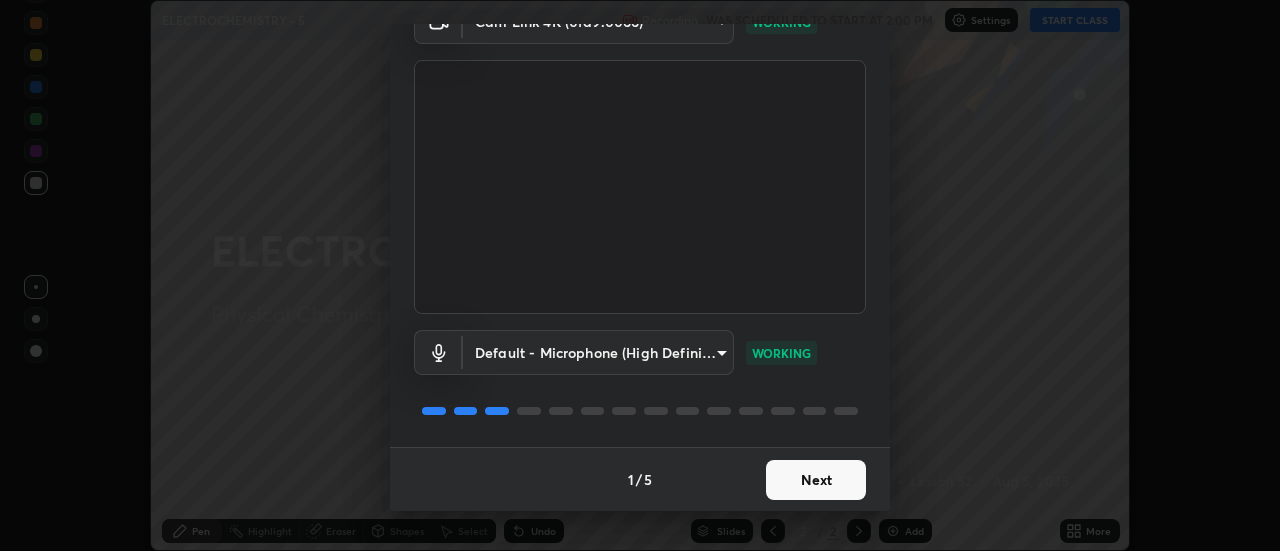 scroll, scrollTop: 0, scrollLeft: 0, axis: both 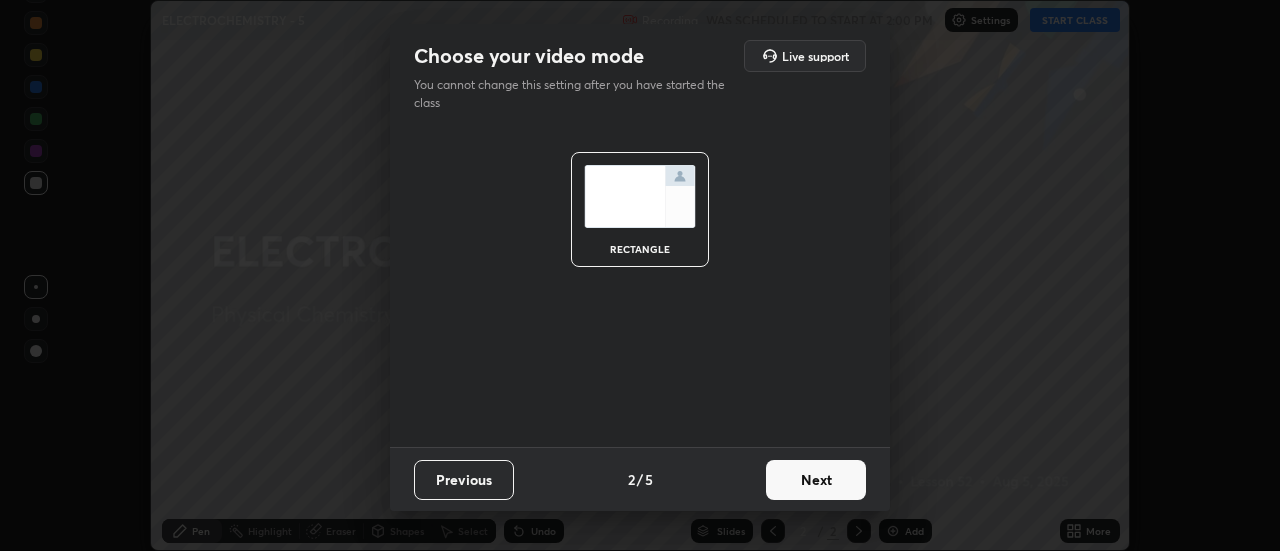 click on "Next" at bounding box center [816, 480] 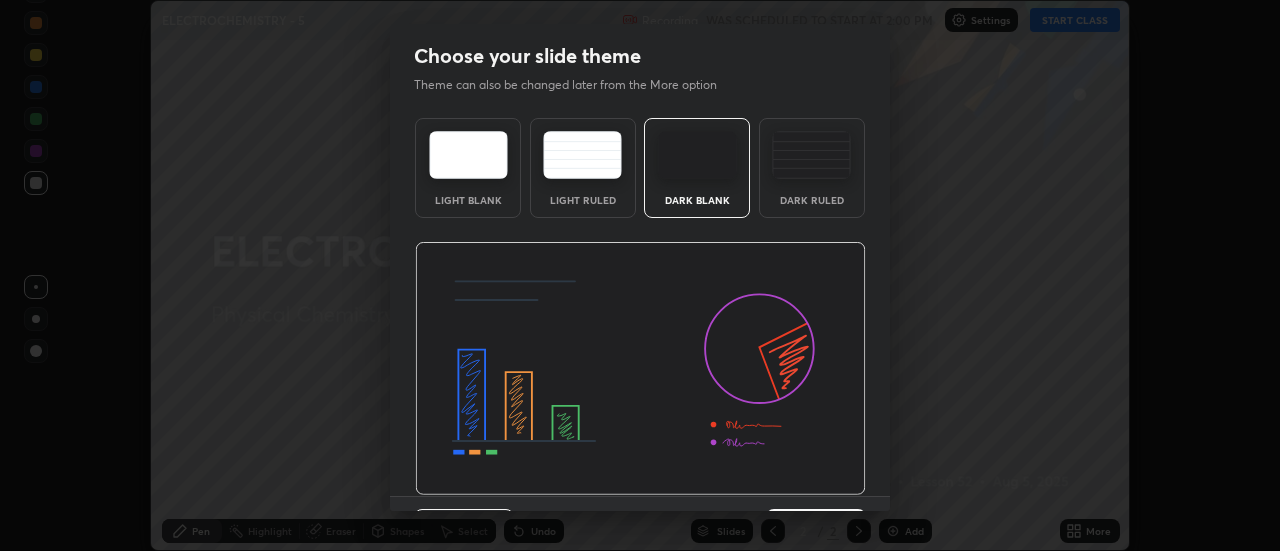 scroll, scrollTop: 49, scrollLeft: 0, axis: vertical 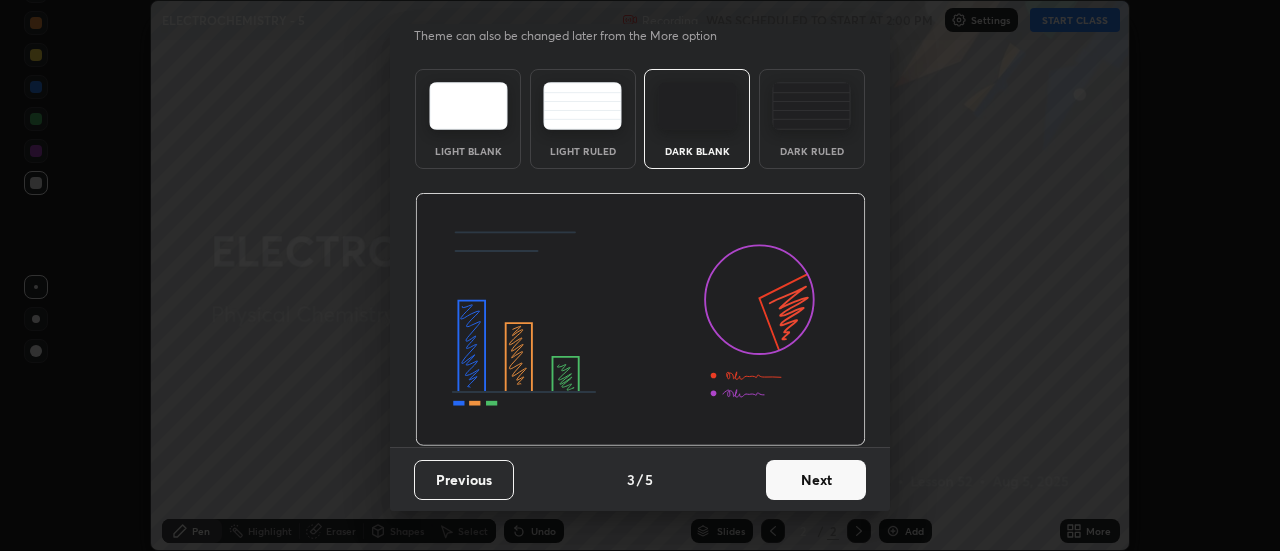 click on "Next" at bounding box center [816, 480] 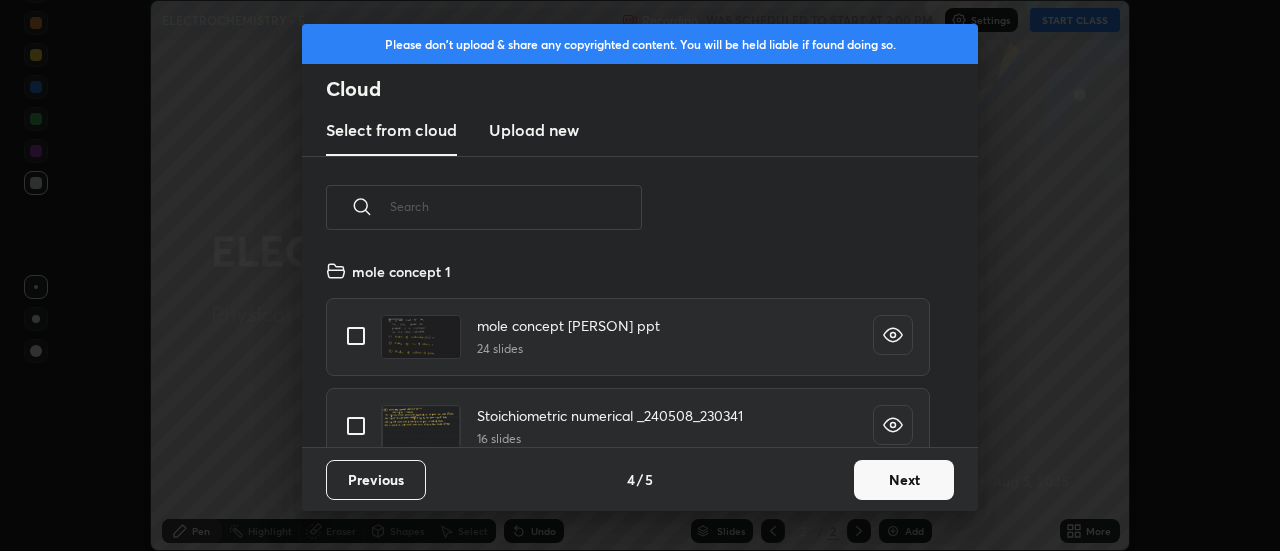 scroll, scrollTop: 7, scrollLeft: 11, axis: both 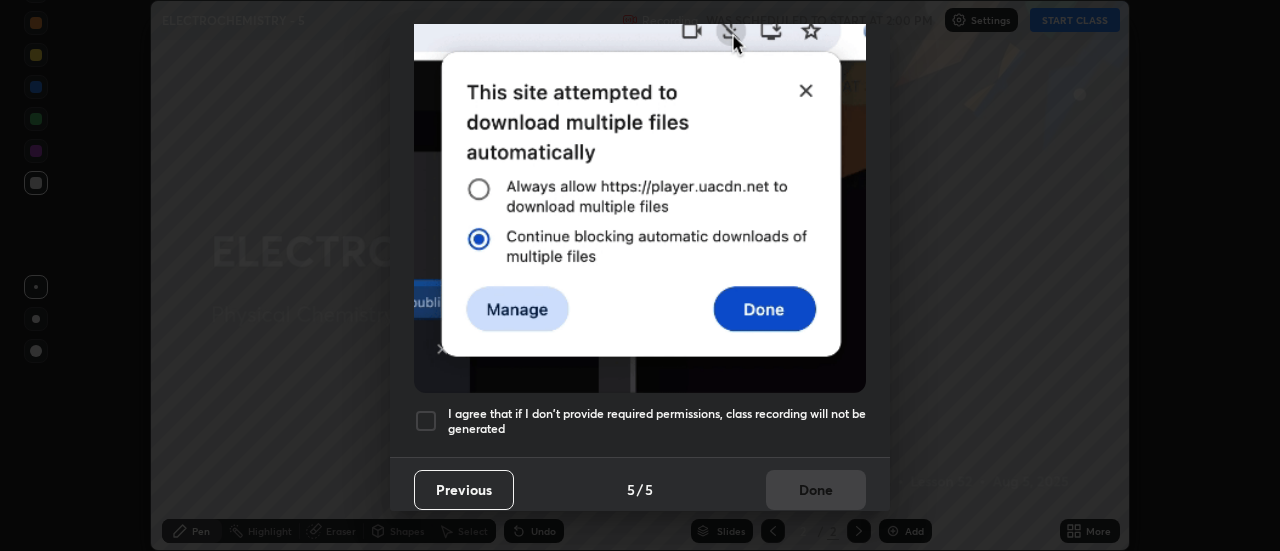 click at bounding box center (426, 421) 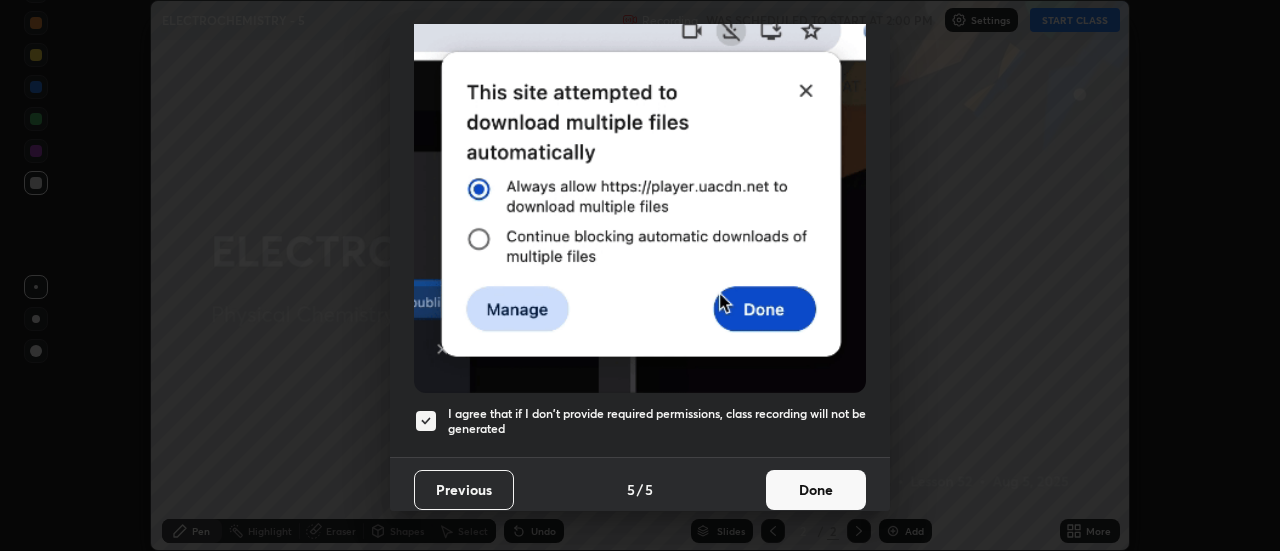 click on "Done" at bounding box center [816, 490] 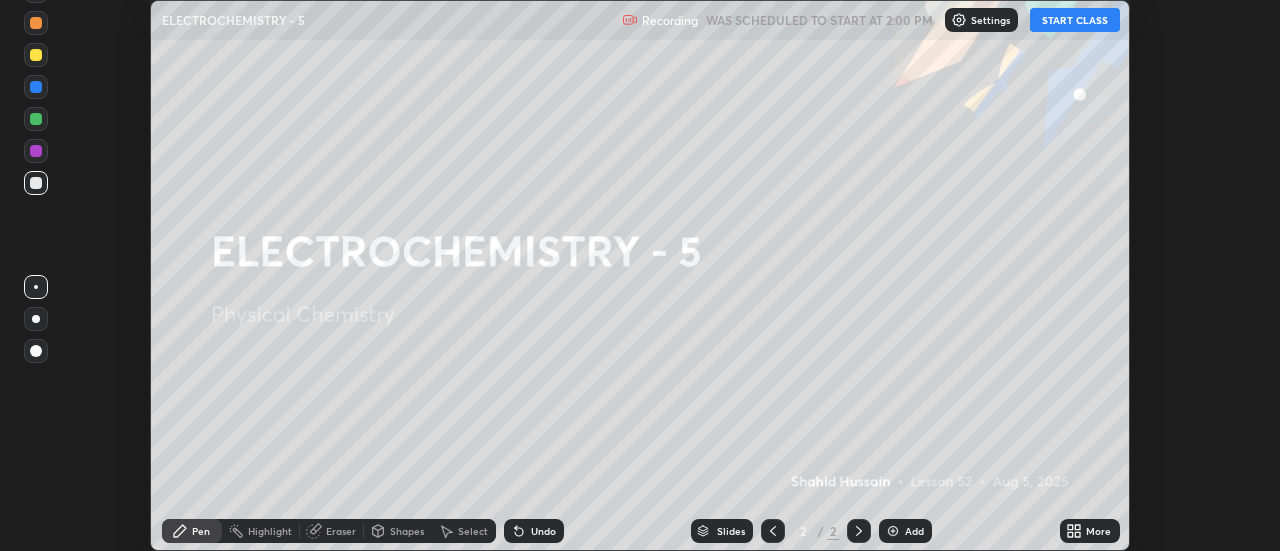 click on "START CLASS" at bounding box center (1075, 20) 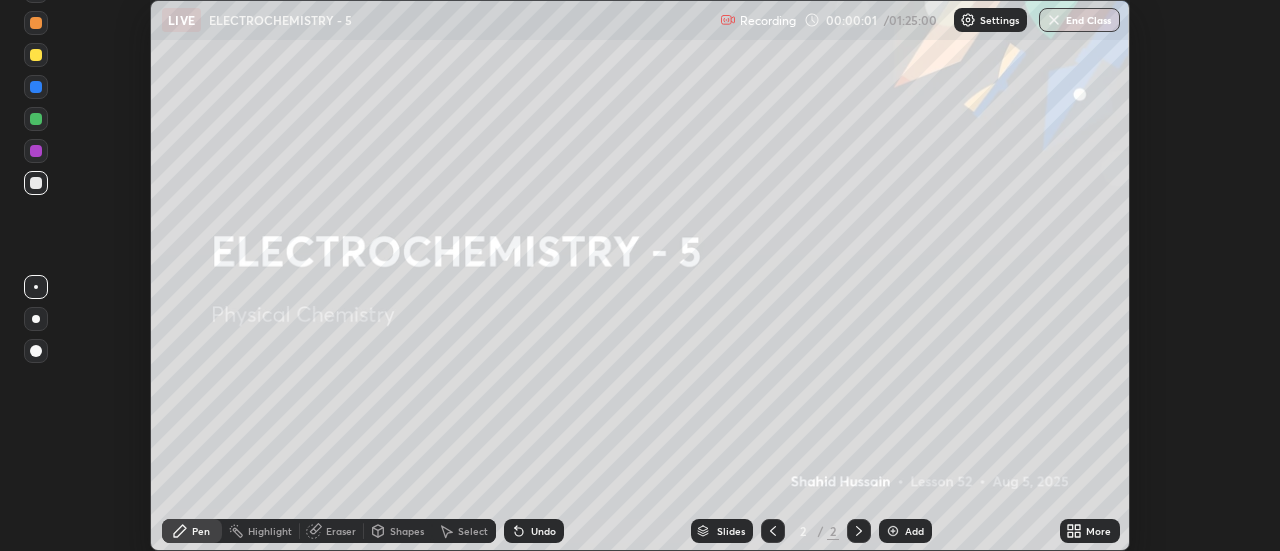 click on "More" at bounding box center [1098, 531] 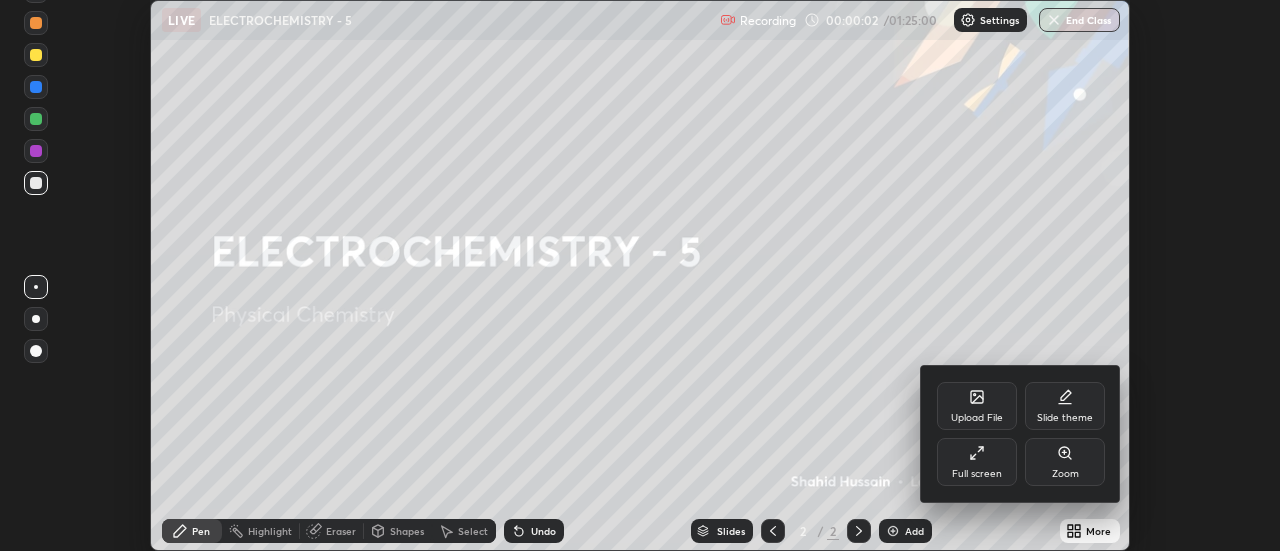 click on "Full screen" at bounding box center [977, 474] 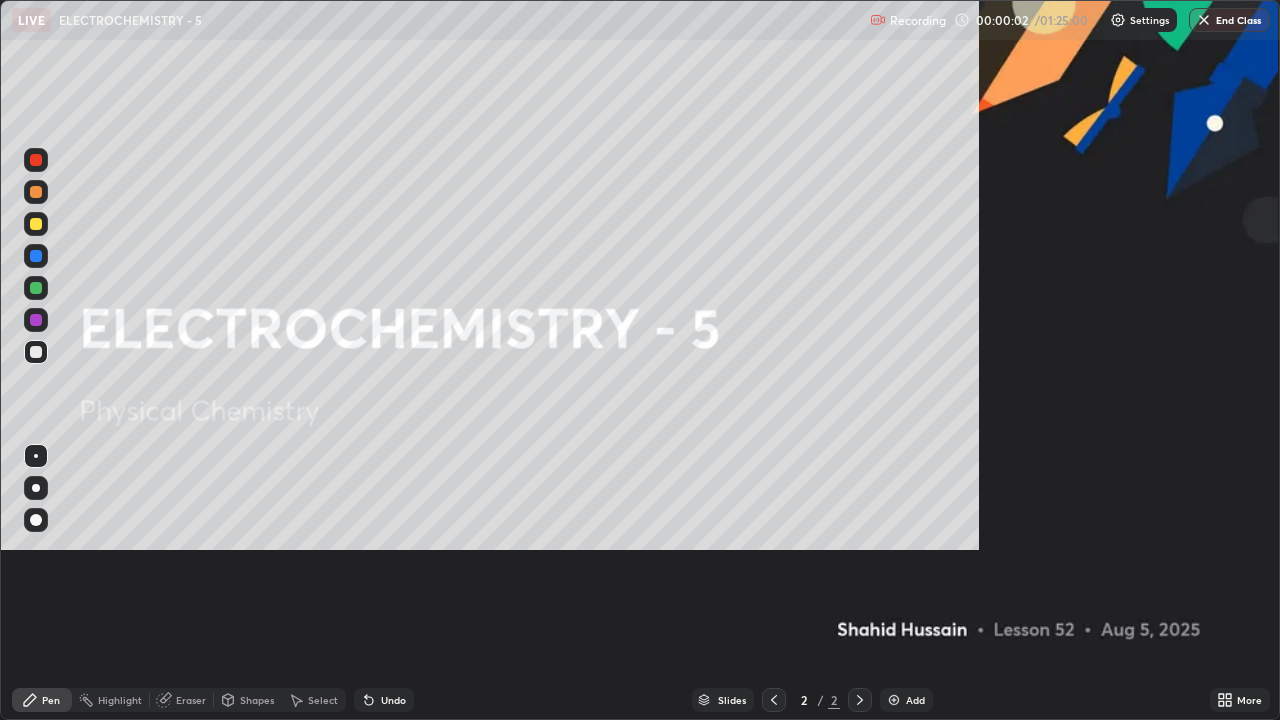 scroll, scrollTop: 99280, scrollLeft: 98720, axis: both 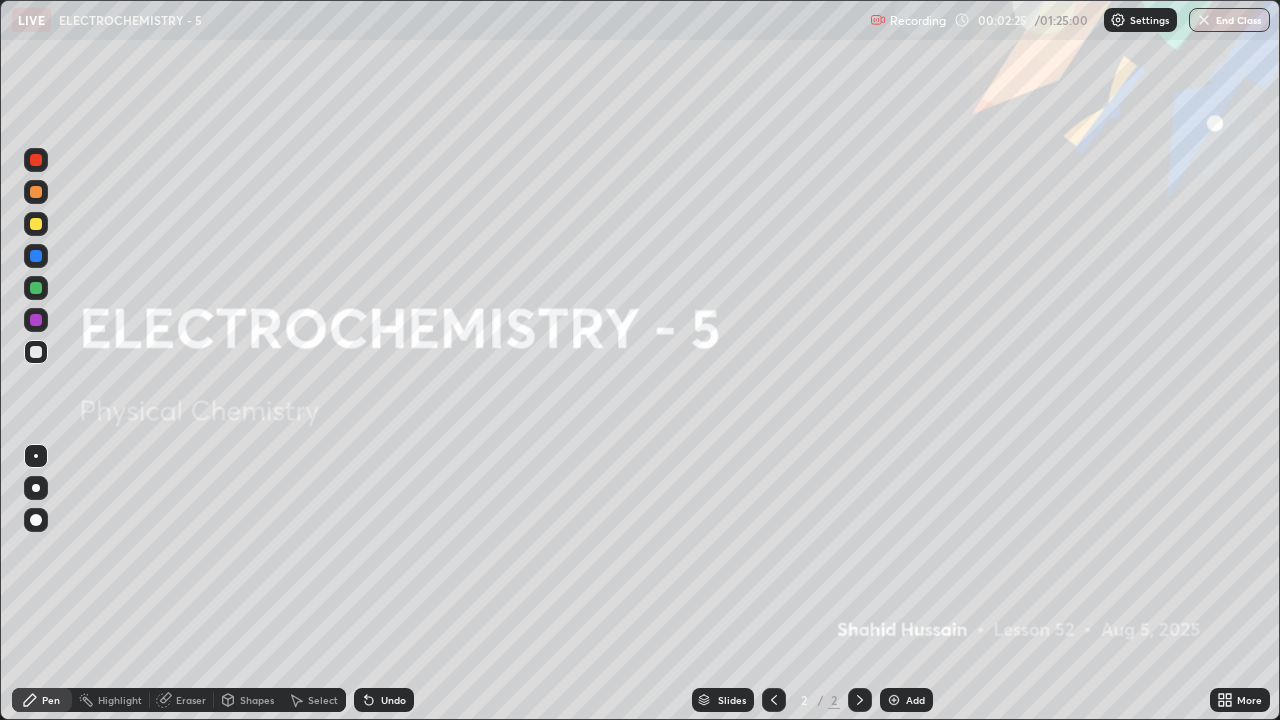 click at bounding box center [894, 700] 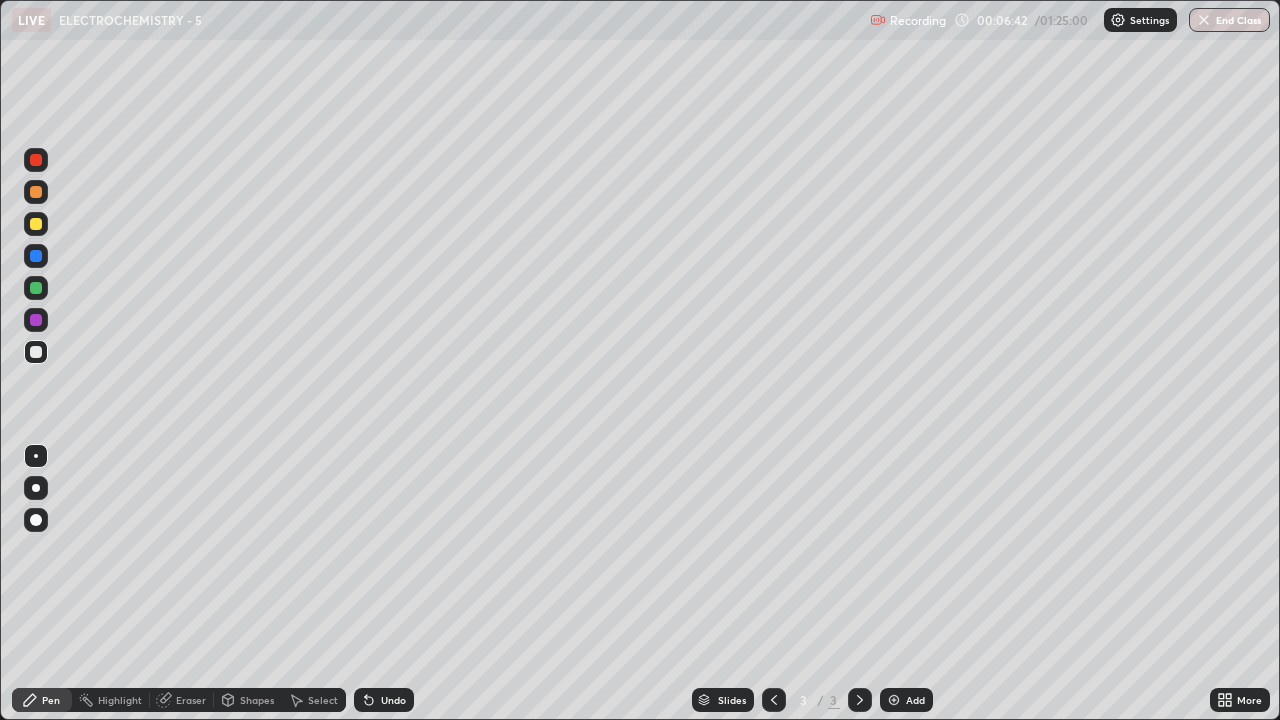 click at bounding box center (36, 192) 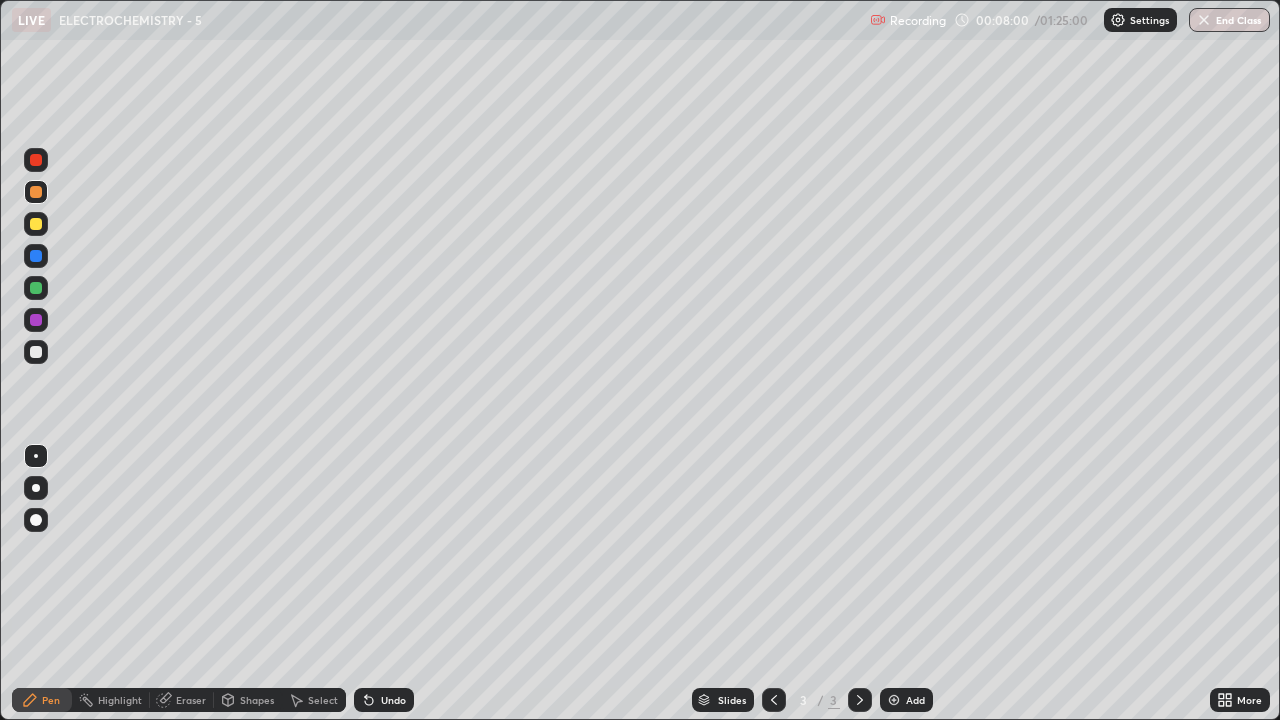 click at bounding box center [36, 224] 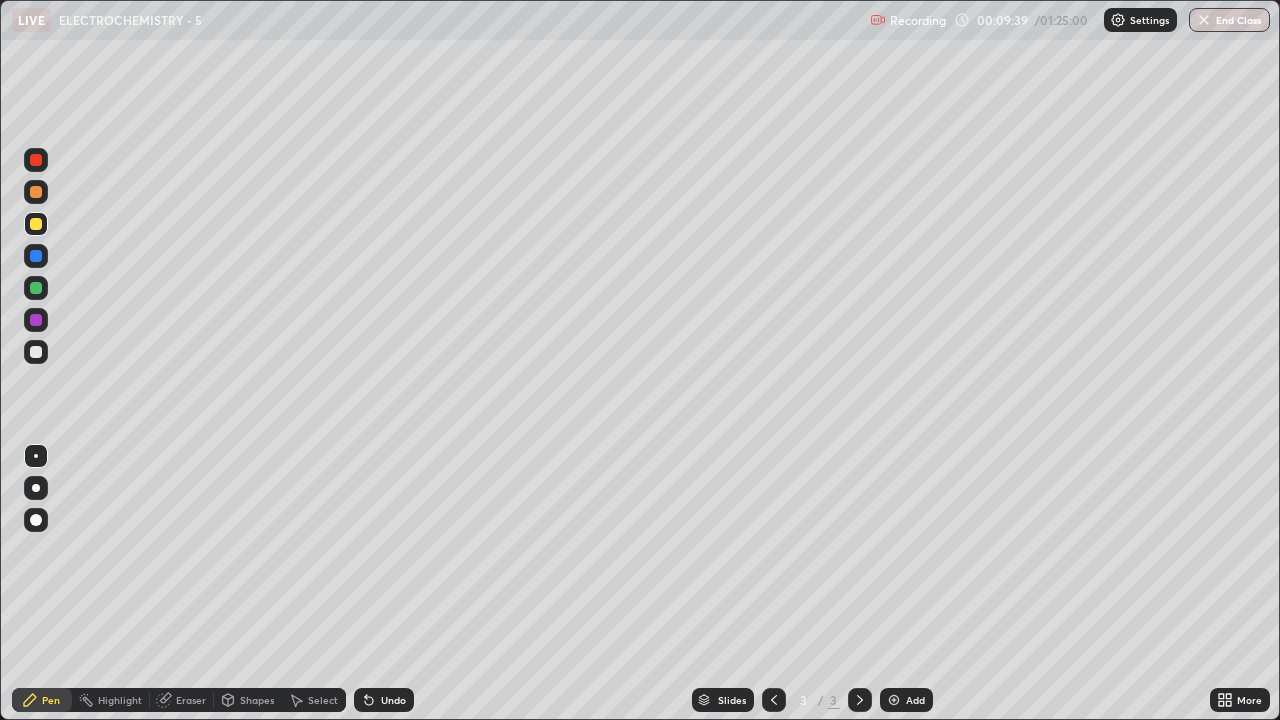 click on "Undo" at bounding box center [393, 700] 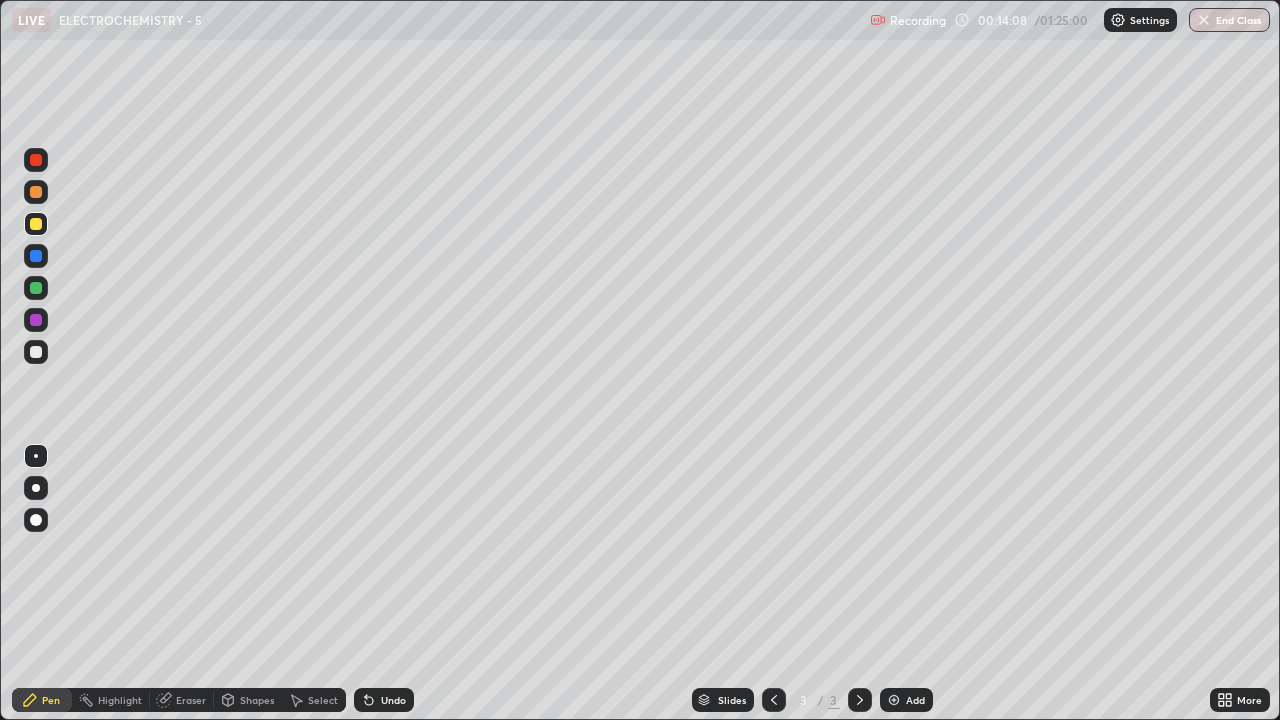 click on "Add" at bounding box center (906, 700) 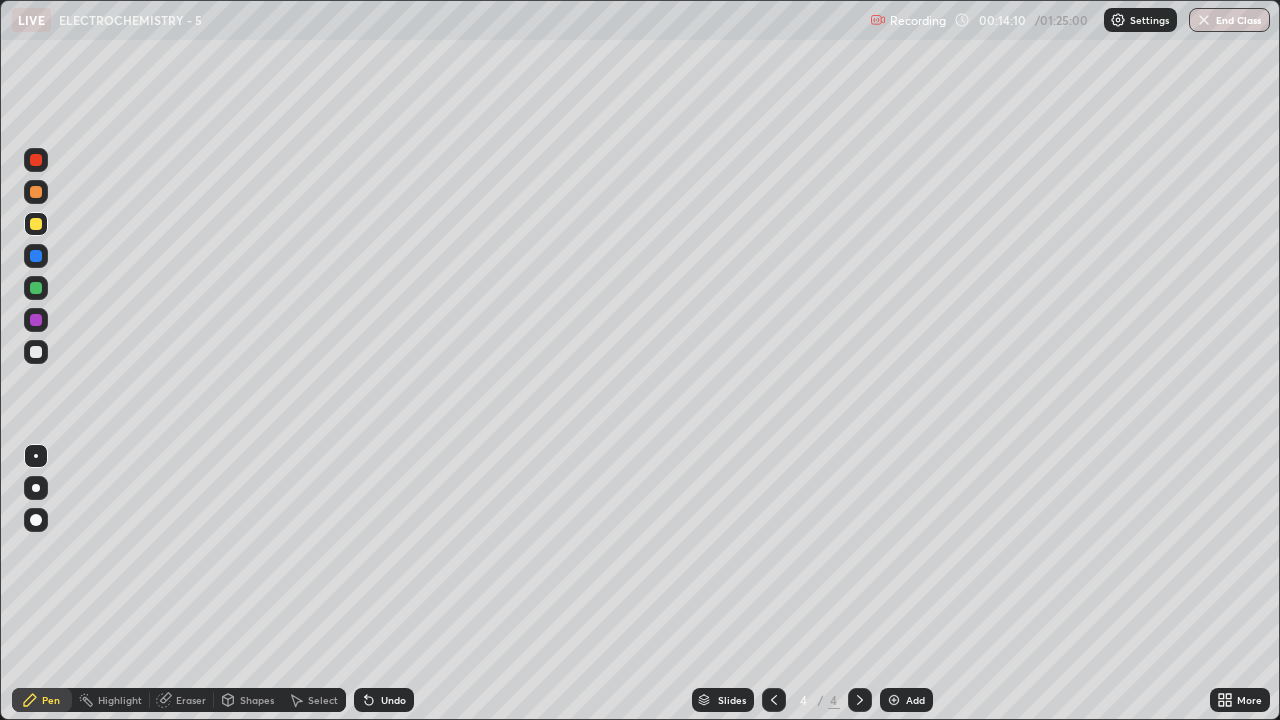 click at bounding box center [36, 192] 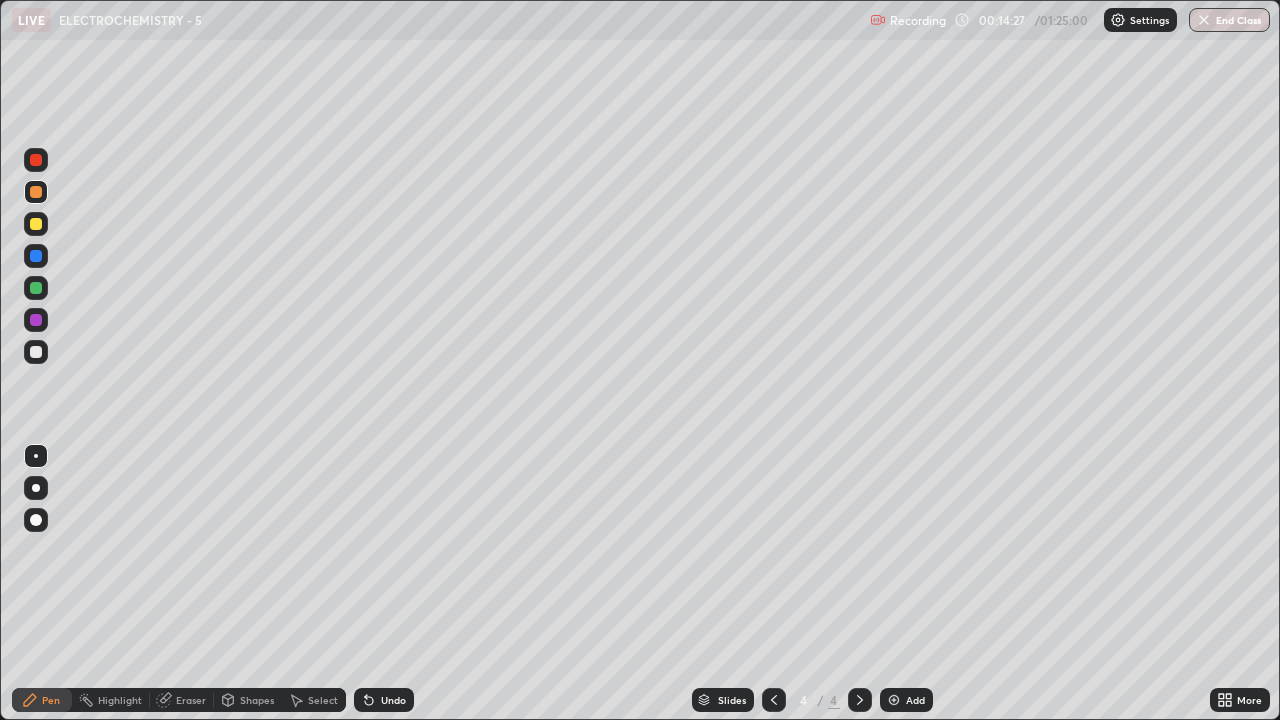 click at bounding box center [36, 352] 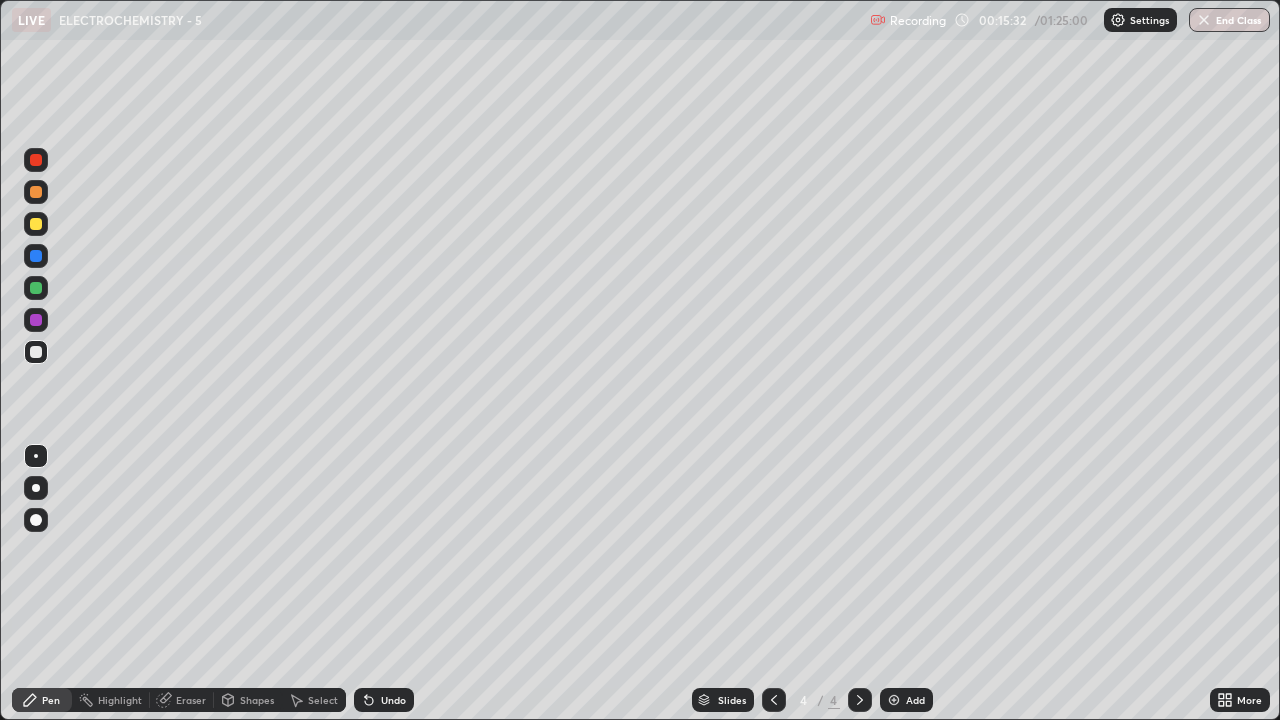 click on "Eraser" at bounding box center (182, 700) 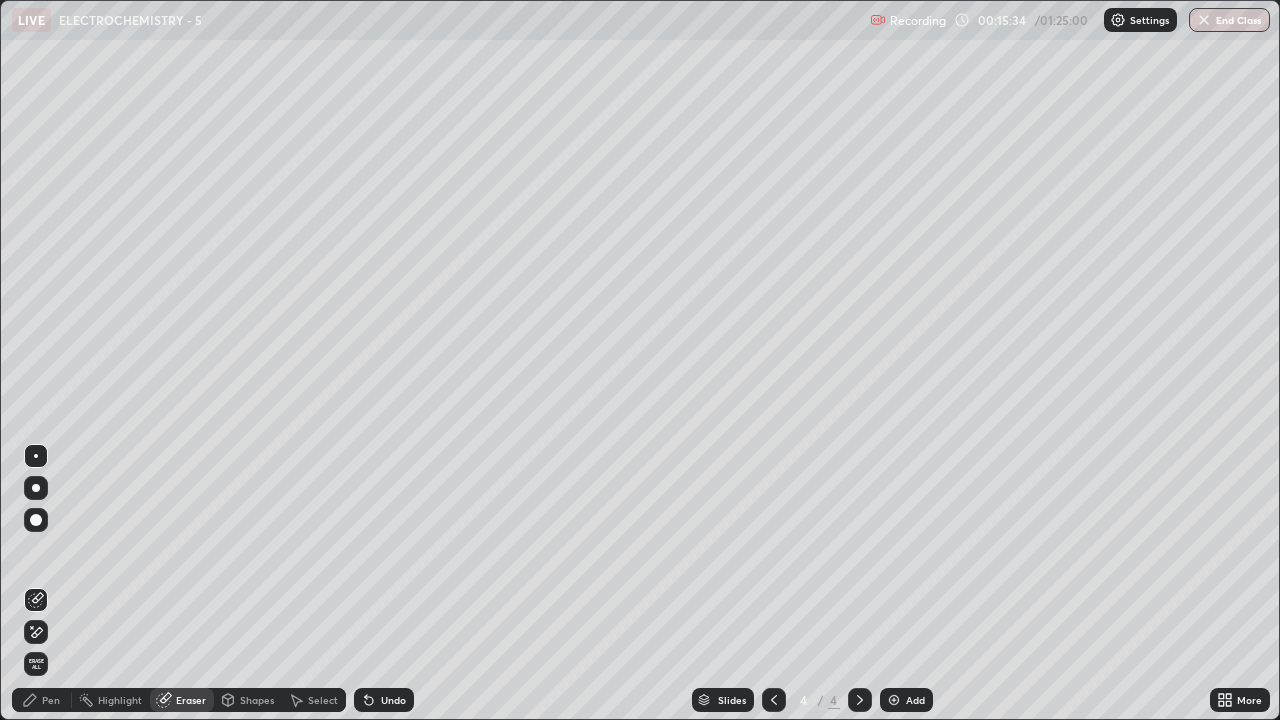 click on "Pen" at bounding box center (51, 700) 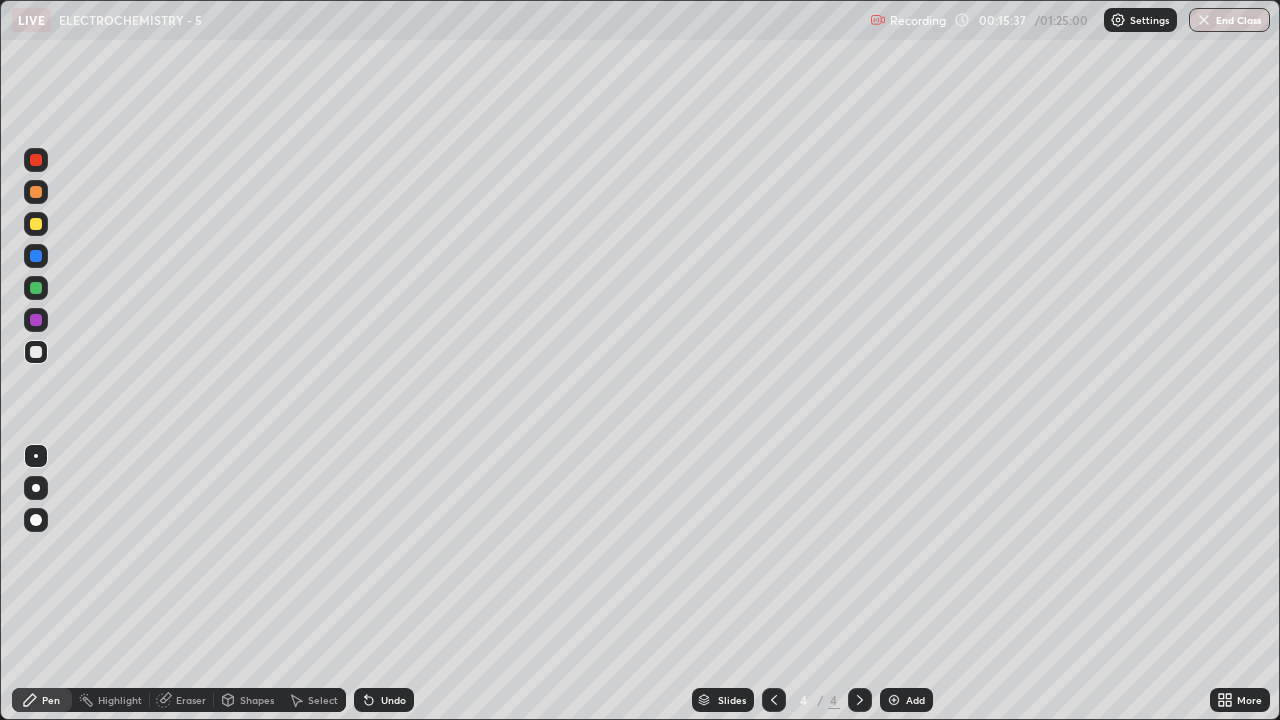 click 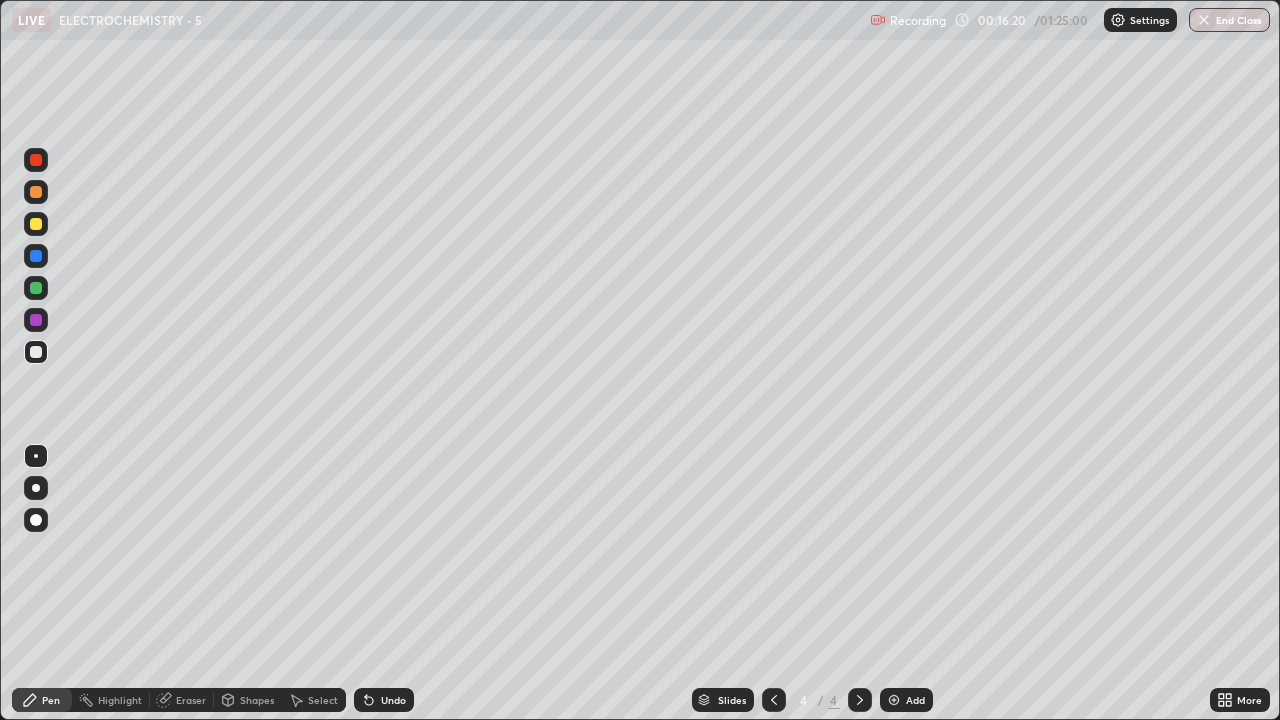 click at bounding box center (36, 288) 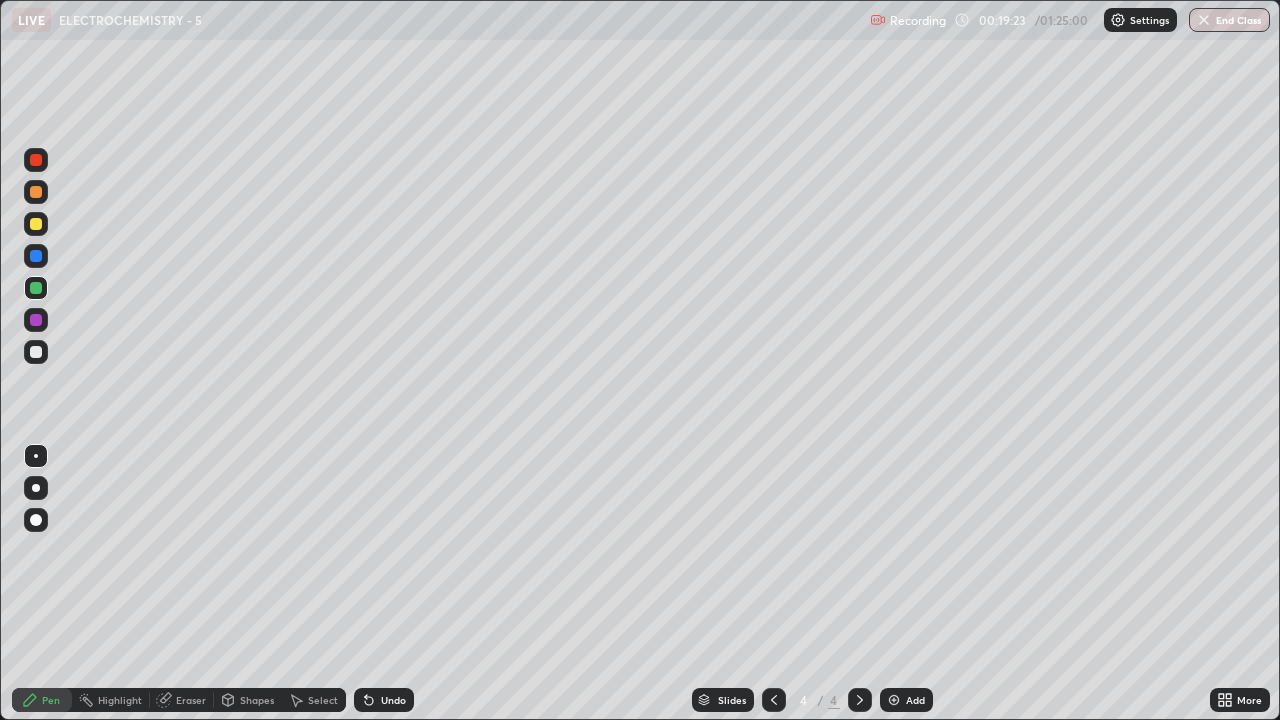 click at bounding box center [36, 320] 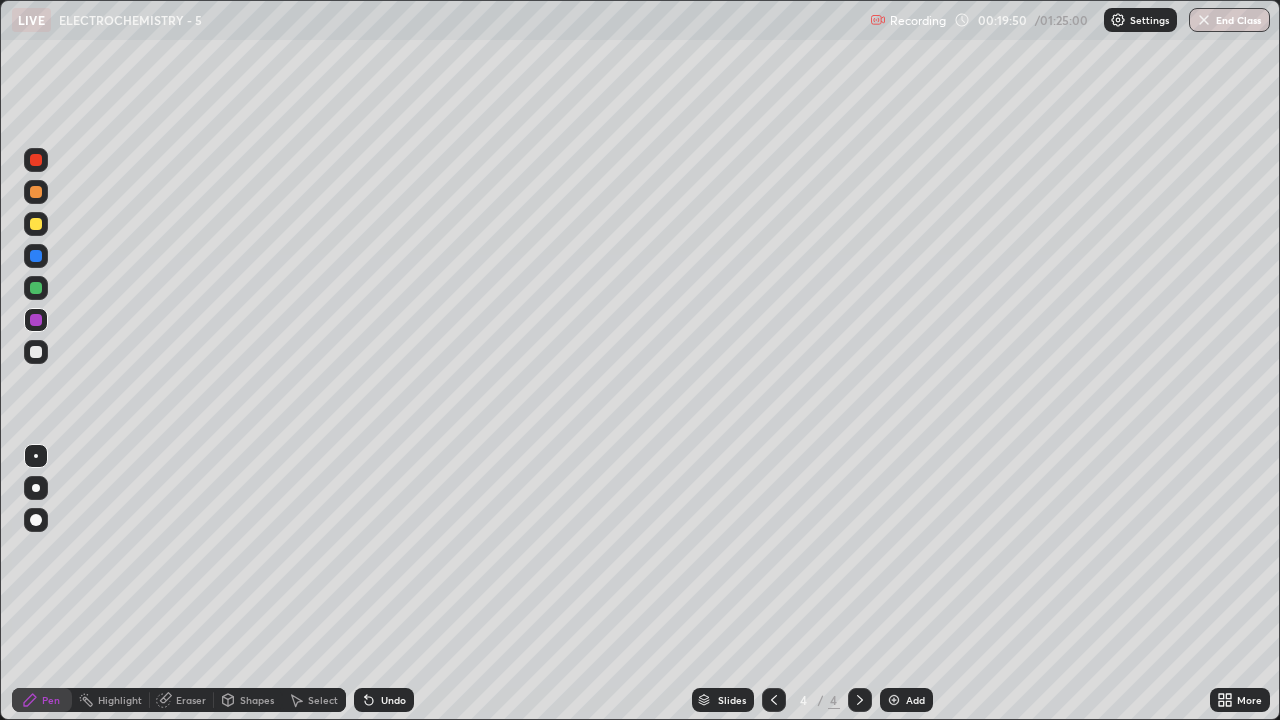click at bounding box center (36, 288) 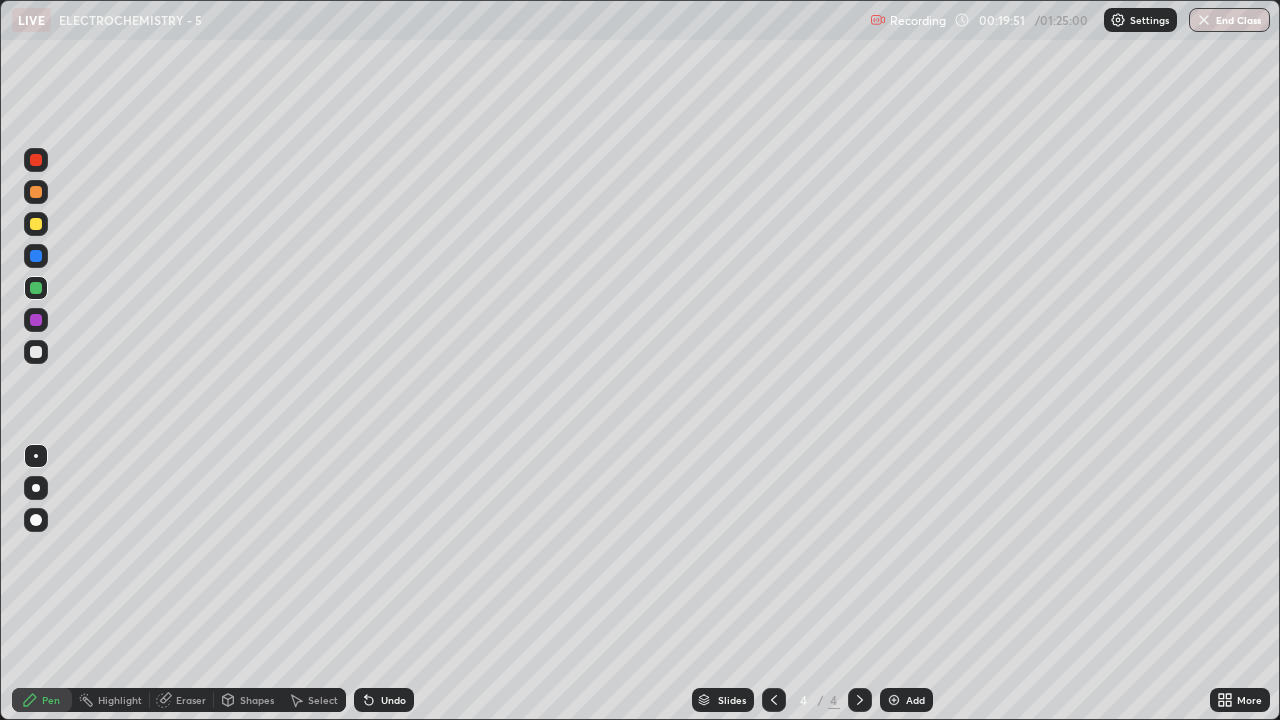 click at bounding box center (36, 256) 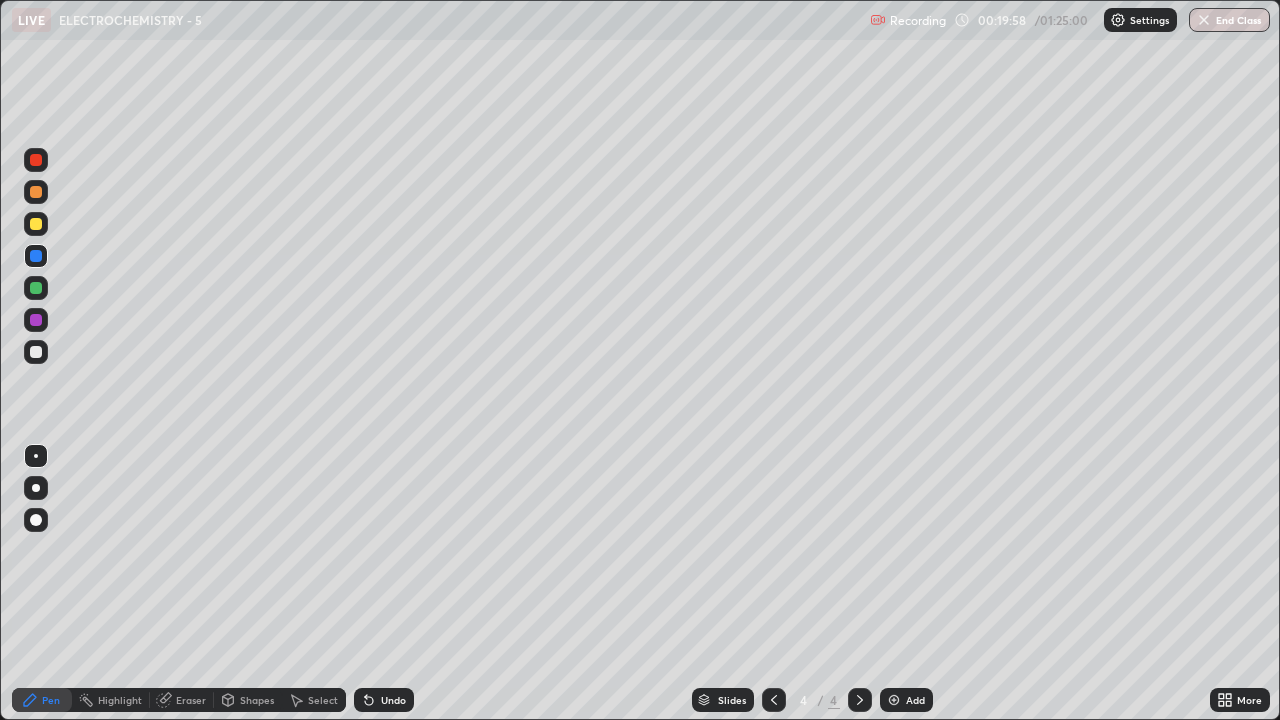 click on "Undo" at bounding box center (393, 700) 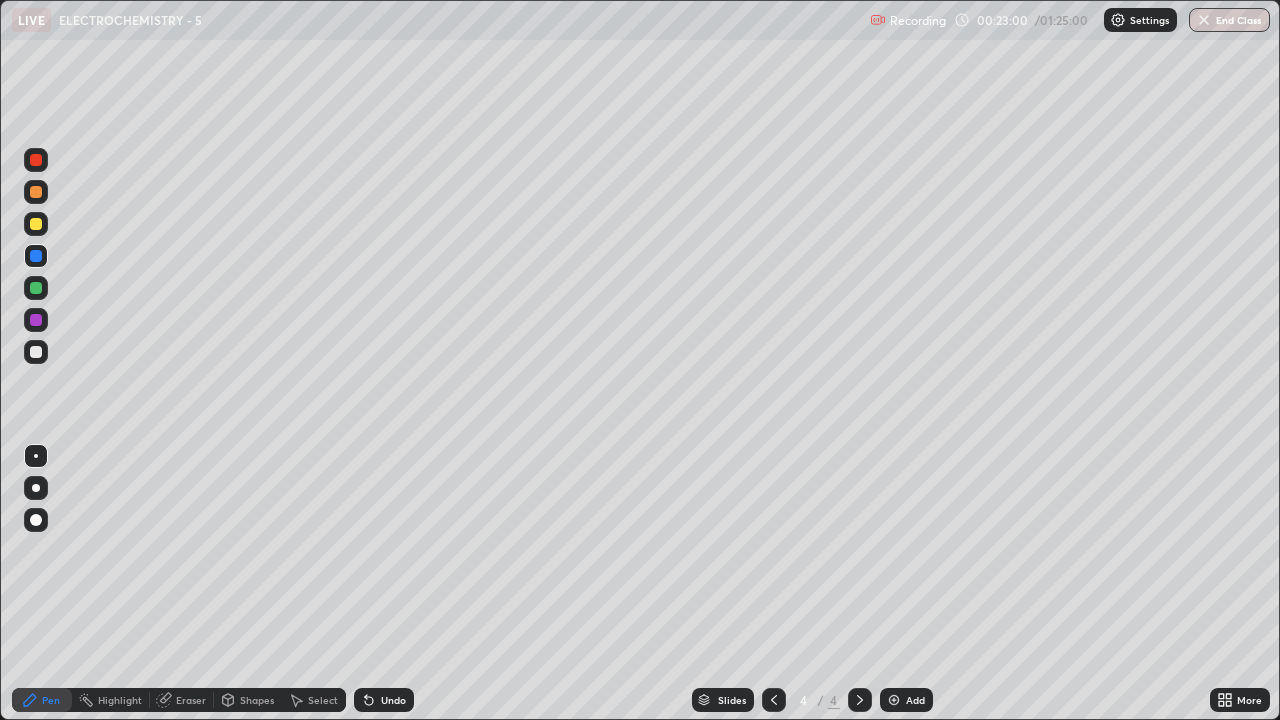 click at bounding box center (894, 700) 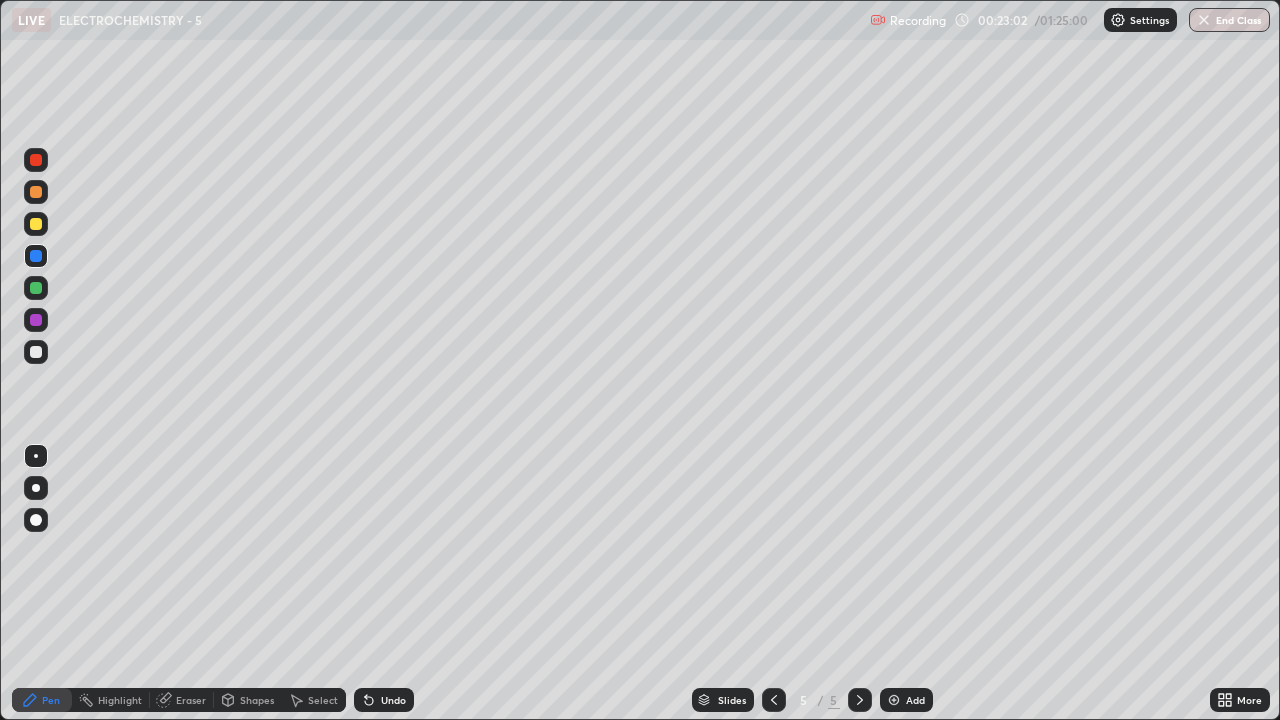 click at bounding box center [36, 224] 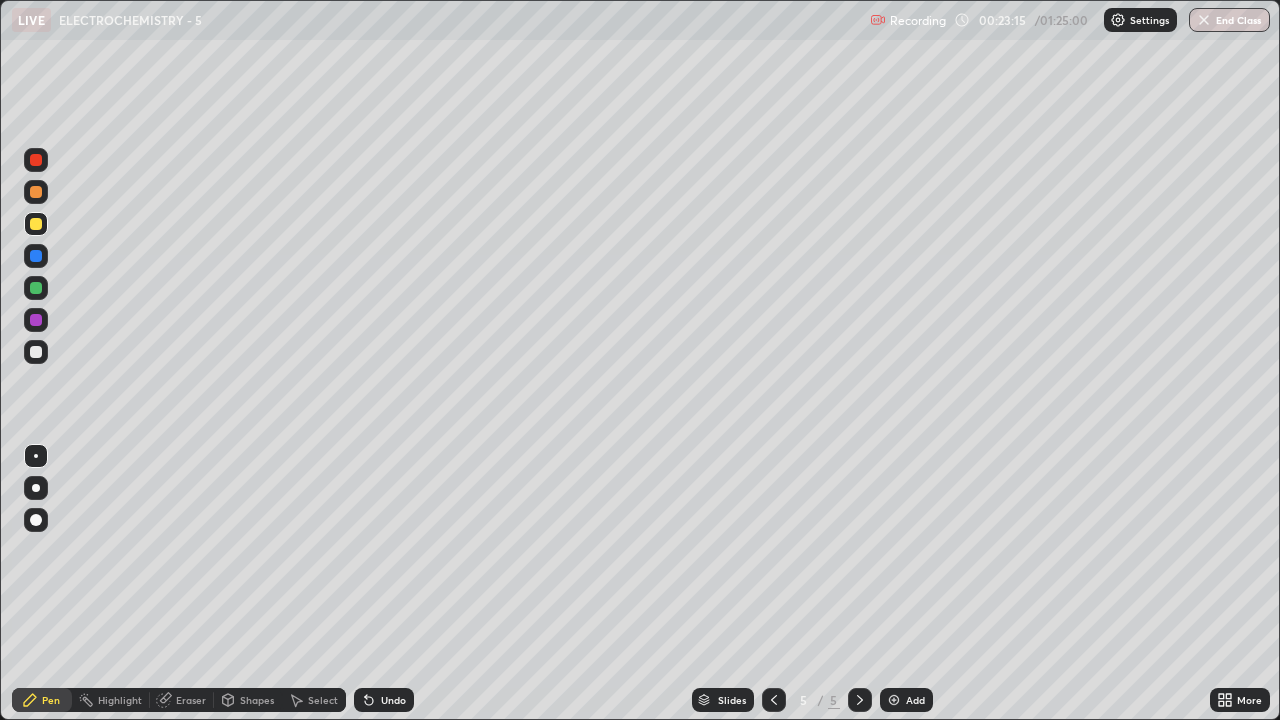 click at bounding box center [36, 352] 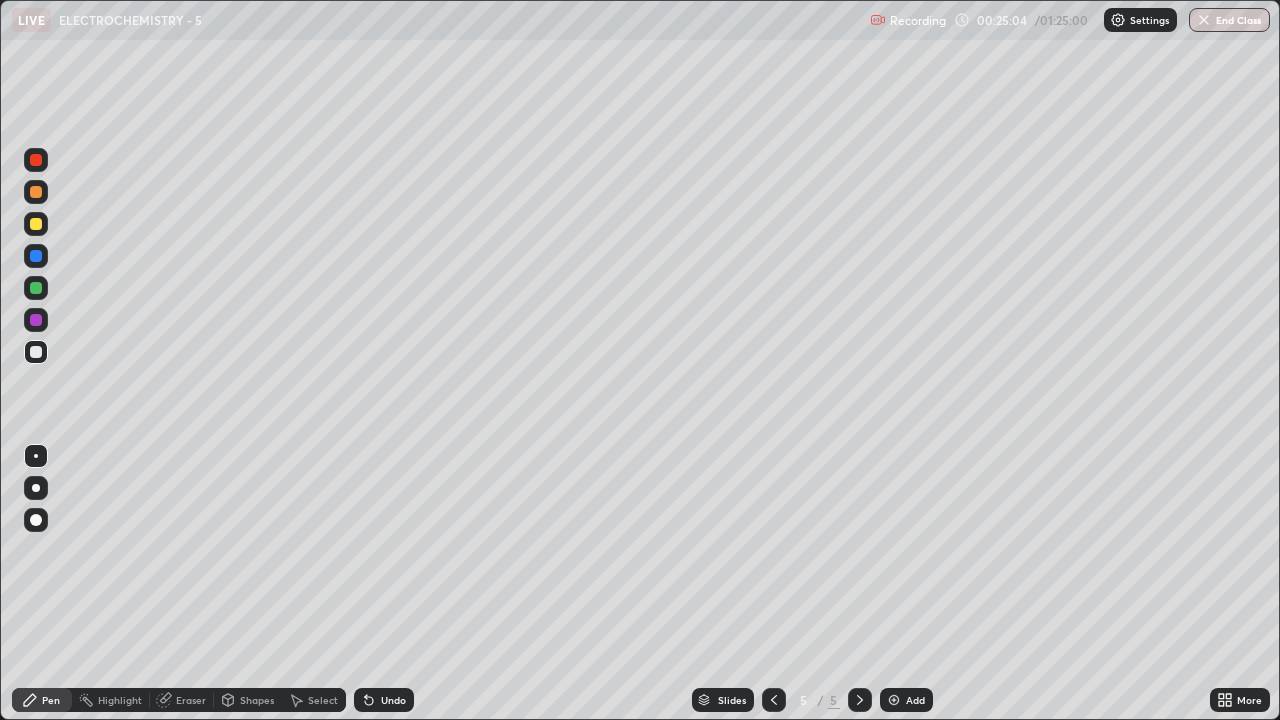 click at bounding box center (36, 288) 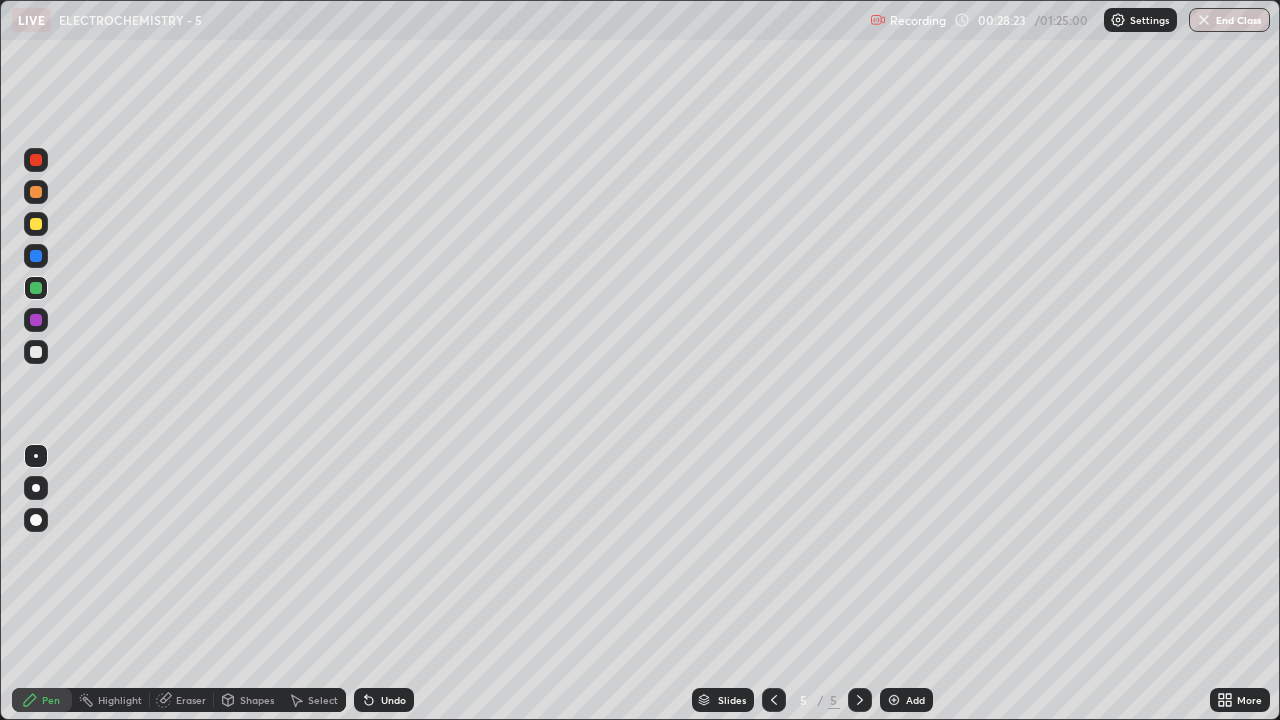 click at bounding box center [36, 320] 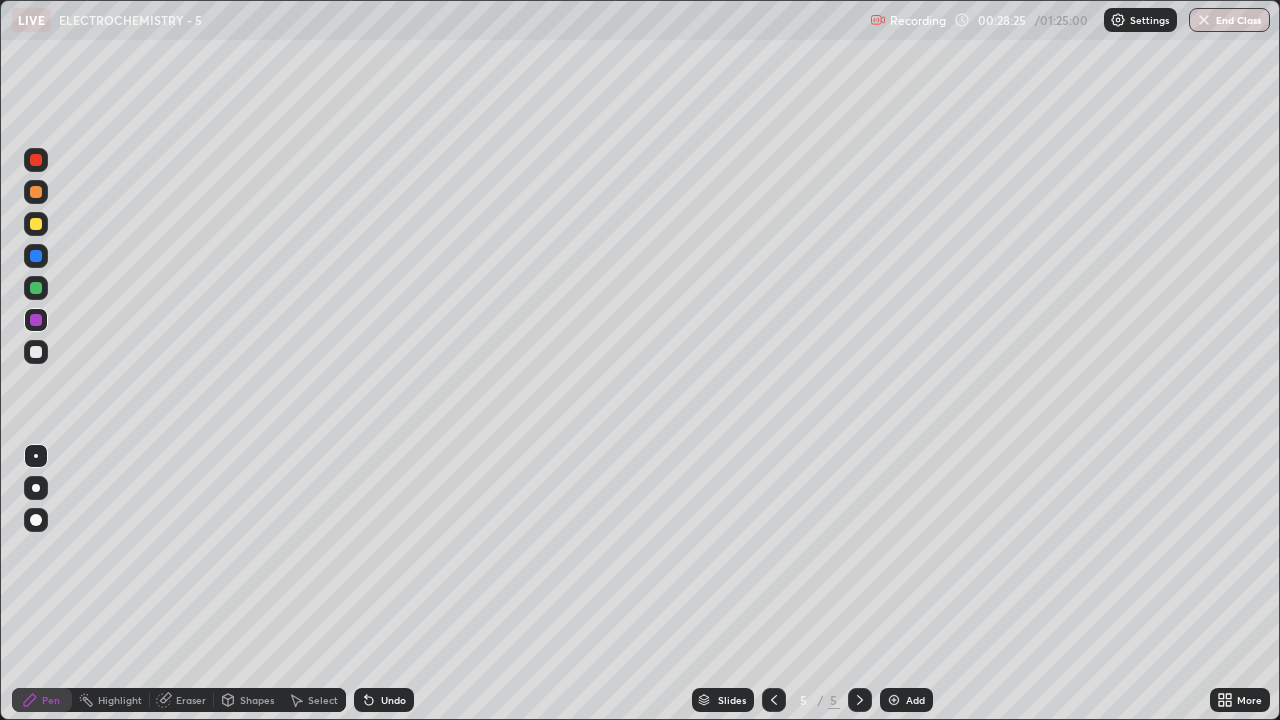 click at bounding box center [36, 192] 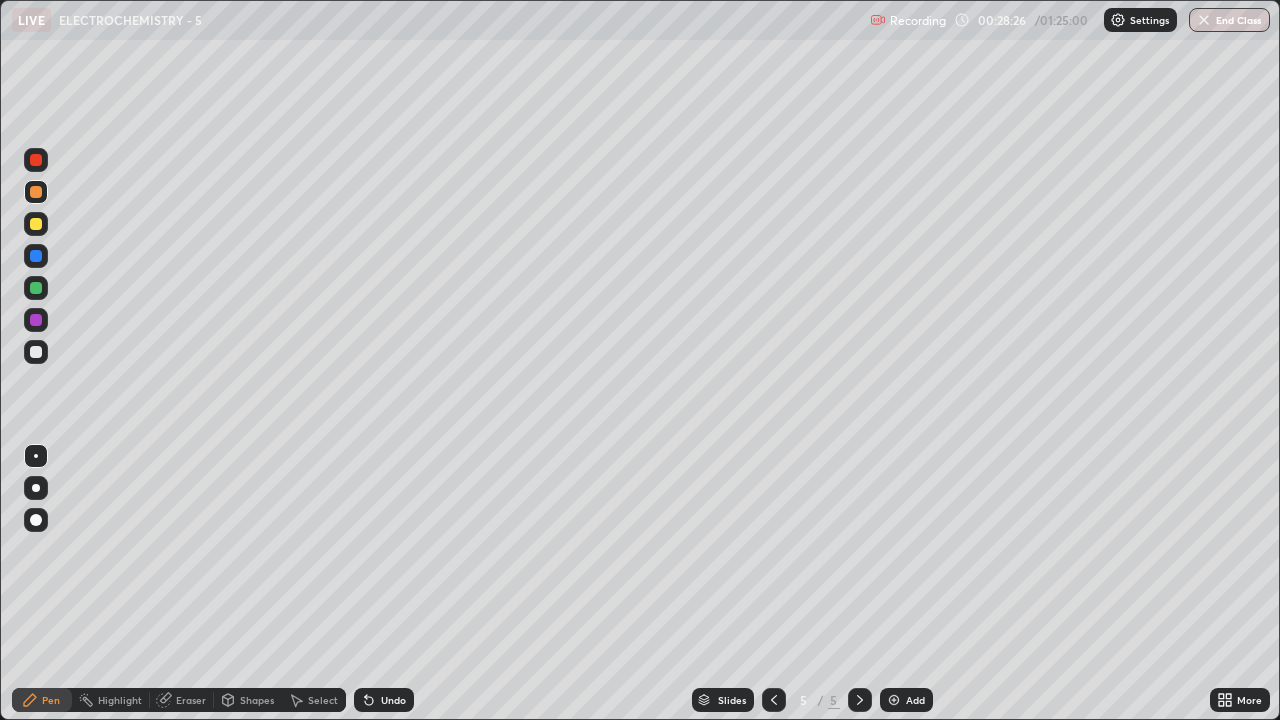 click at bounding box center [36, 256] 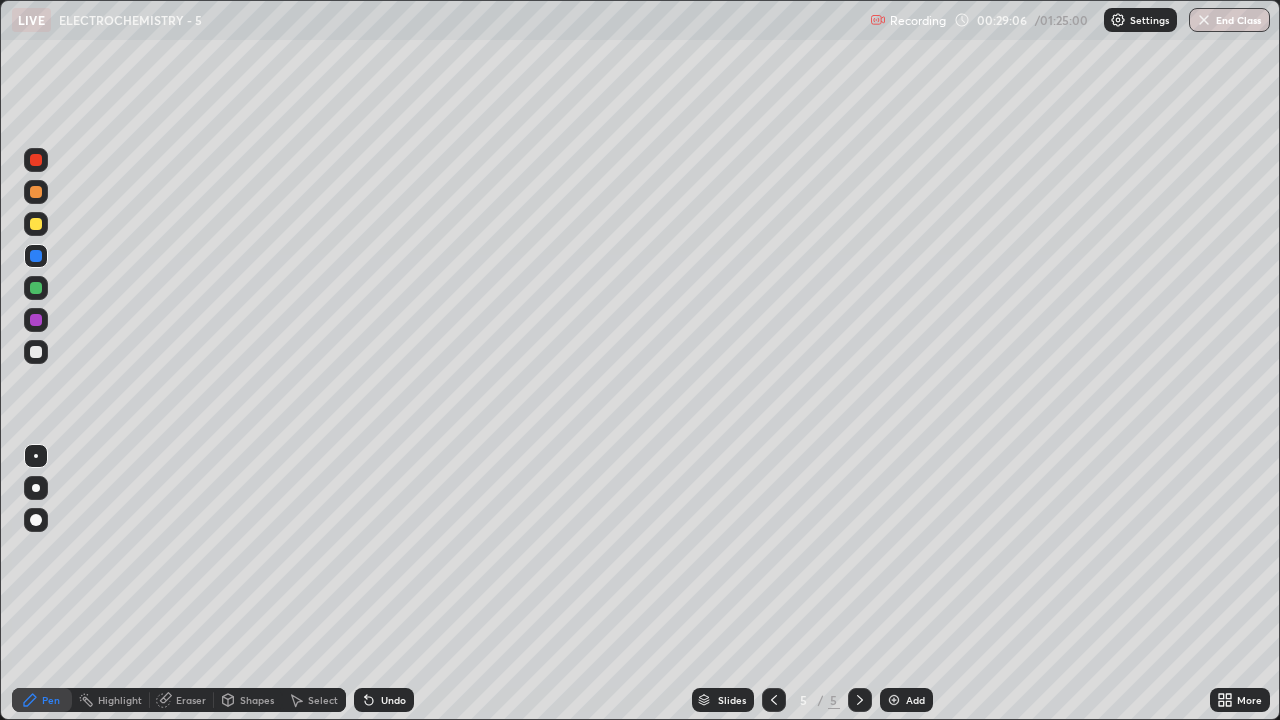 click at bounding box center (36, 352) 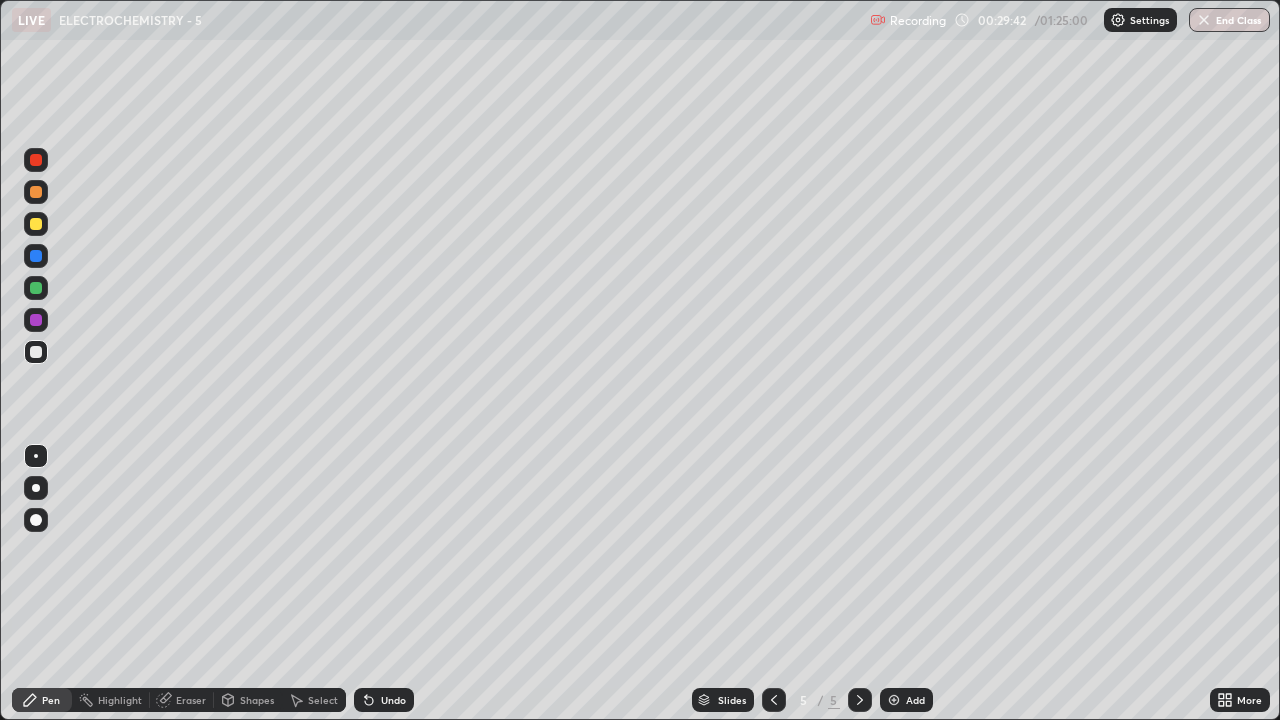 click on "Undo" at bounding box center [384, 700] 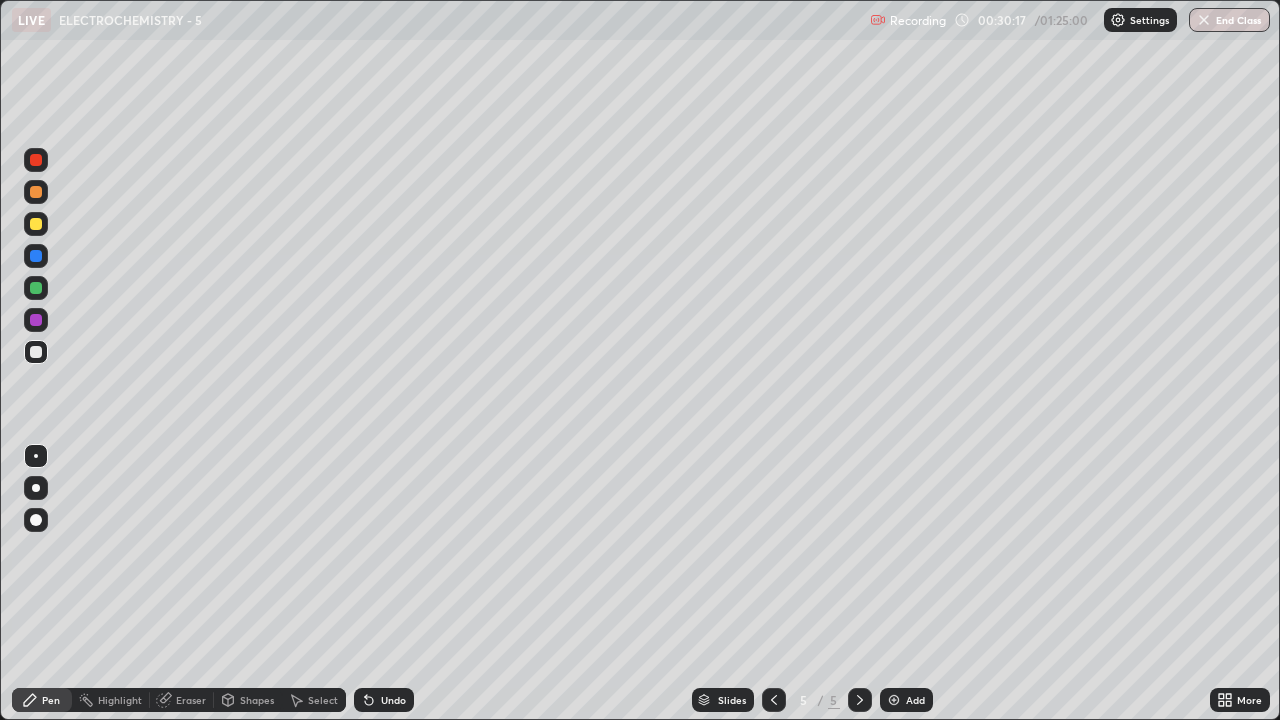 click on "Undo" at bounding box center (384, 700) 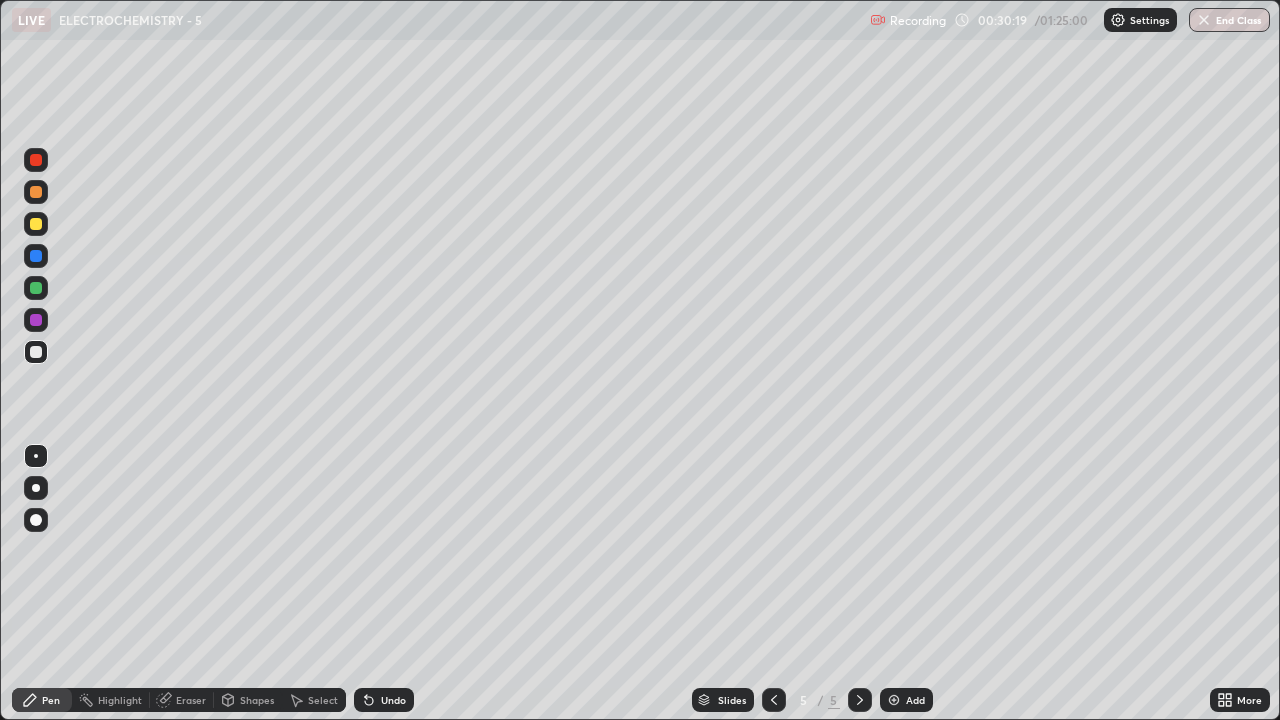 click on "Undo" at bounding box center [393, 700] 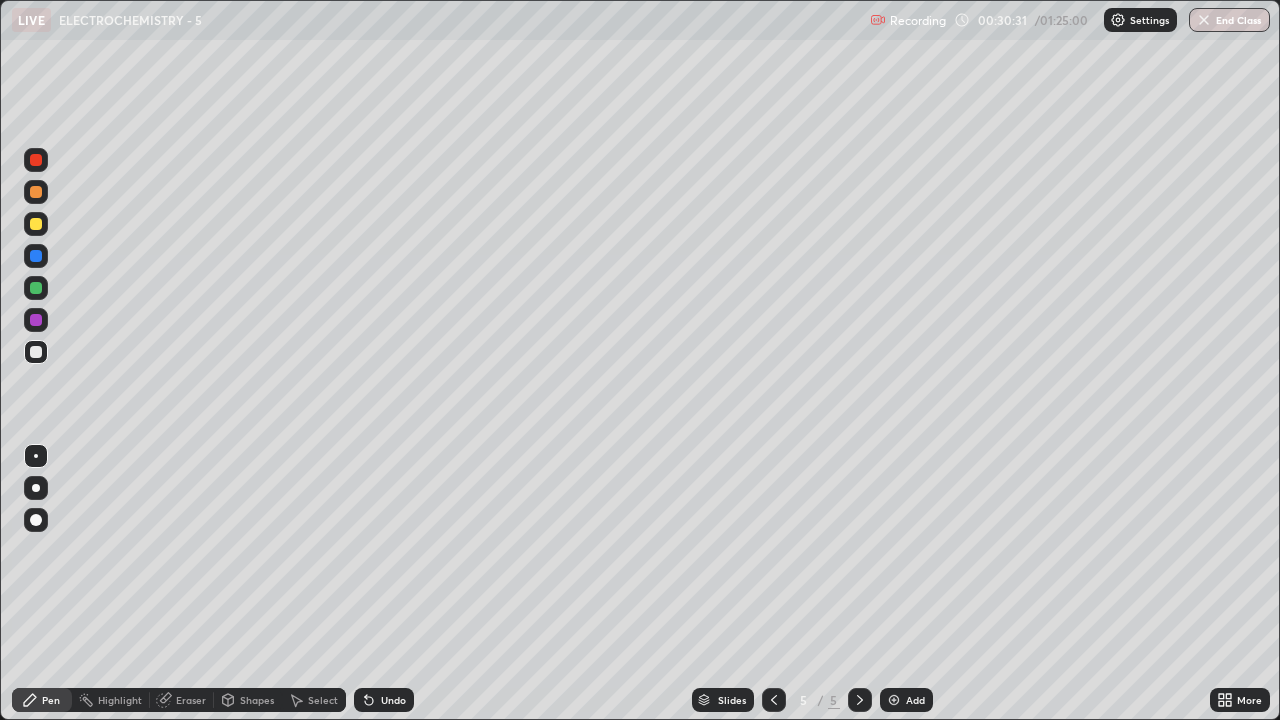 click at bounding box center [36, 352] 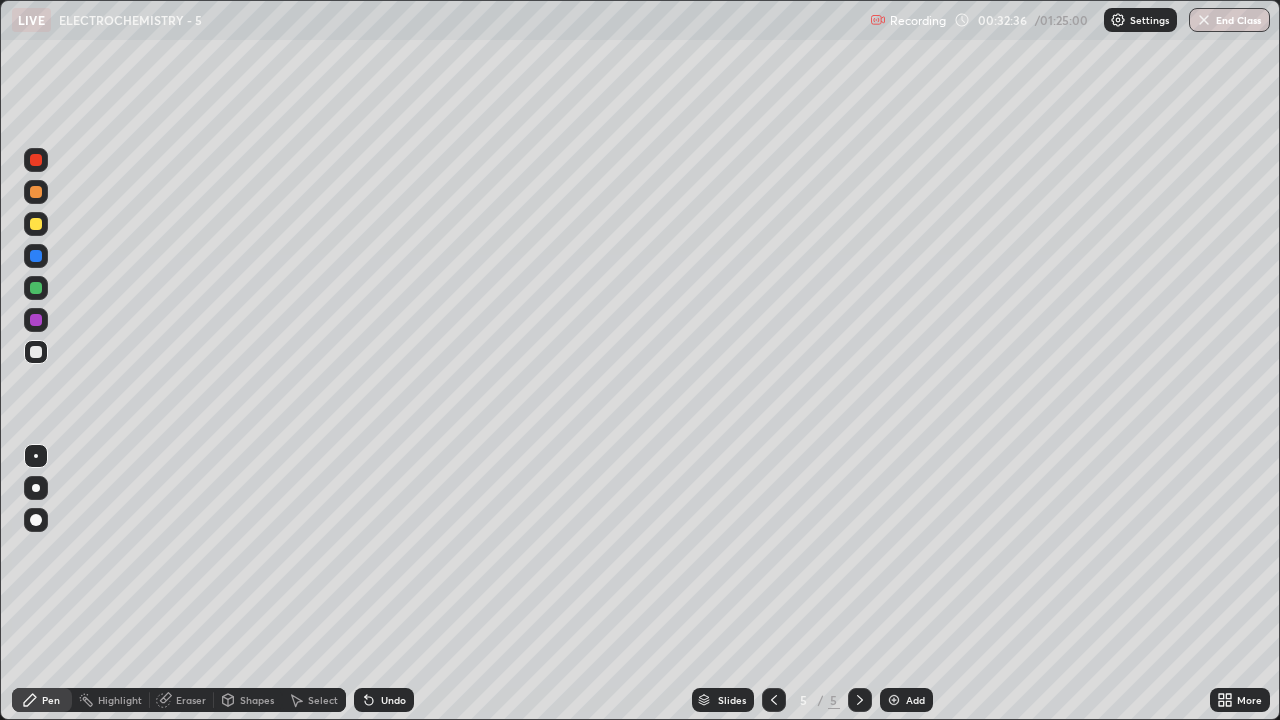 click at bounding box center (894, 700) 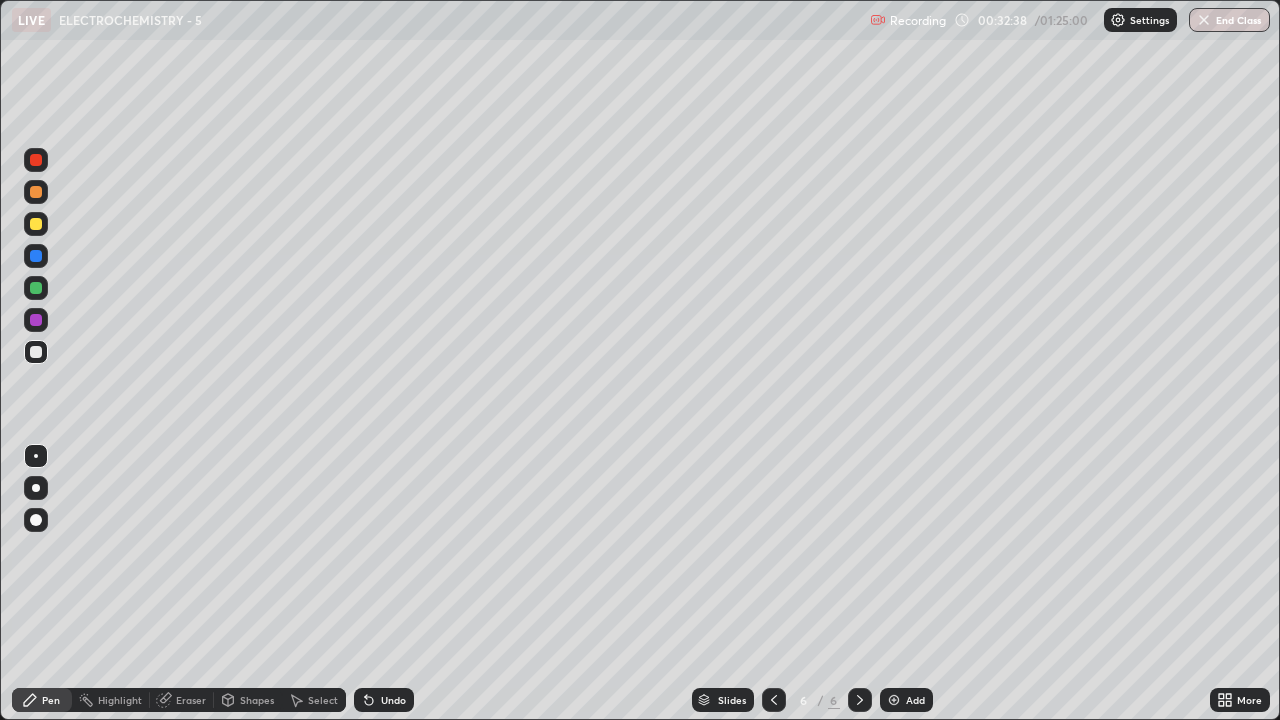 click at bounding box center (36, 160) 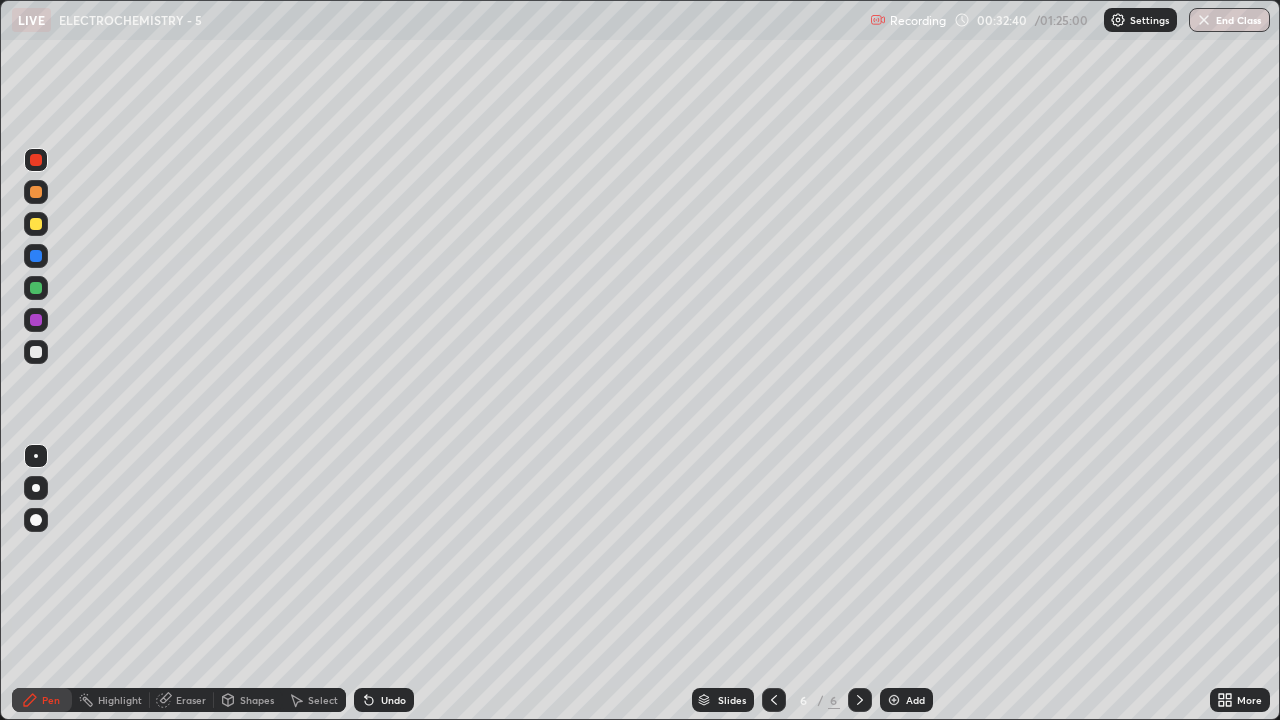click at bounding box center (36, 320) 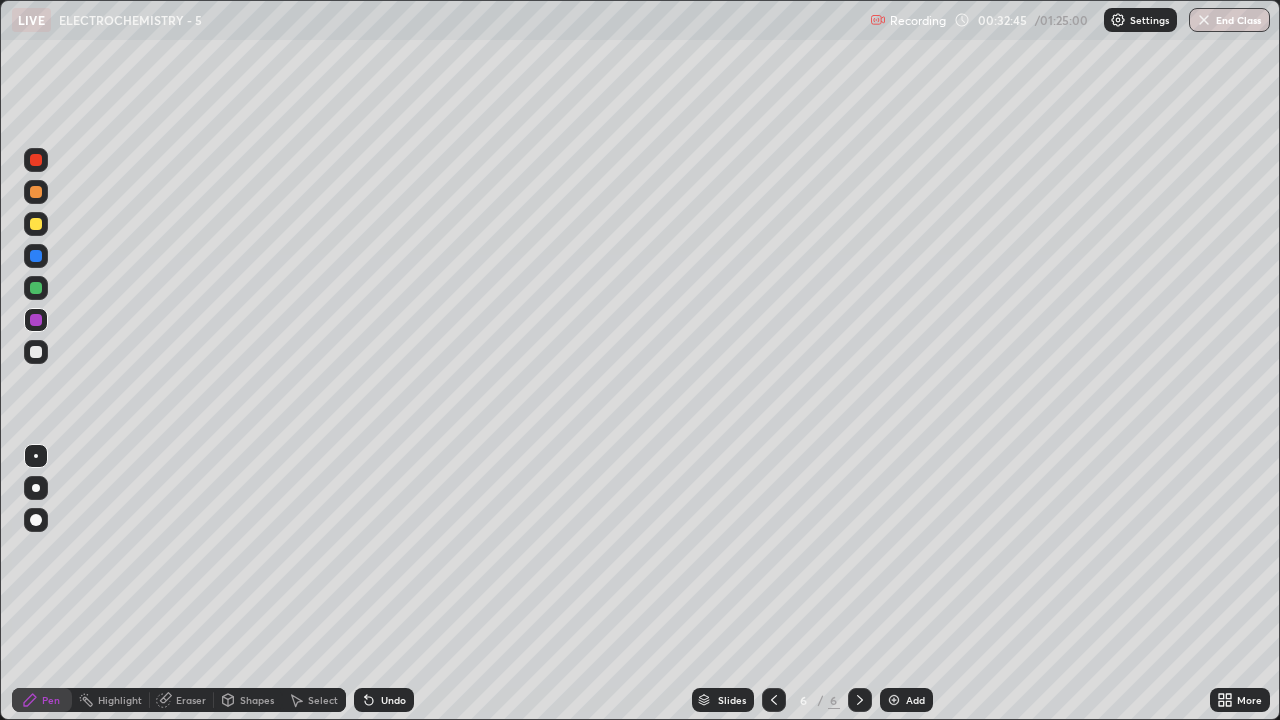 click 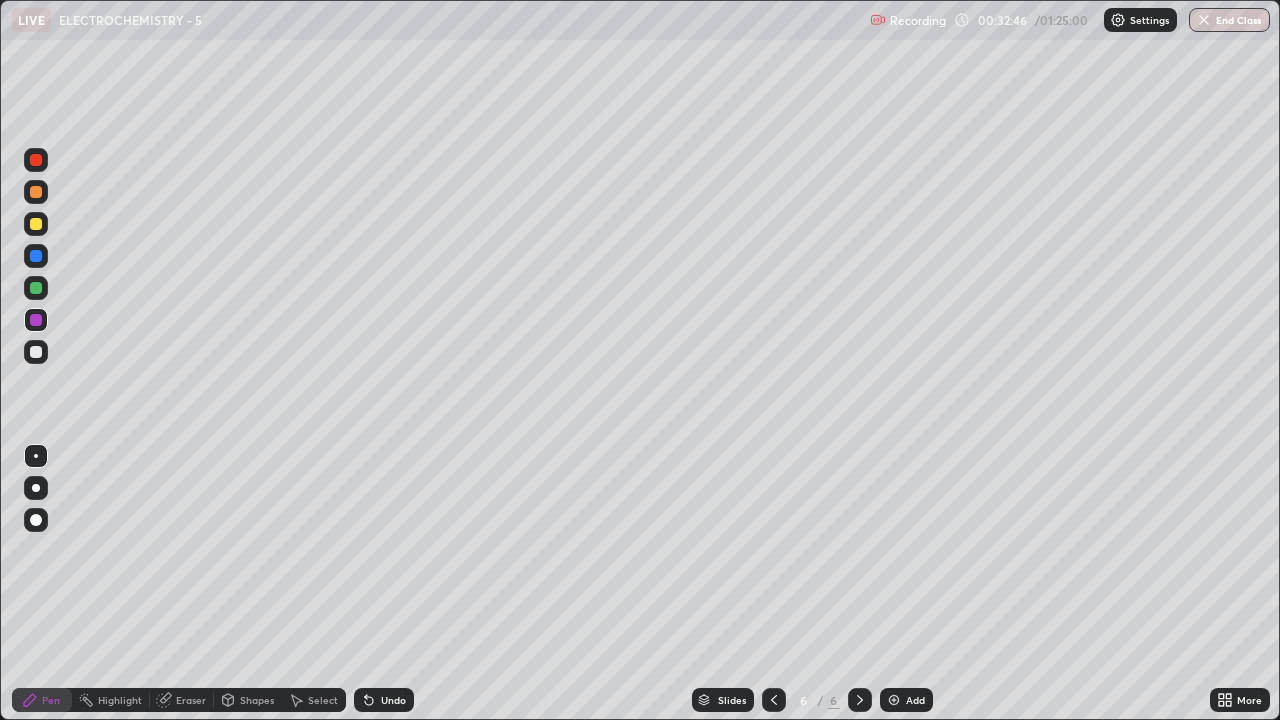 click 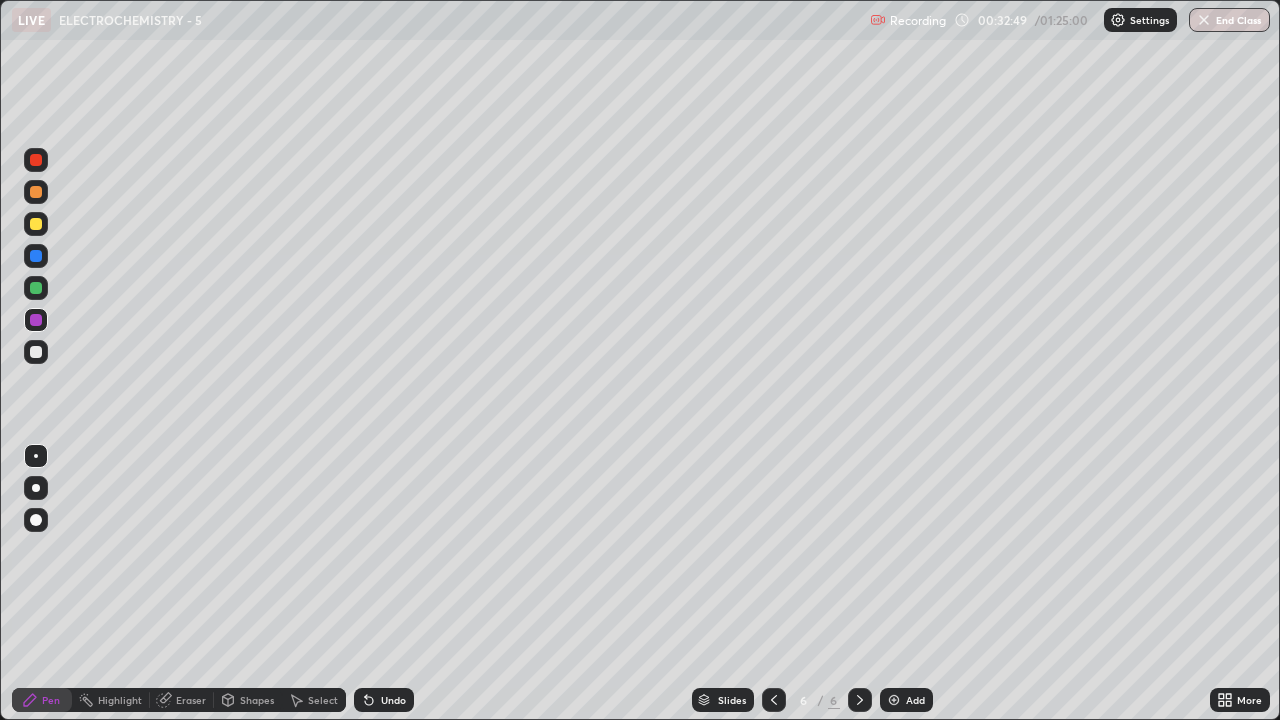 click on "Undo" at bounding box center (393, 700) 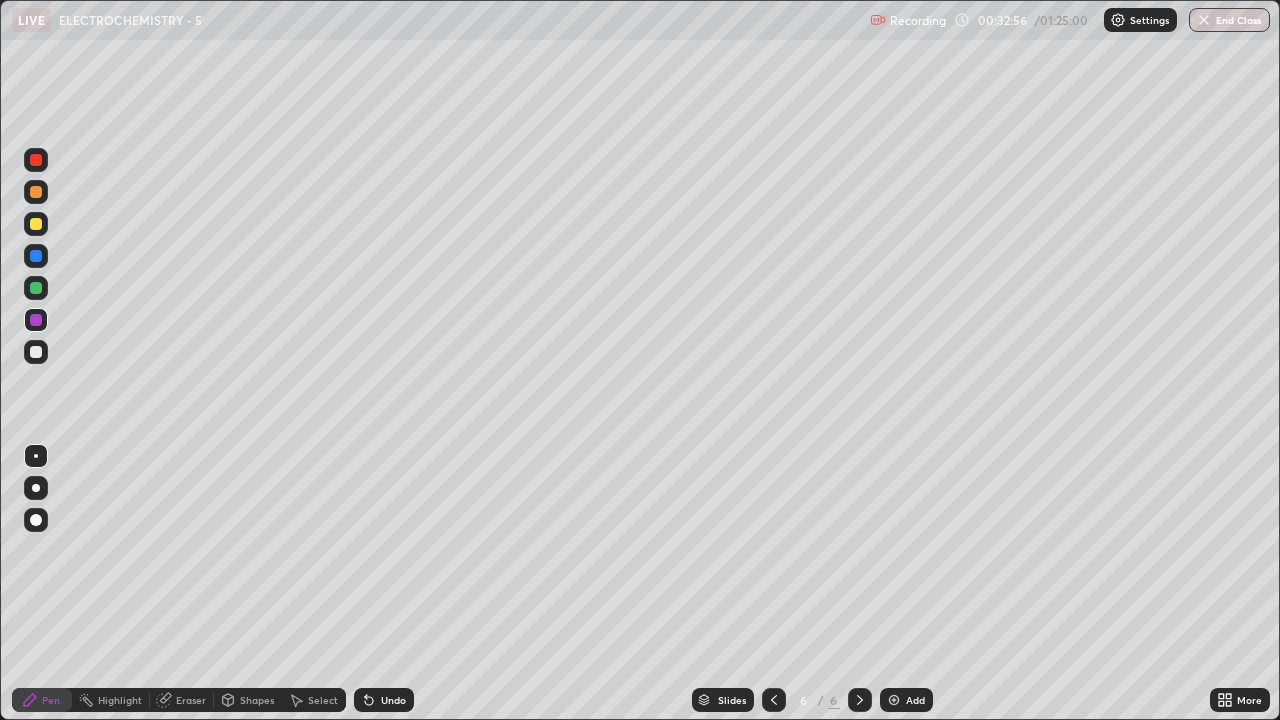 click at bounding box center [36, 352] 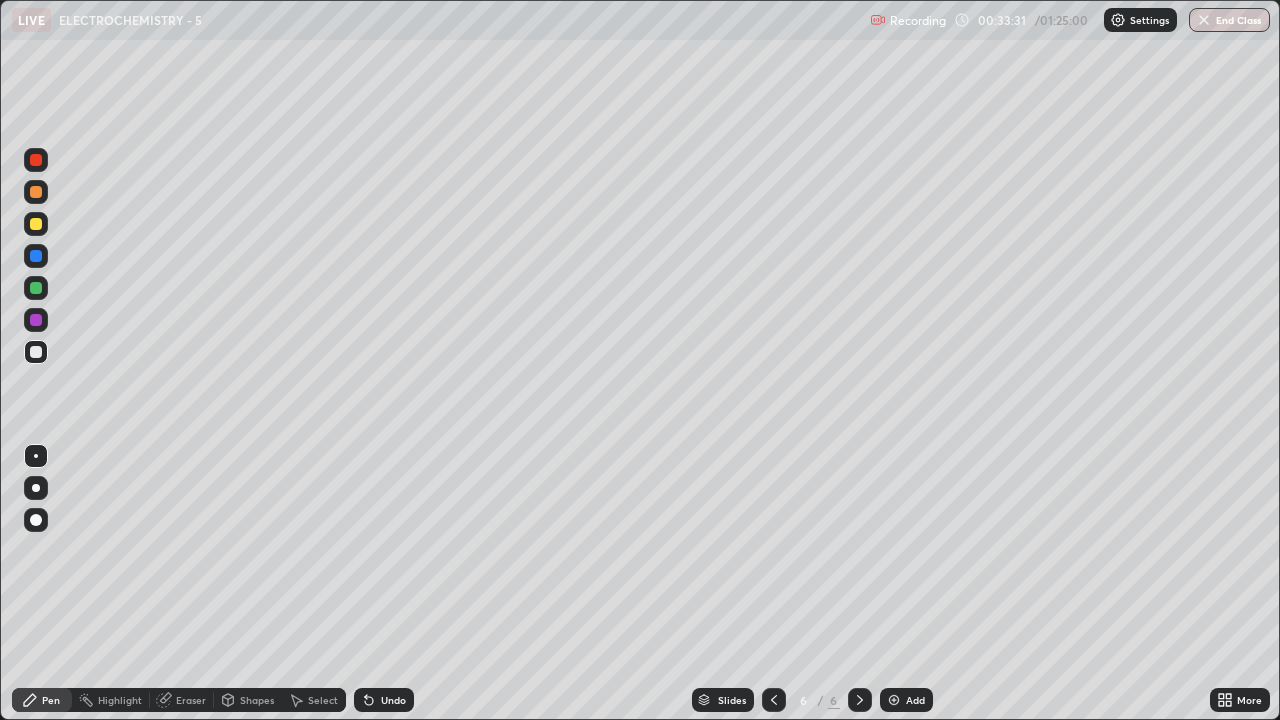 click at bounding box center [36, 288] 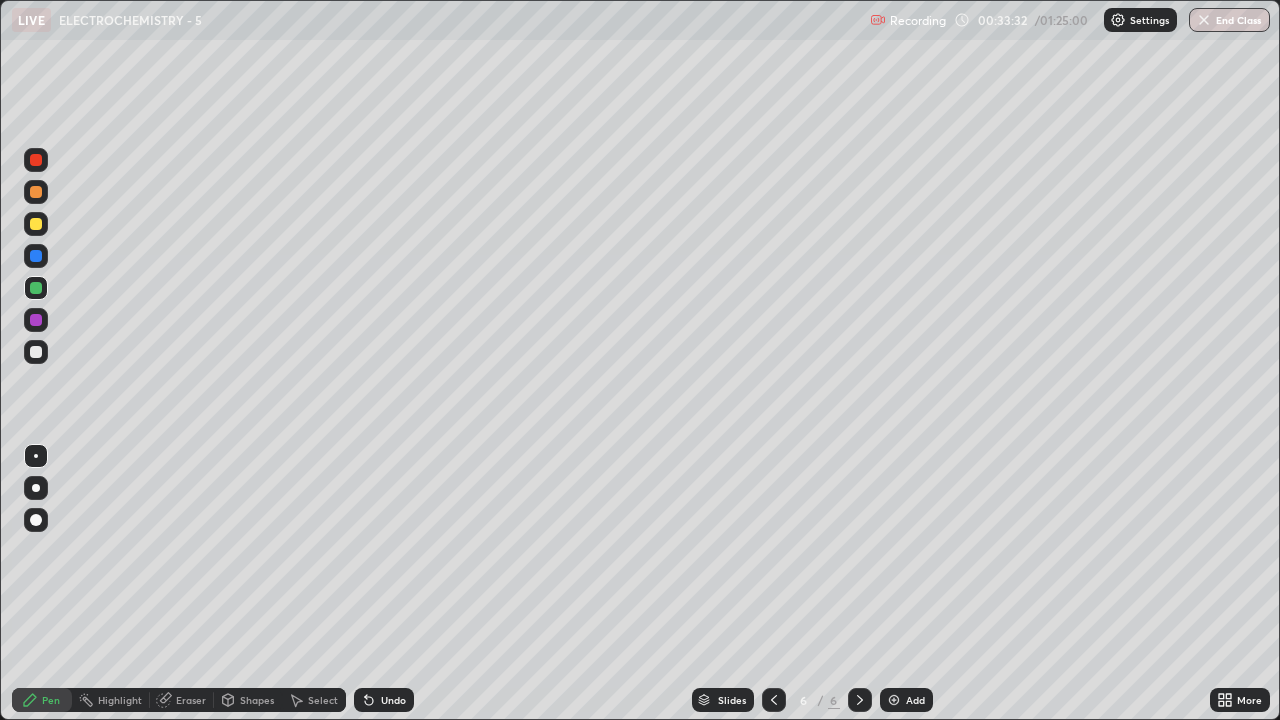 click at bounding box center (36, 320) 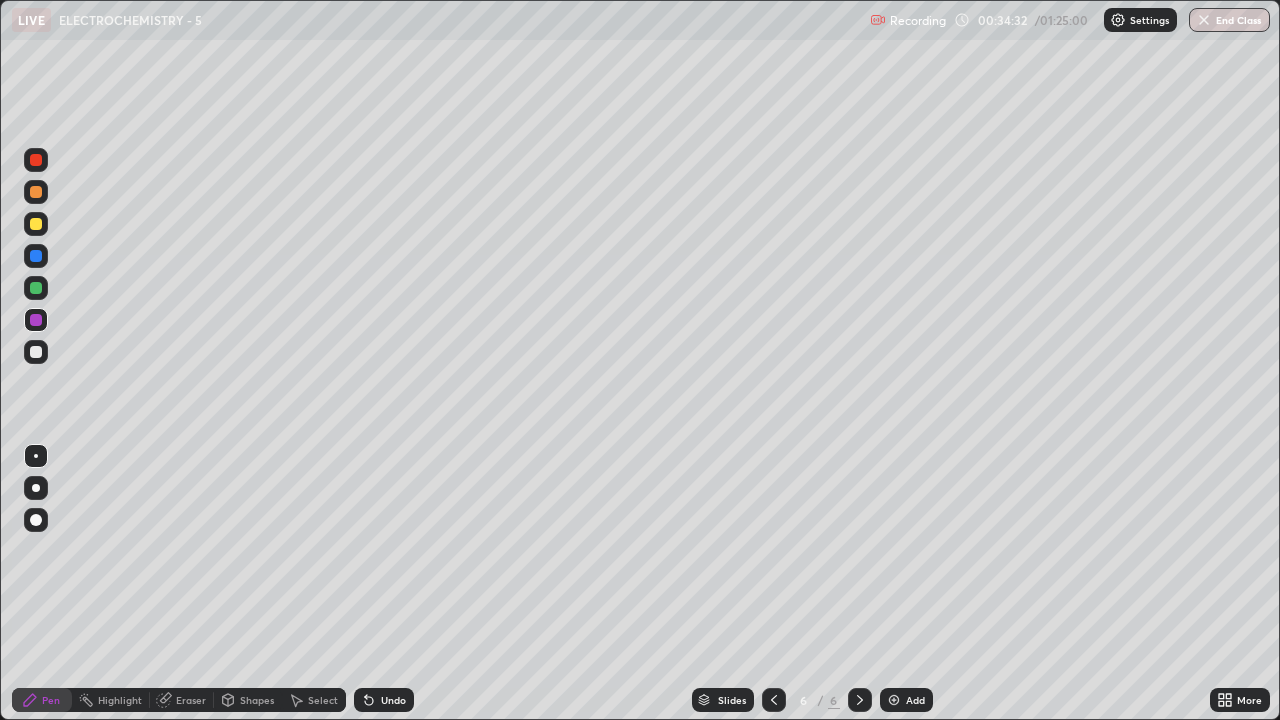 click at bounding box center [36, 352] 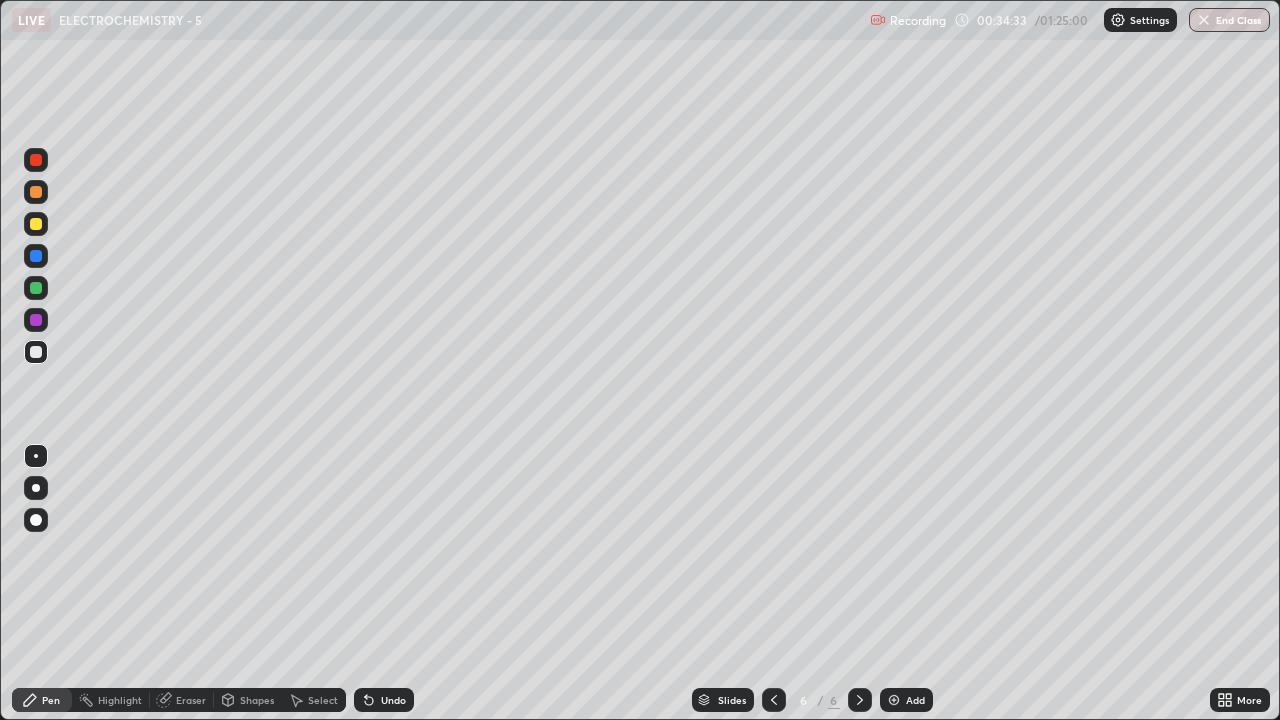 click at bounding box center [36, 288] 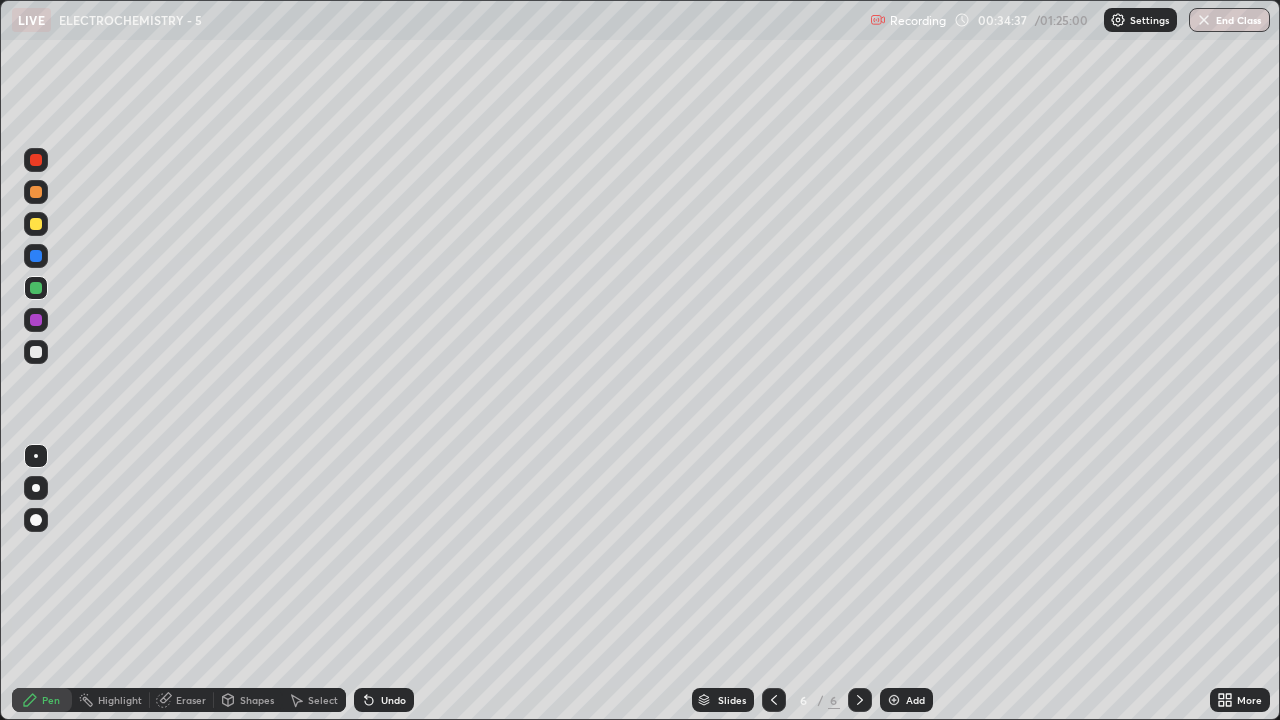 click 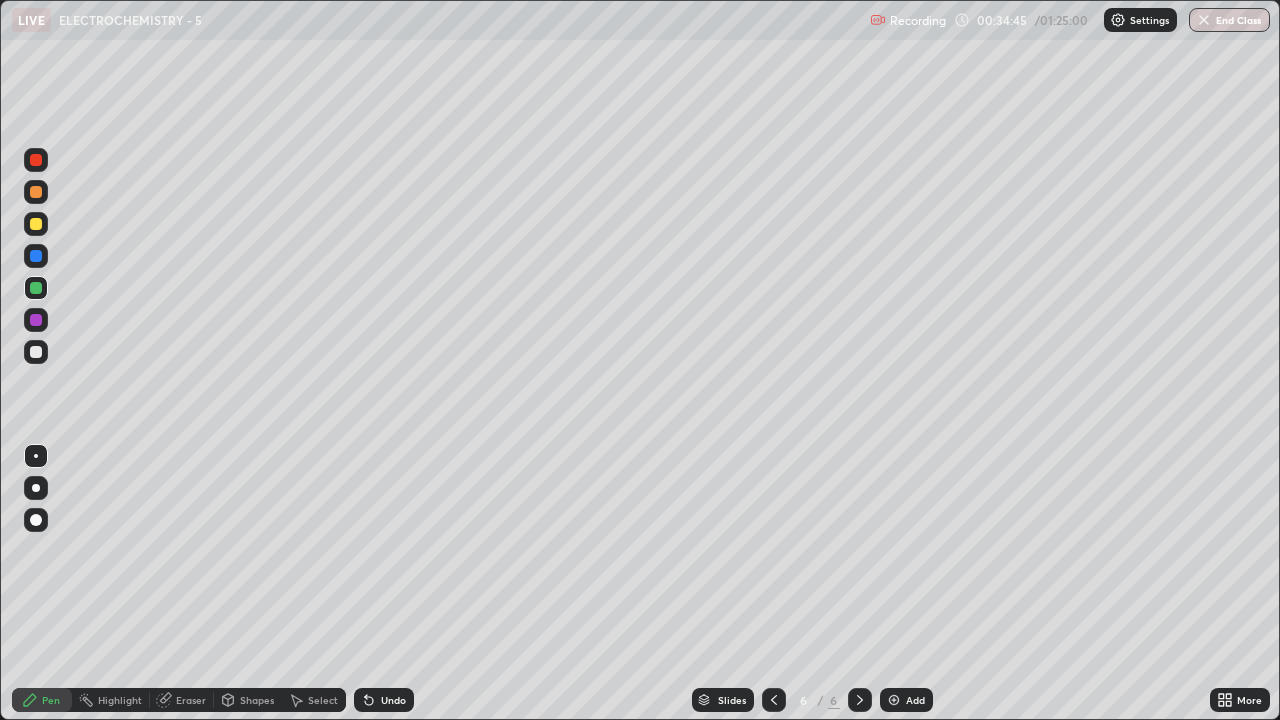 click at bounding box center [36, 256] 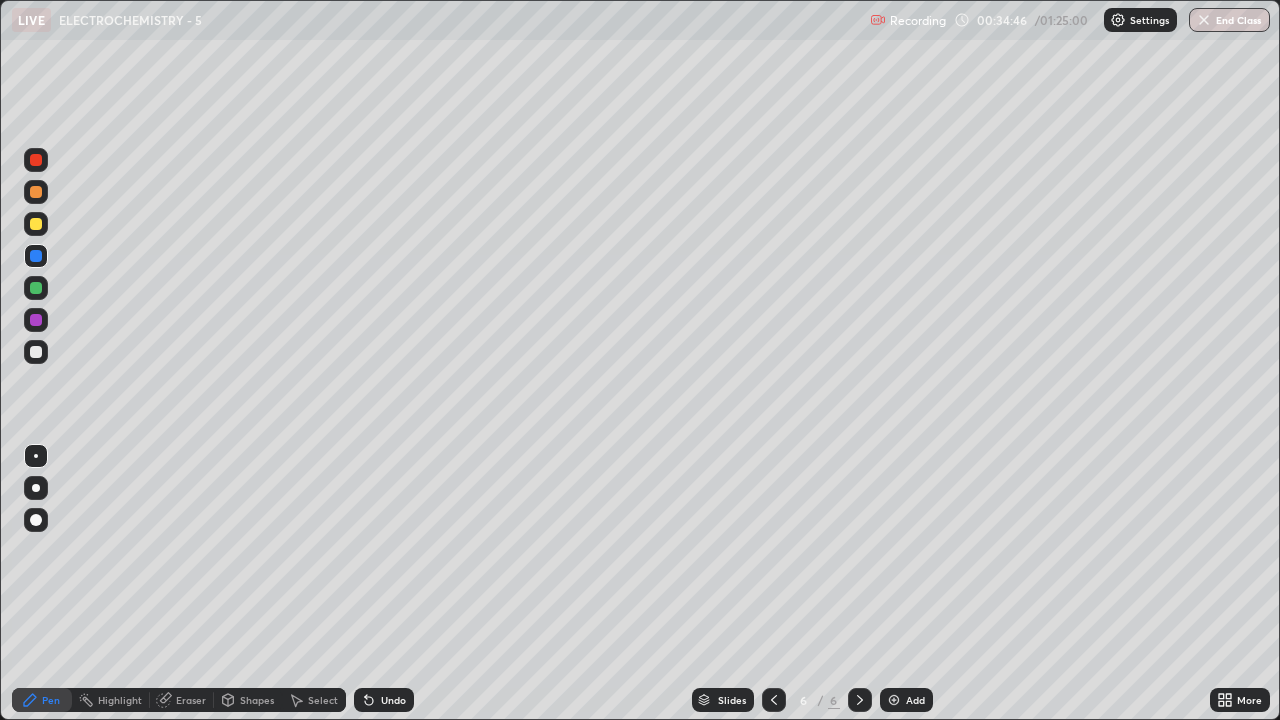click at bounding box center [36, 352] 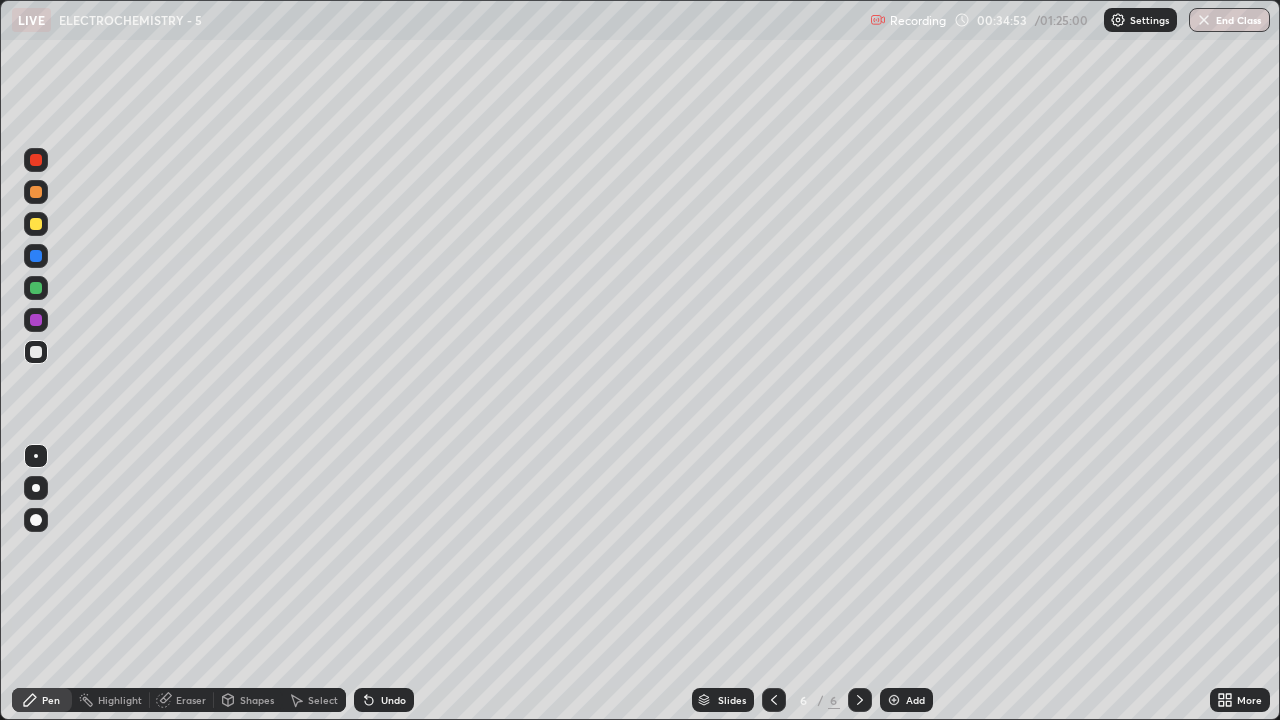 click on "Undo" at bounding box center (384, 700) 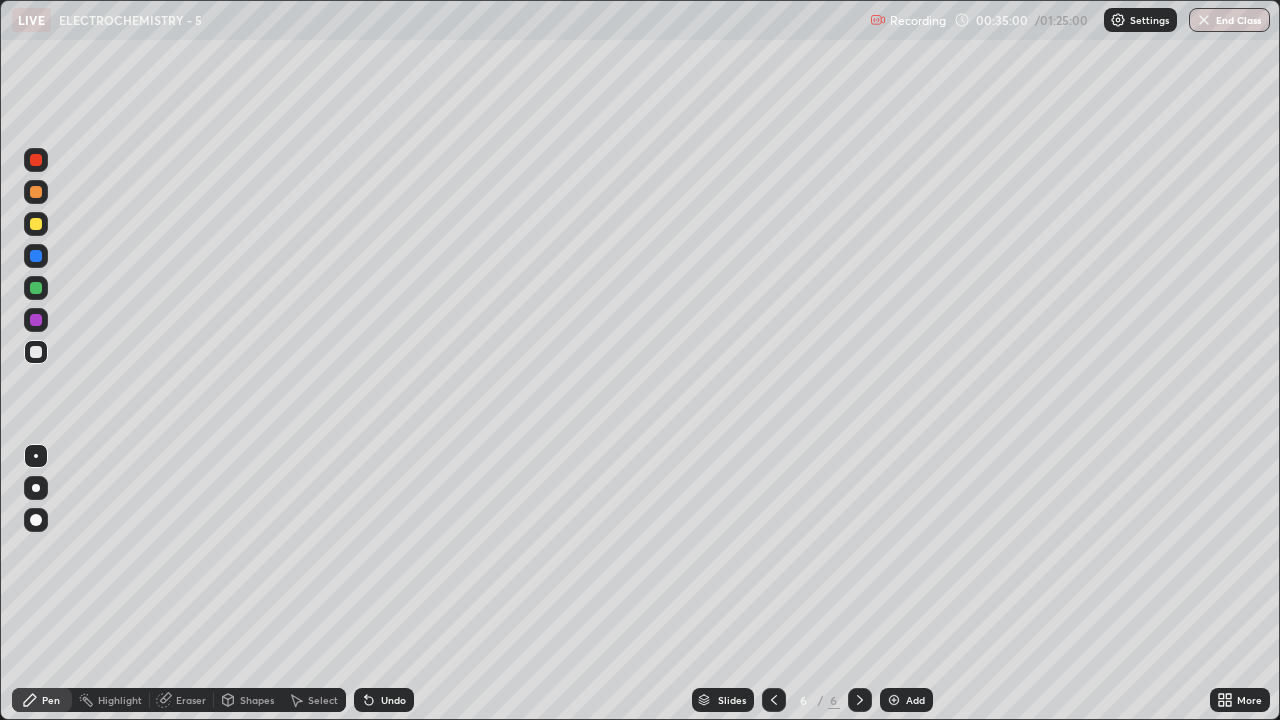 click at bounding box center [36, 288] 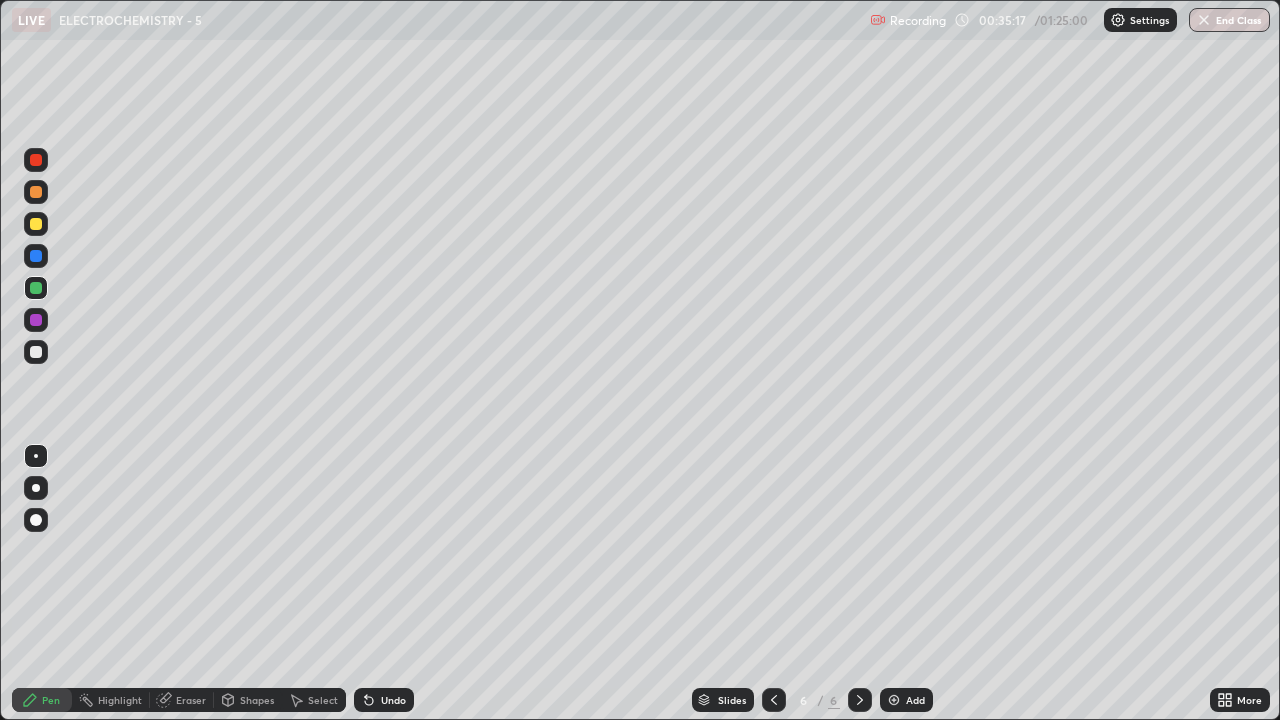 click at bounding box center [774, 700] 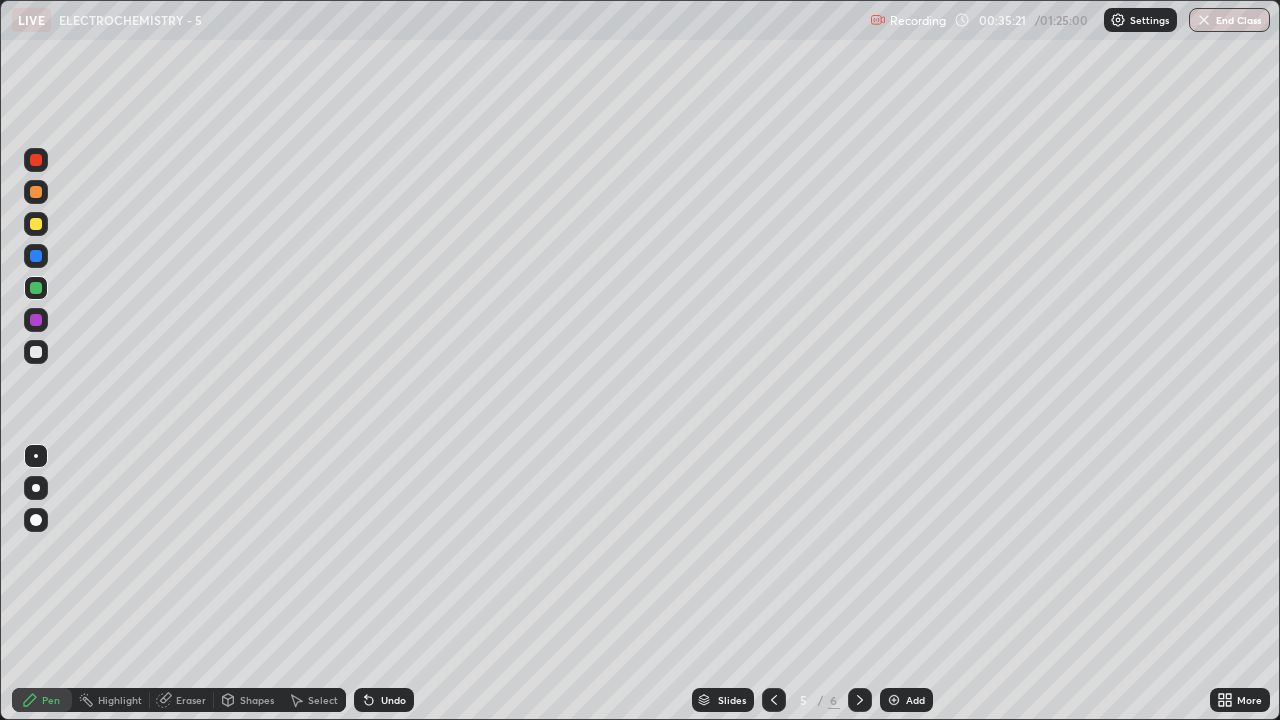 click 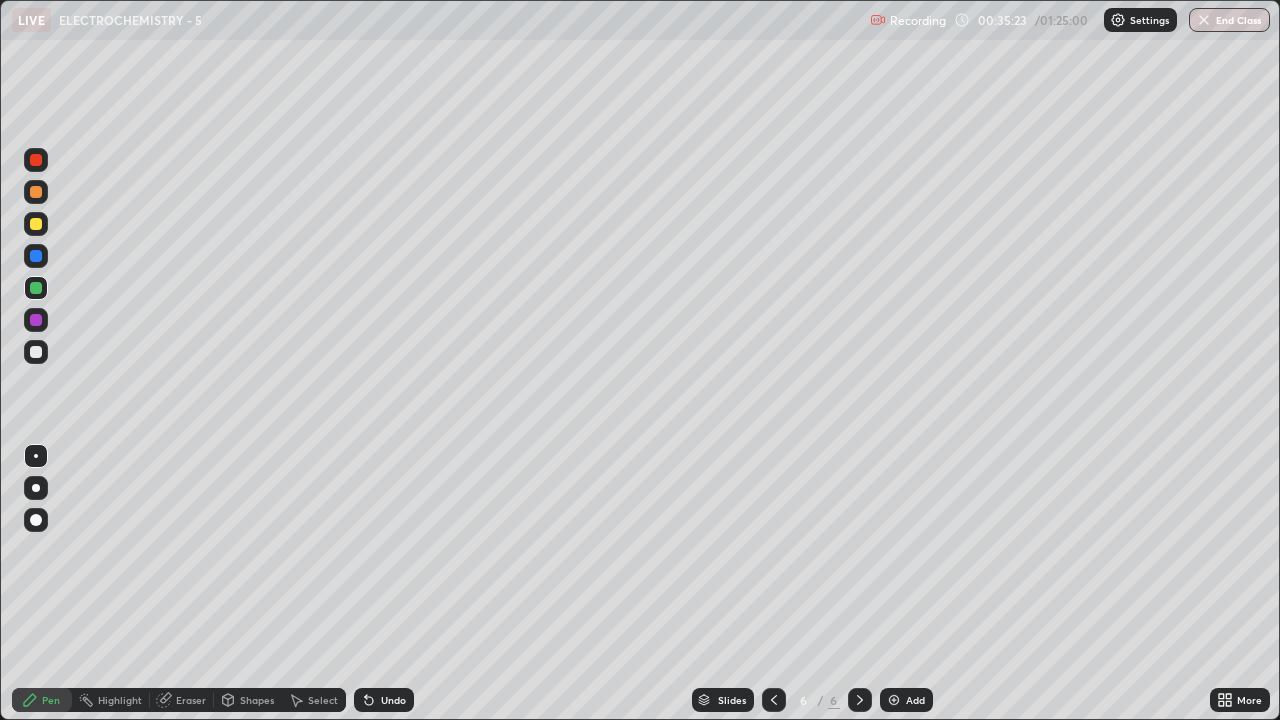 click at bounding box center [36, 320] 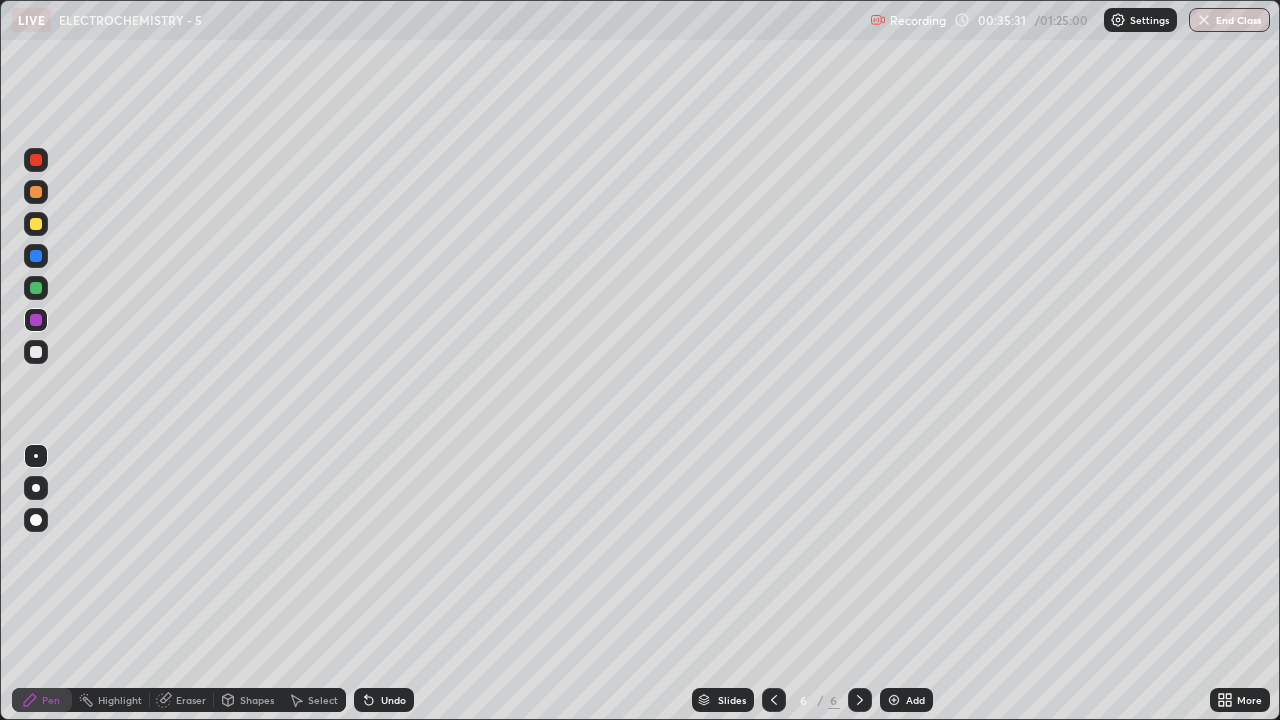 click 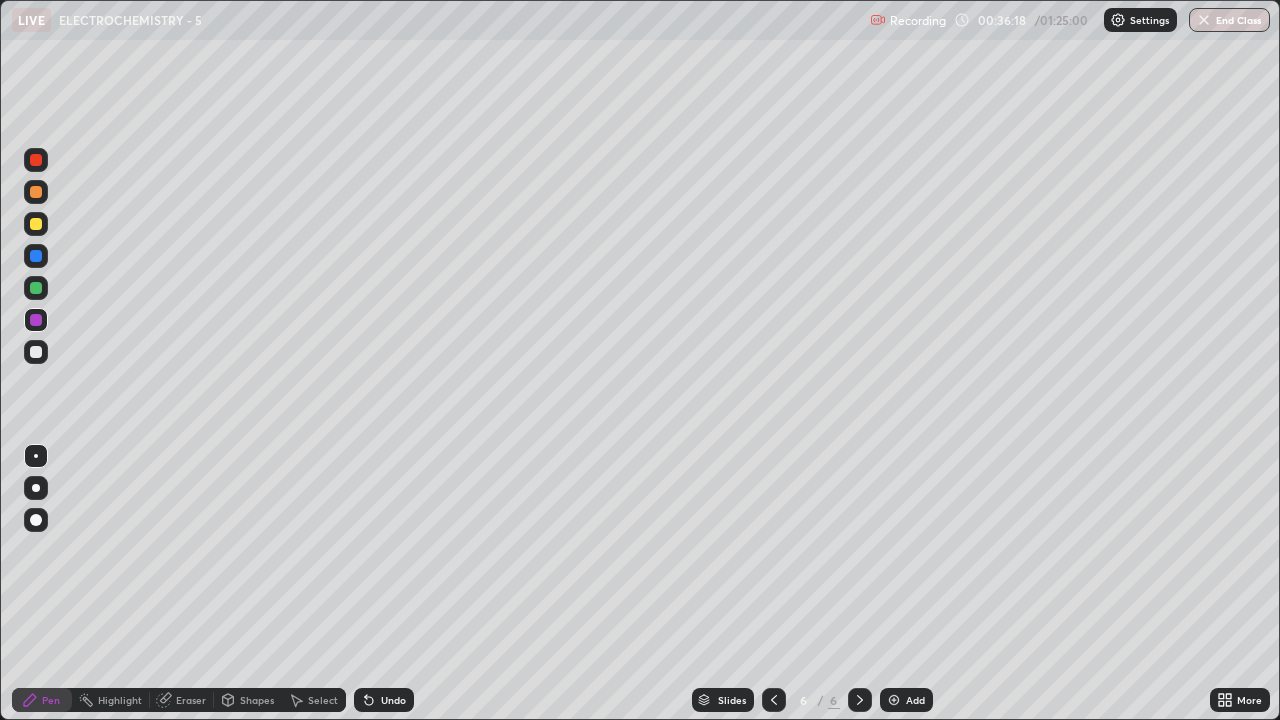 click at bounding box center (36, 288) 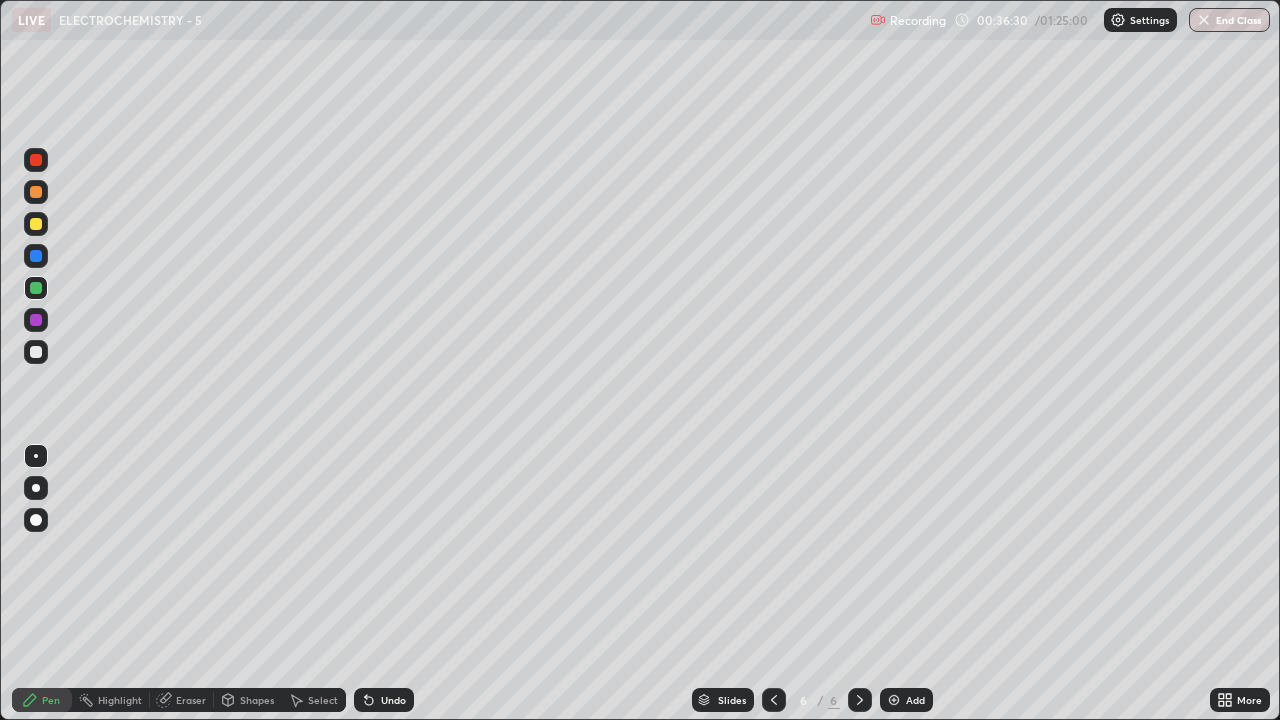 click on "Eraser" at bounding box center (191, 700) 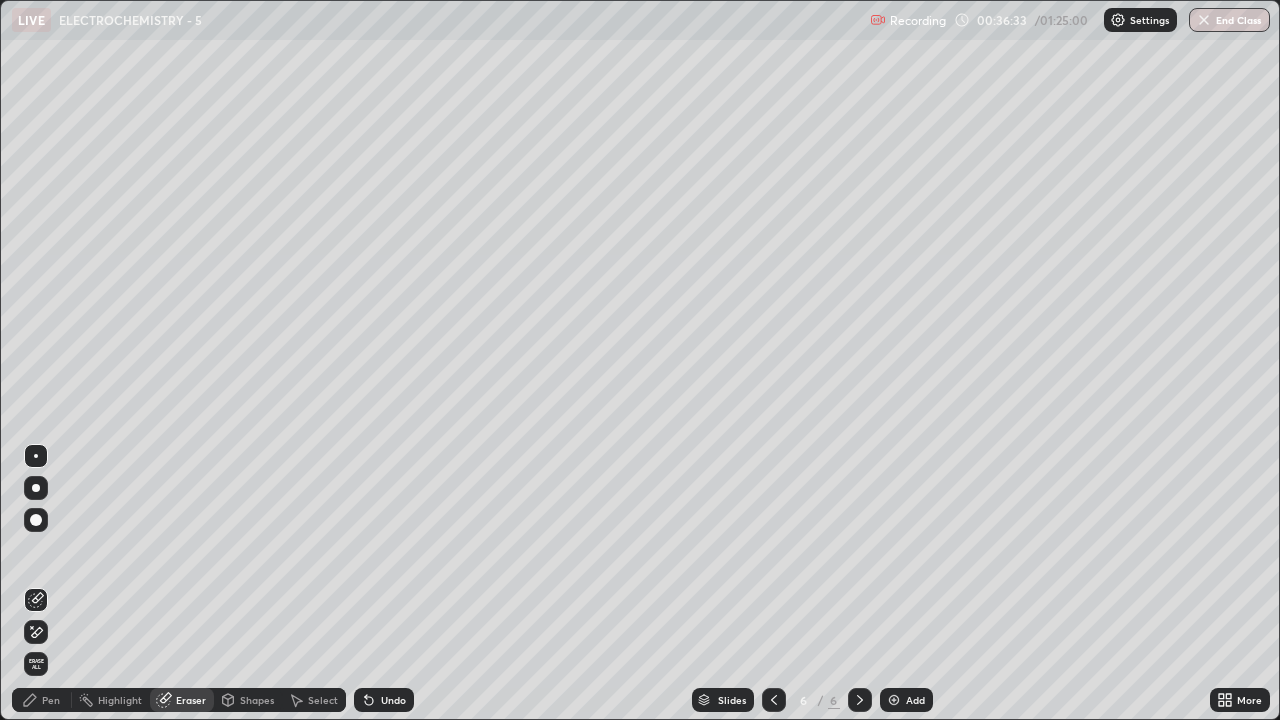 click on "Pen" at bounding box center [42, 700] 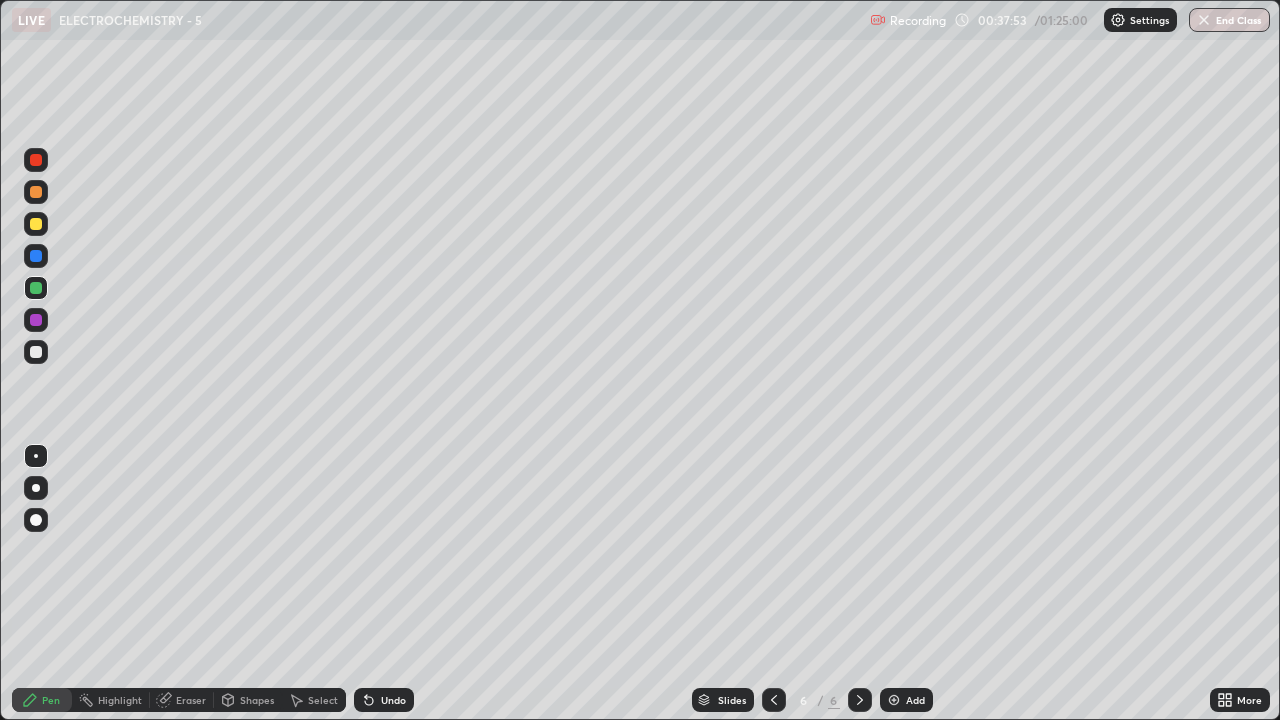 click at bounding box center (36, 256) 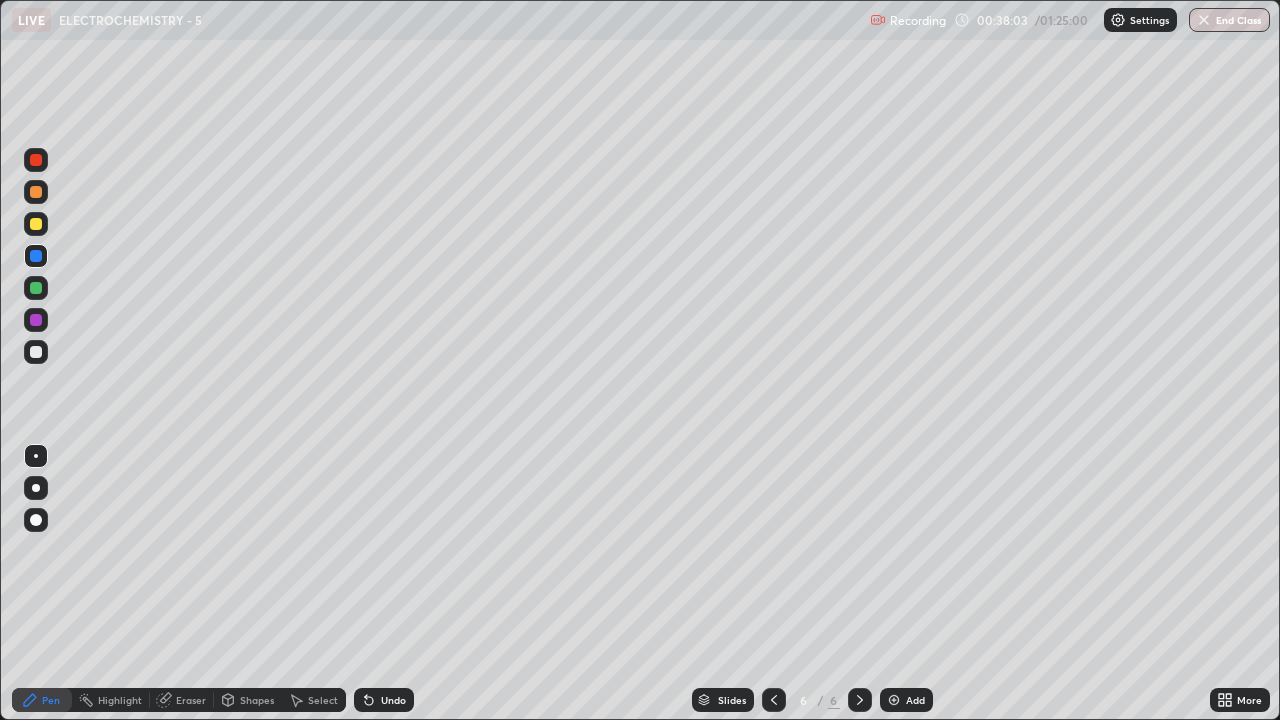 click on "Undo" at bounding box center (384, 700) 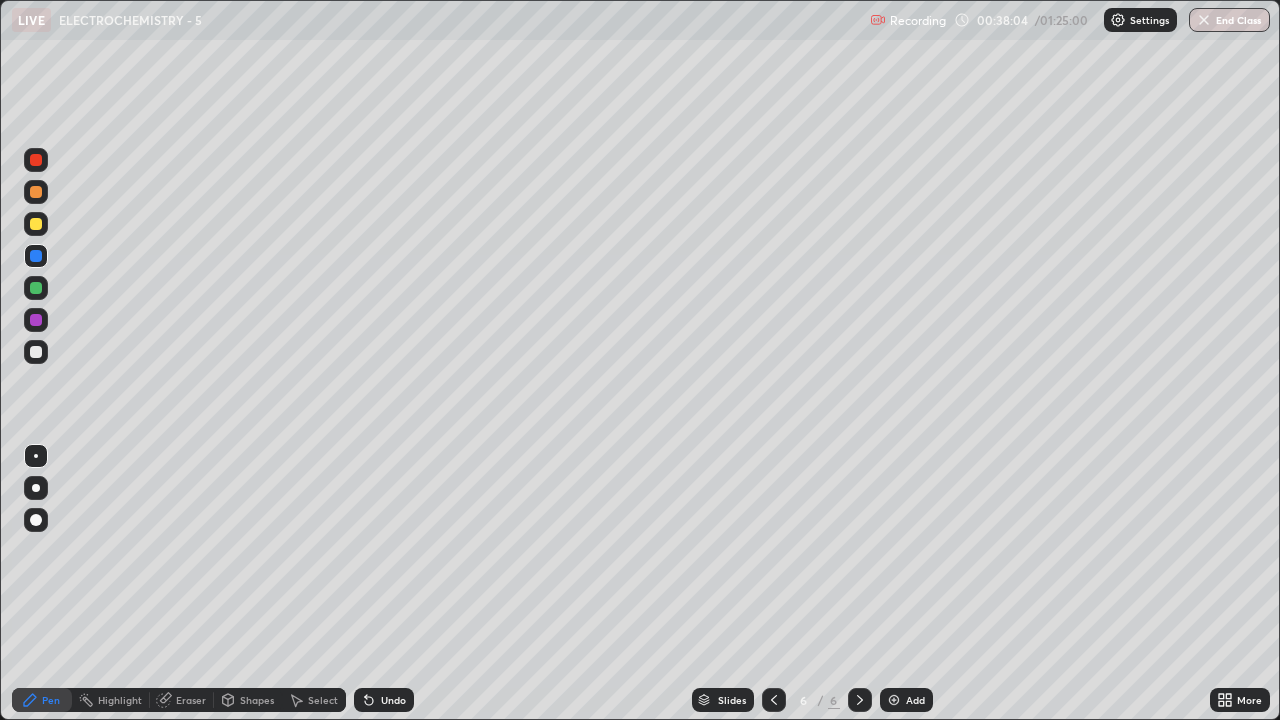 click on "Undo" at bounding box center [384, 700] 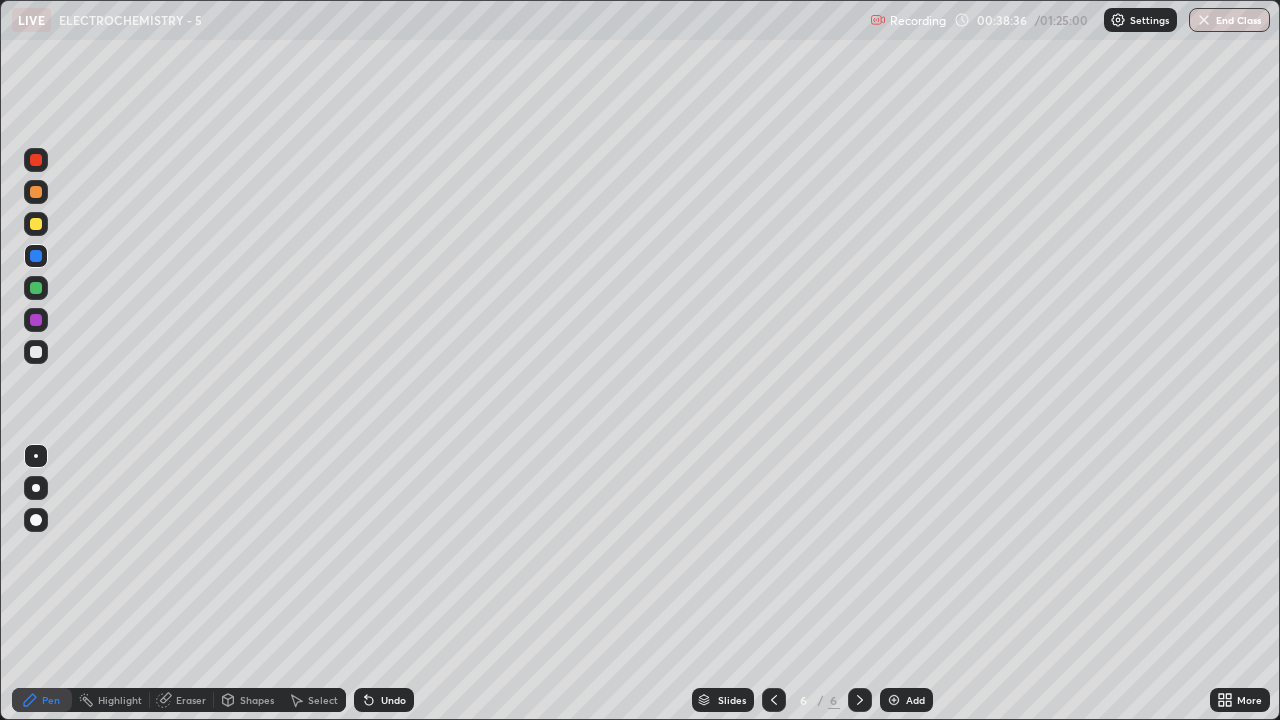 click at bounding box center (36, 352) 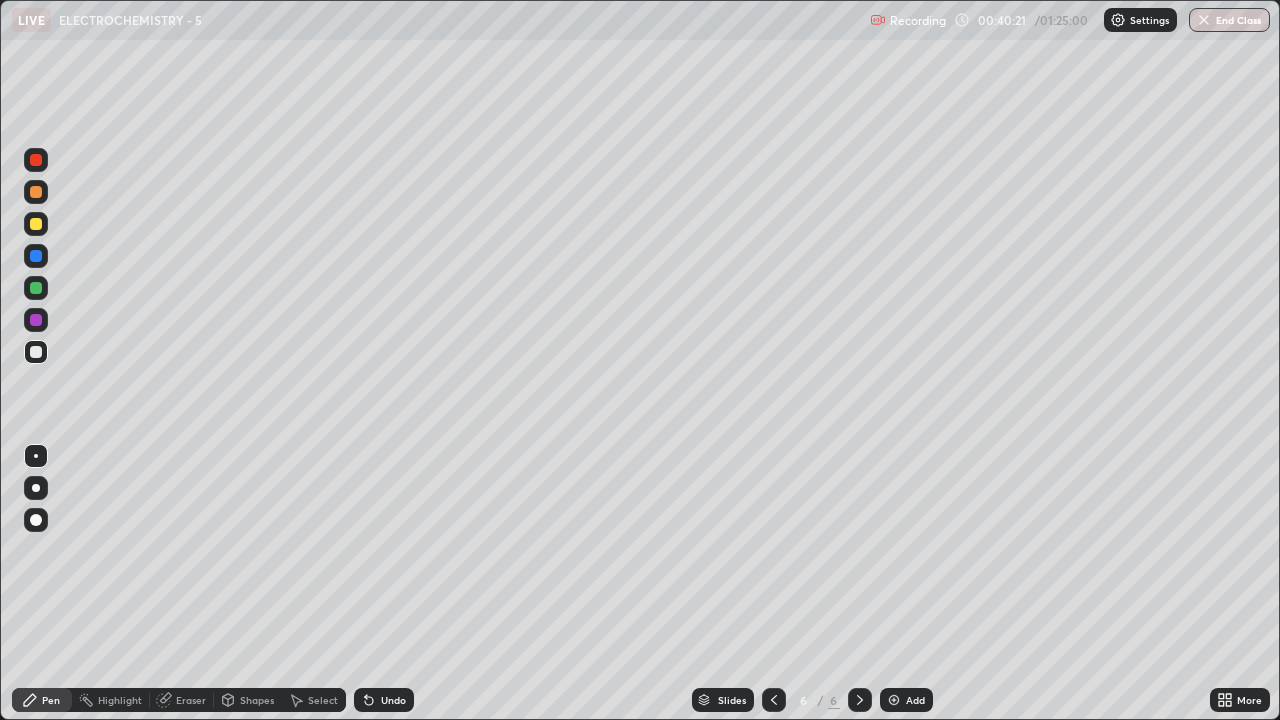 click at bounding box center (894, 700) 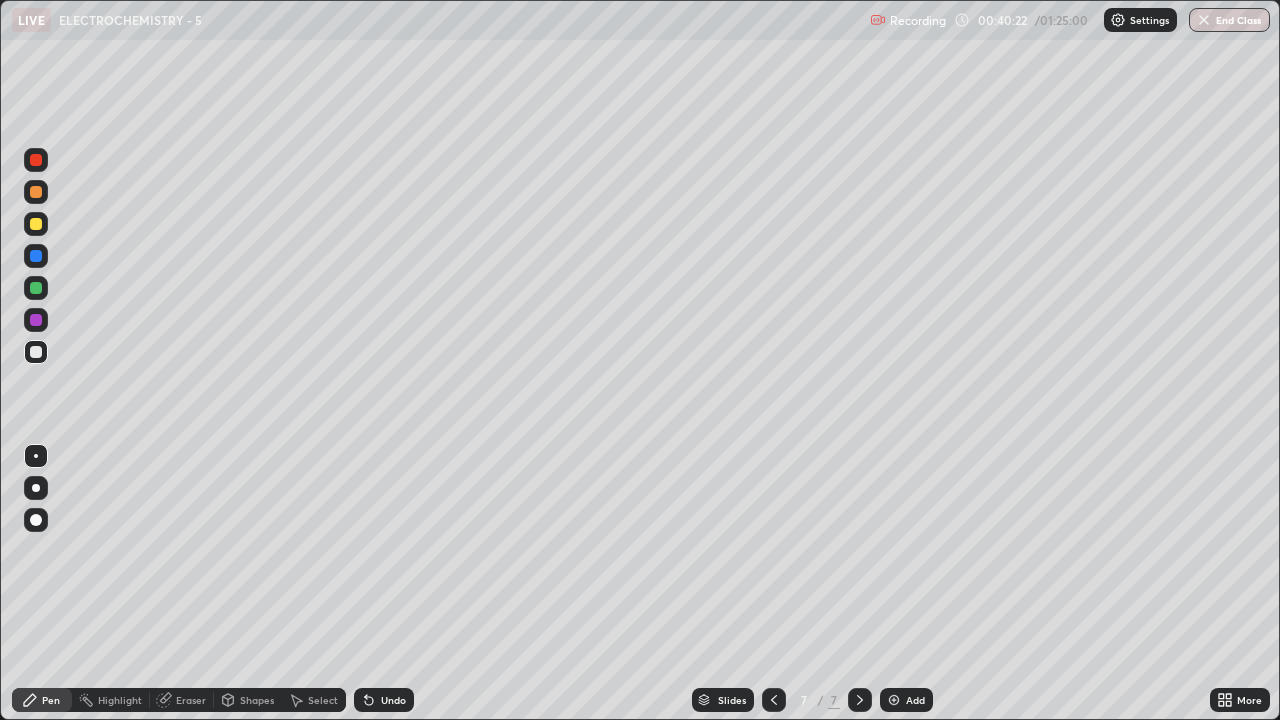 click at bounding box center (36, 224) 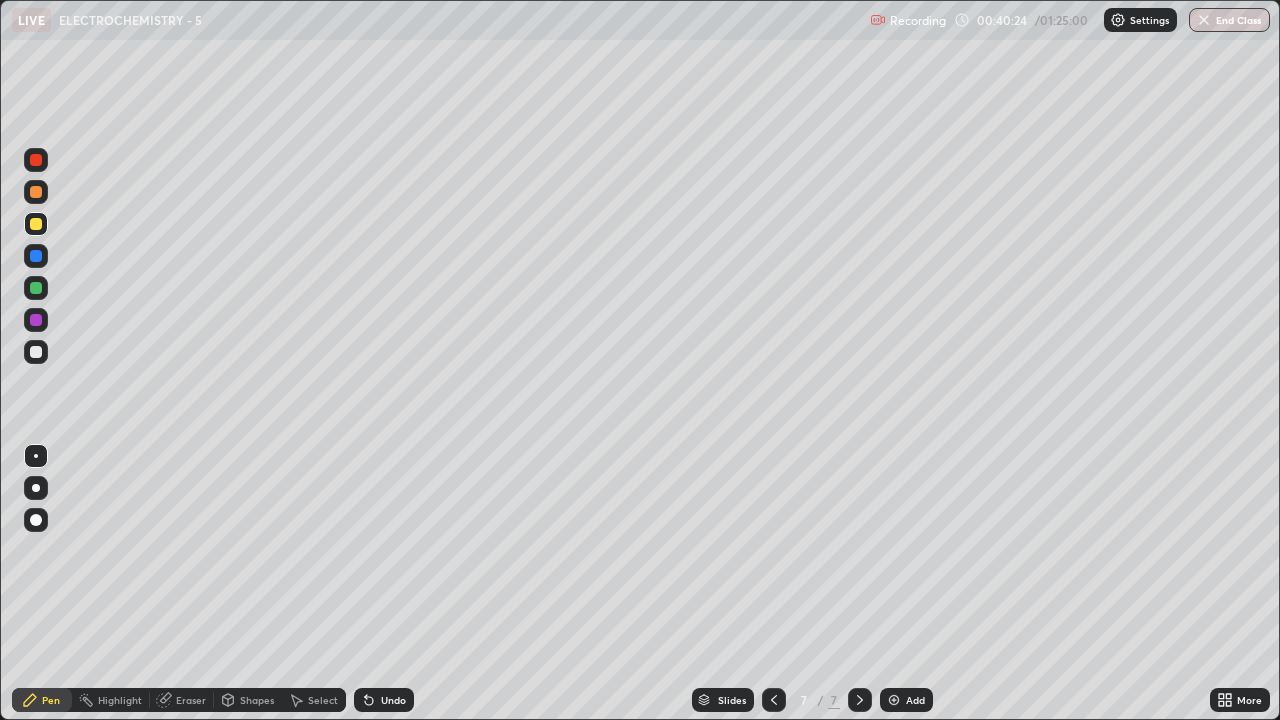 click on "Shapes" at bounding box center (257, 700) 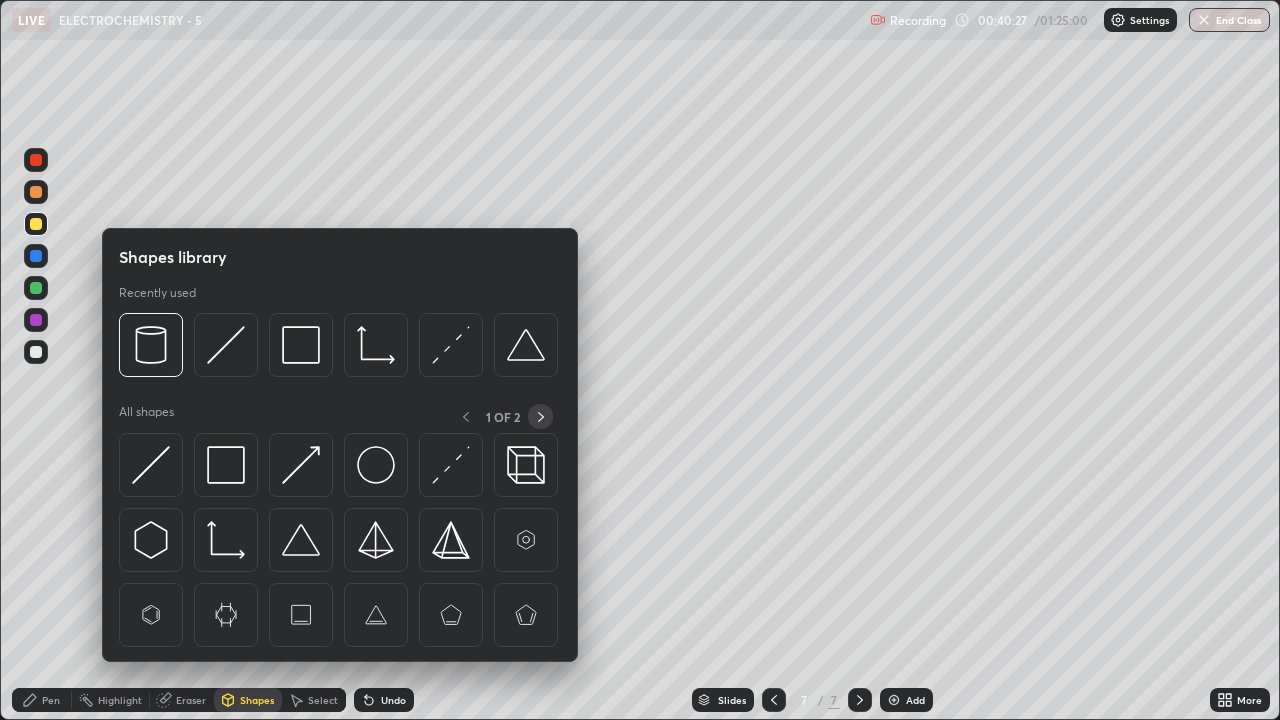 click at bounding box center (540, 416) 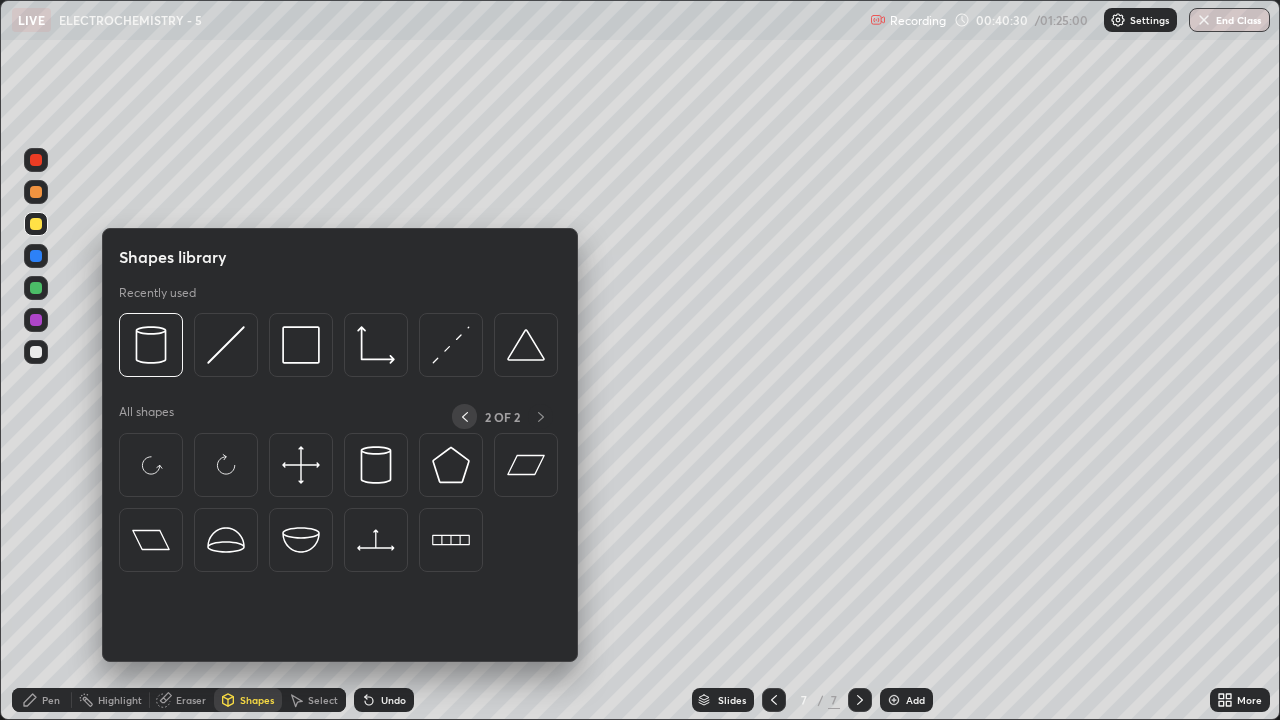 click at bounding box center [464, 416] 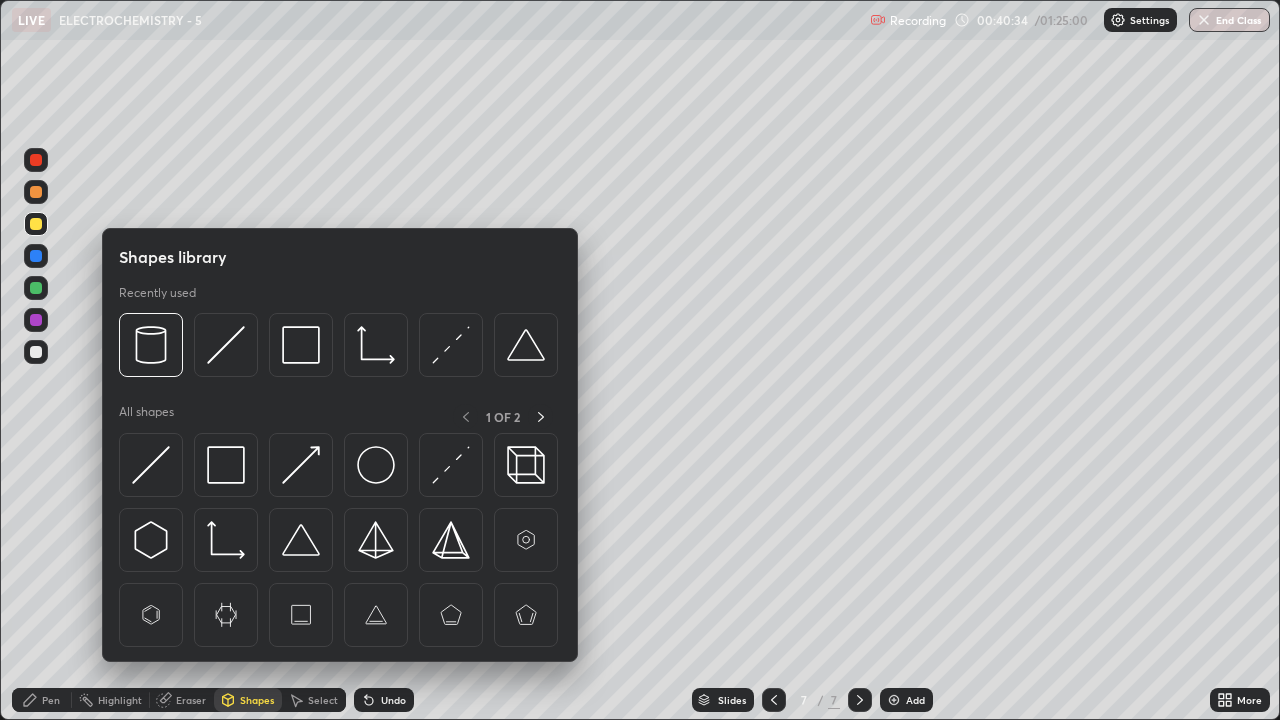 click on "Pen" at bounding box center (51, 700) 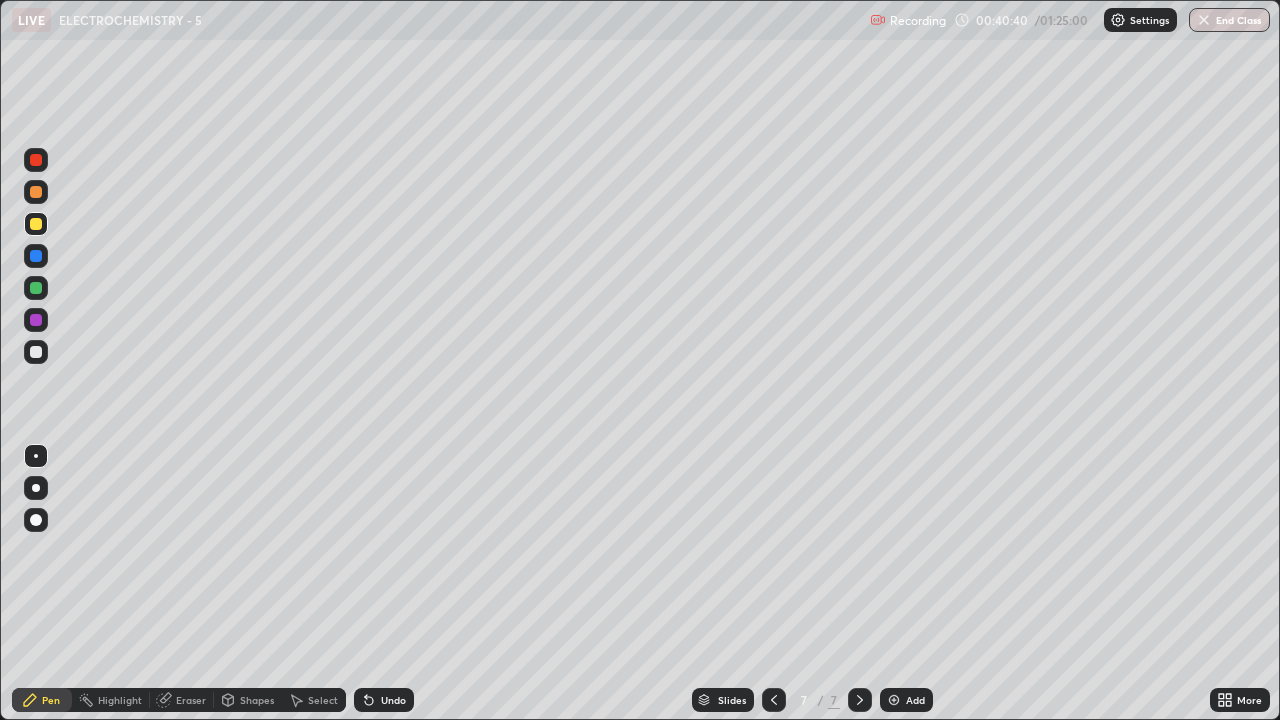 click at bounding box center [36, 352] 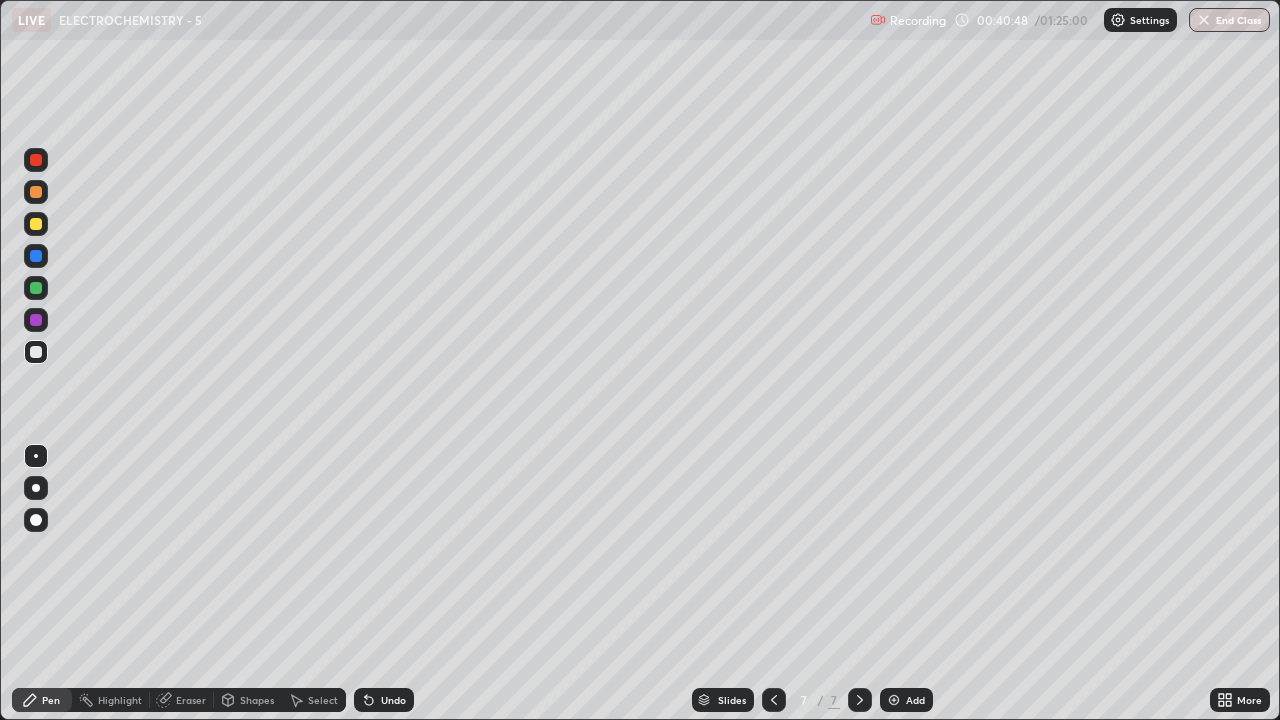 click at bounding box center [36, 256] 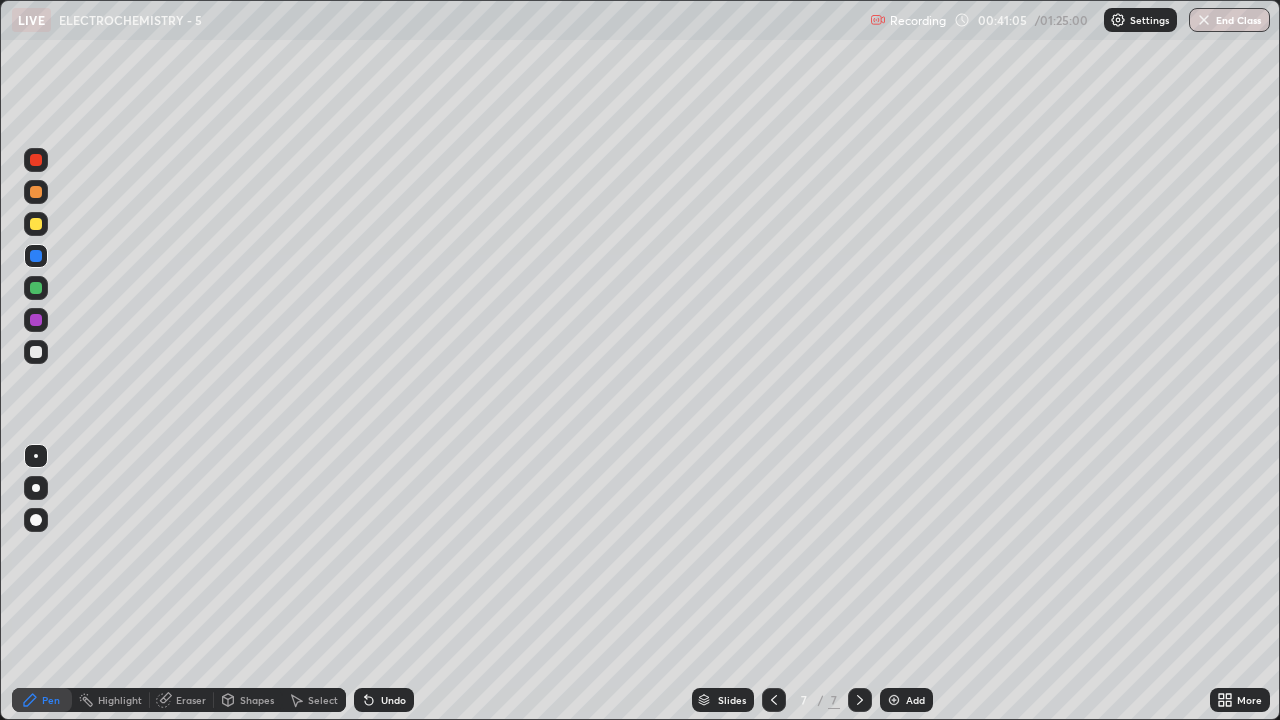 click at bounding box center [36, 352] 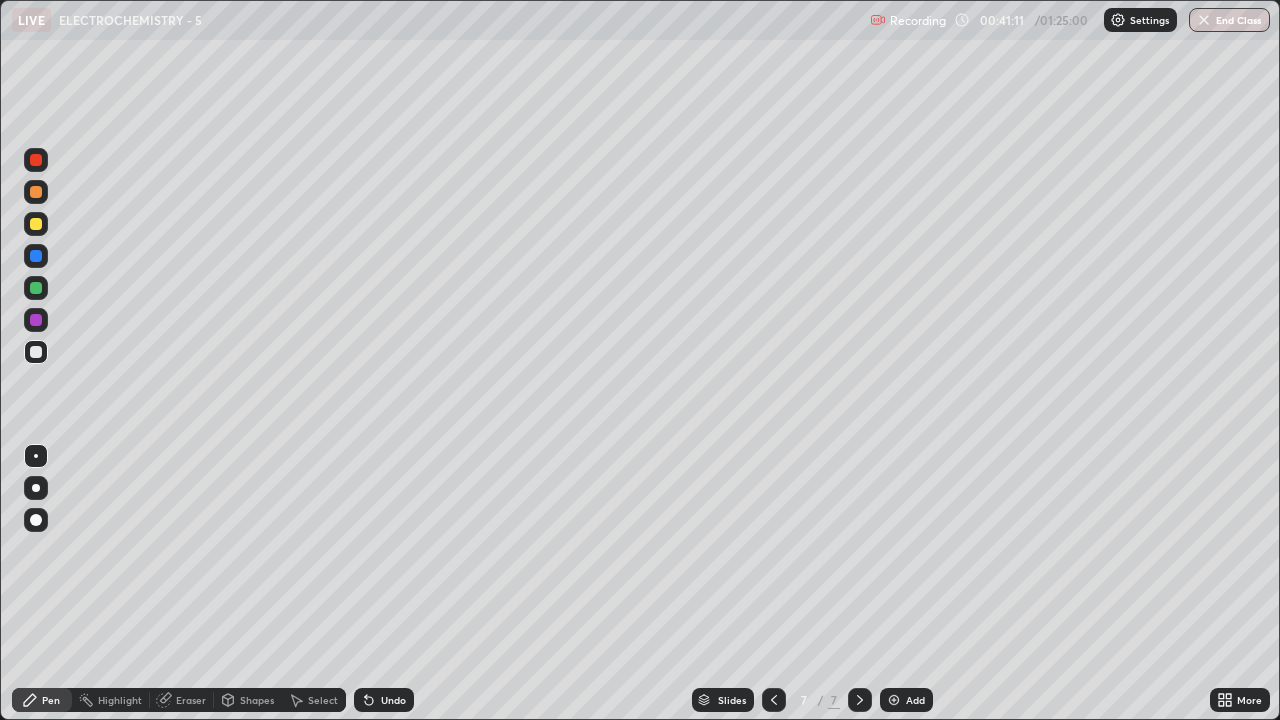 click at bounding box center (36, 256) 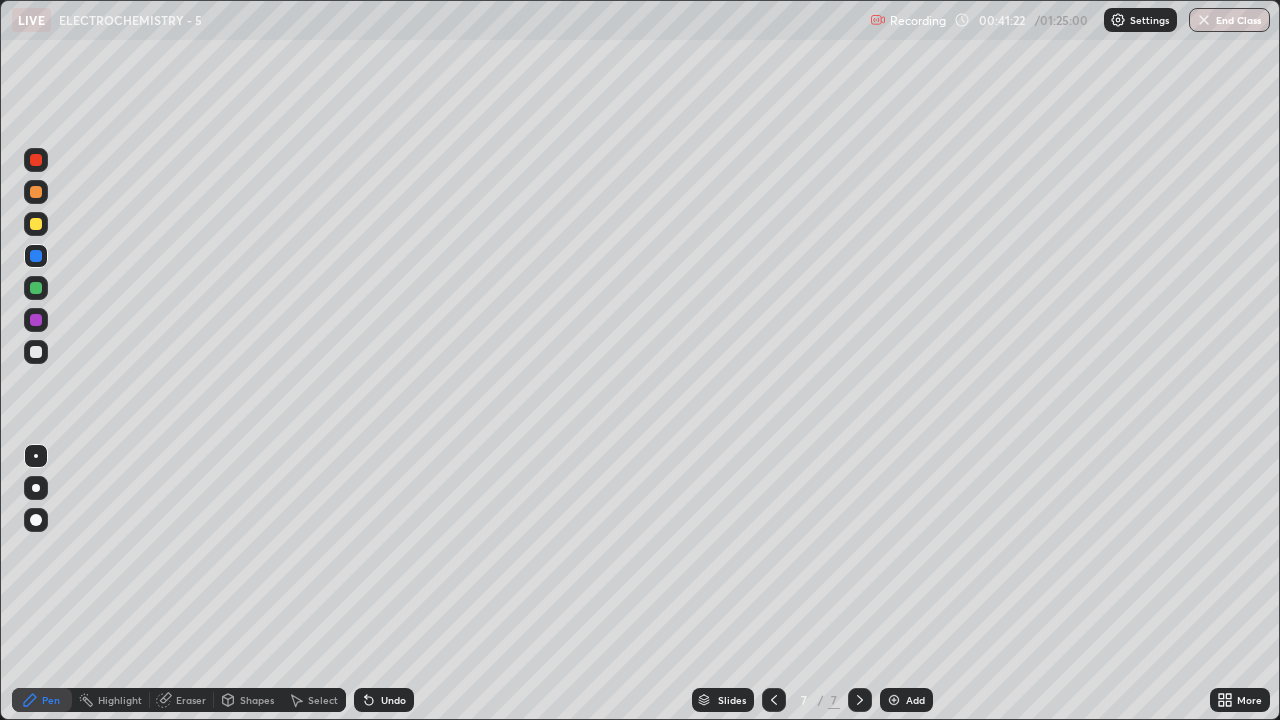 click at bounding box center [36, 352] 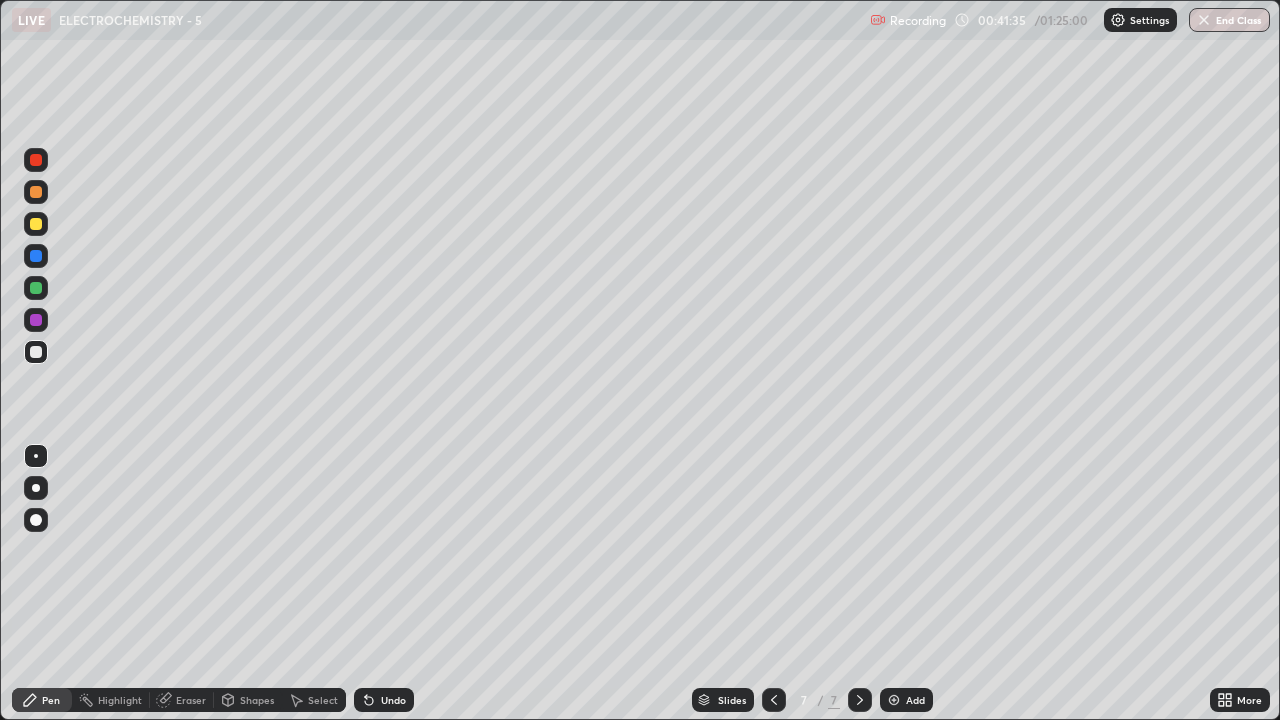 click on "Undo" at bounding box center (384, 700) 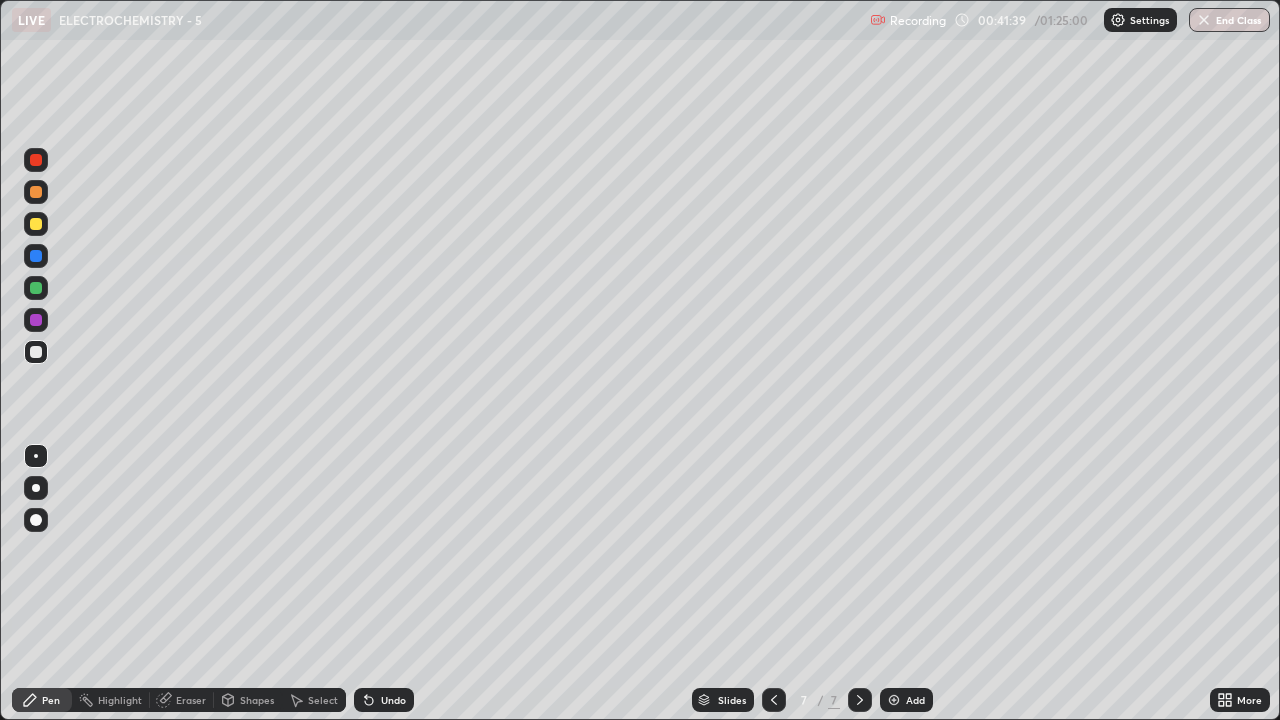 click on "Undo" at bounding box center (393, 700) 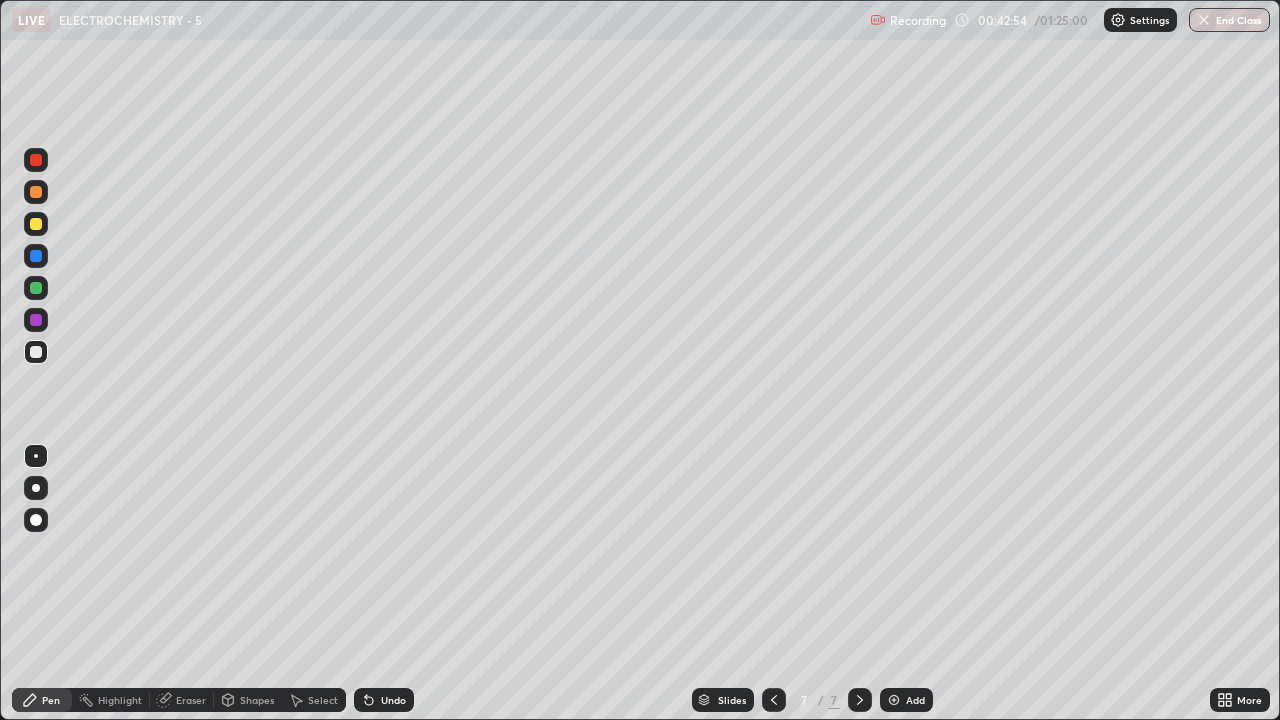 click at bounding box center [36, 288] 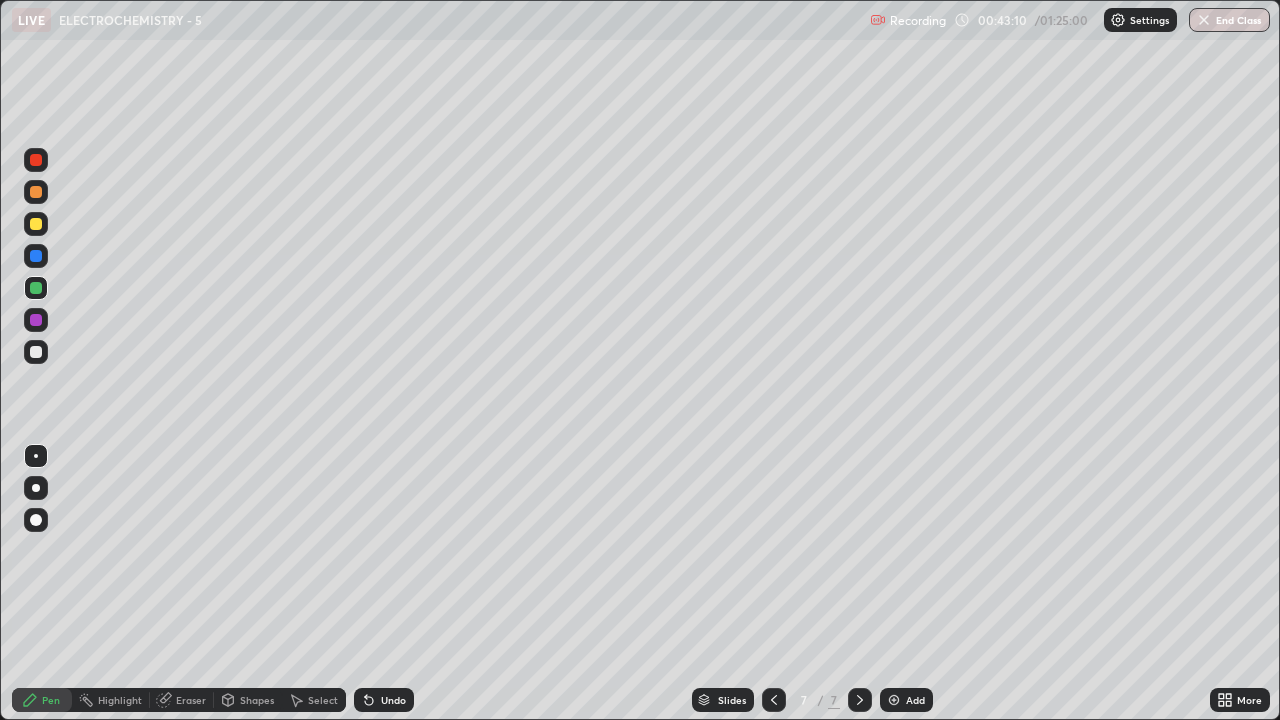 click at bounding box center [36, 352] 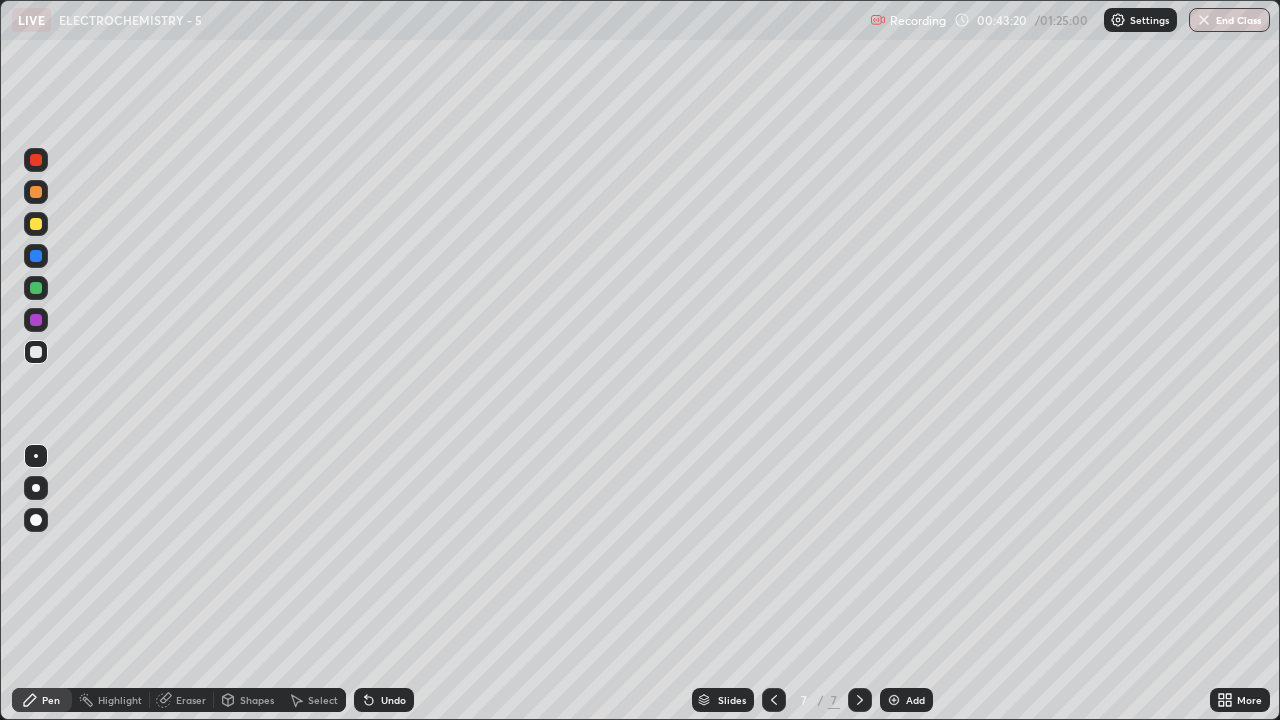 click at bounding box center [36, 320] 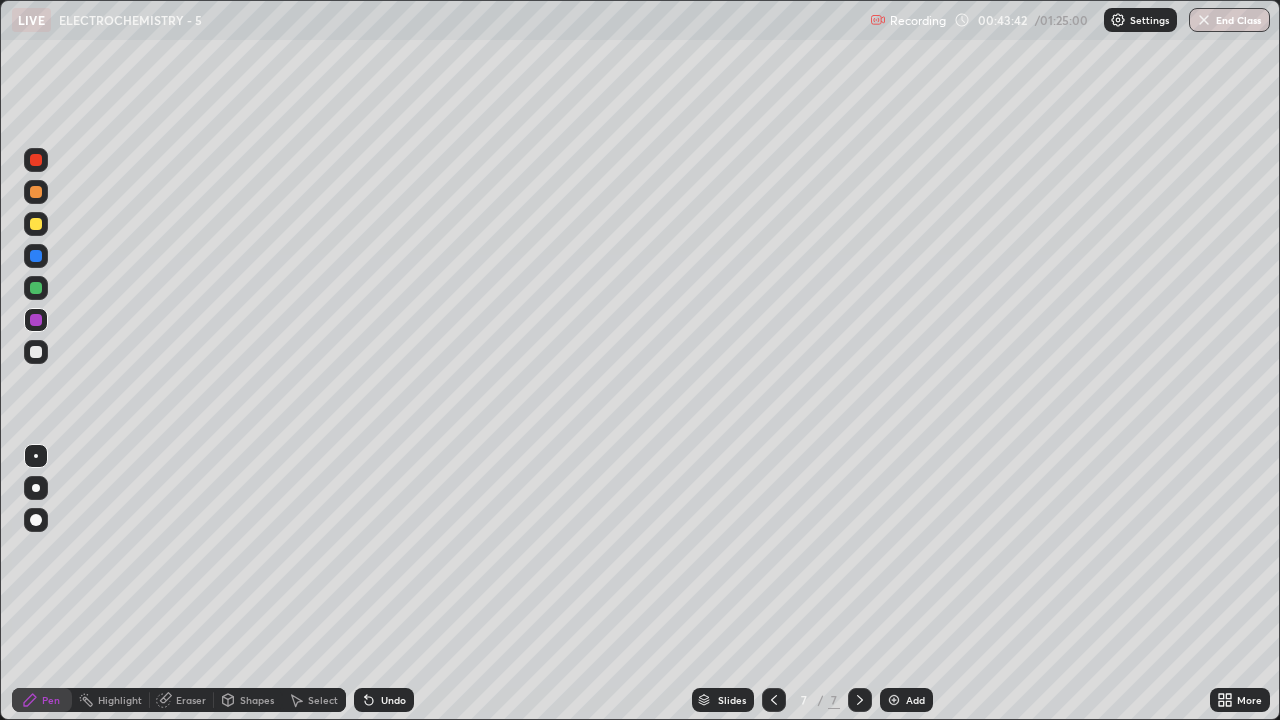 click at bounding box center (36, 256) 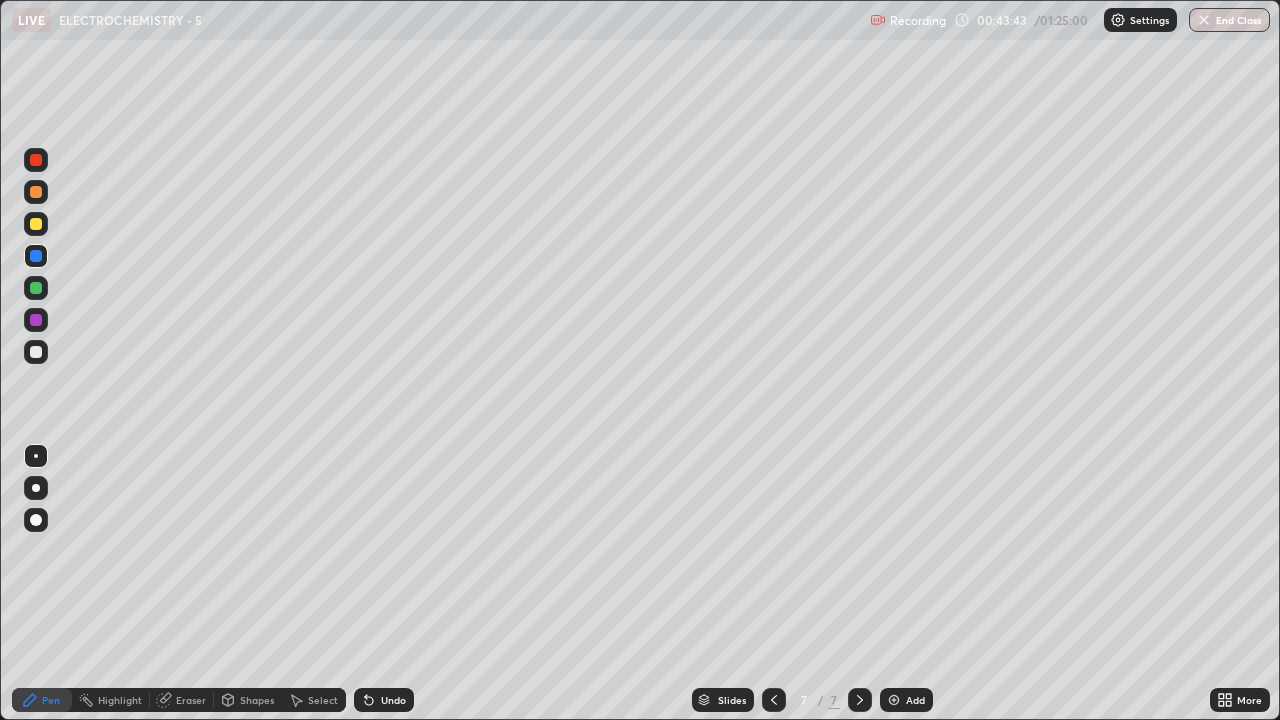 click at bounding box center [36, 224] 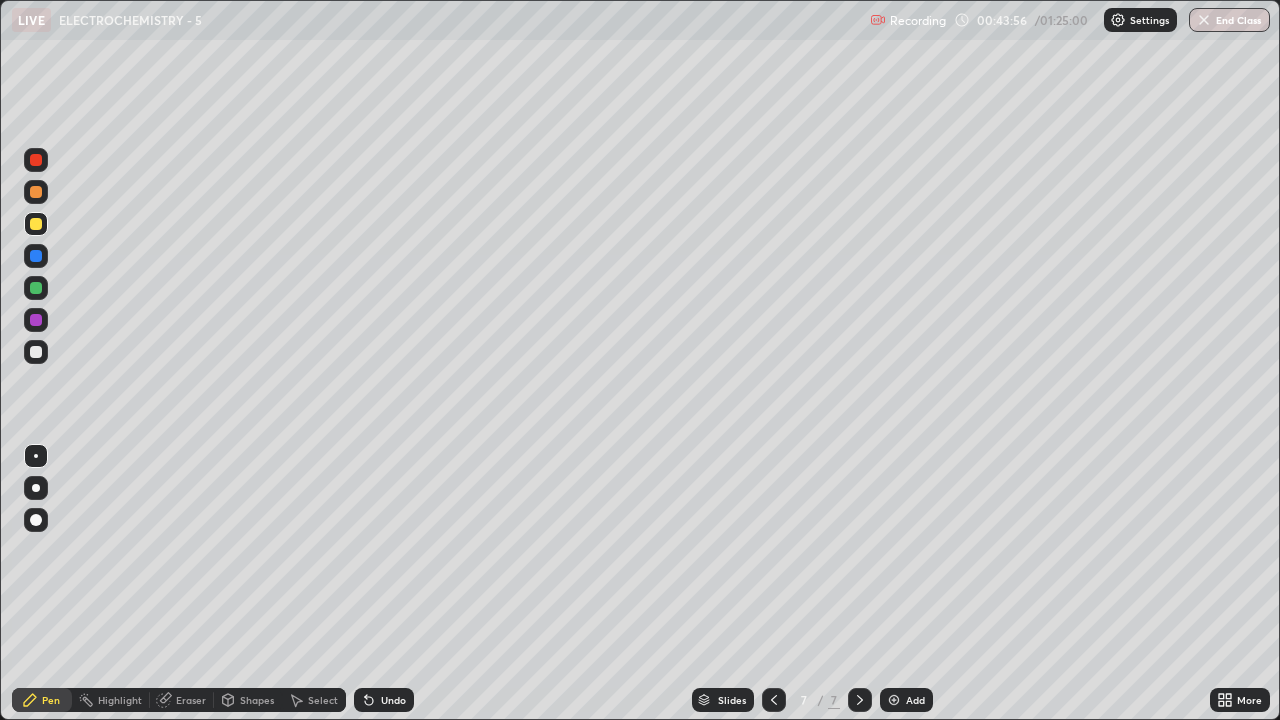 click at bounding box center (36, 352) 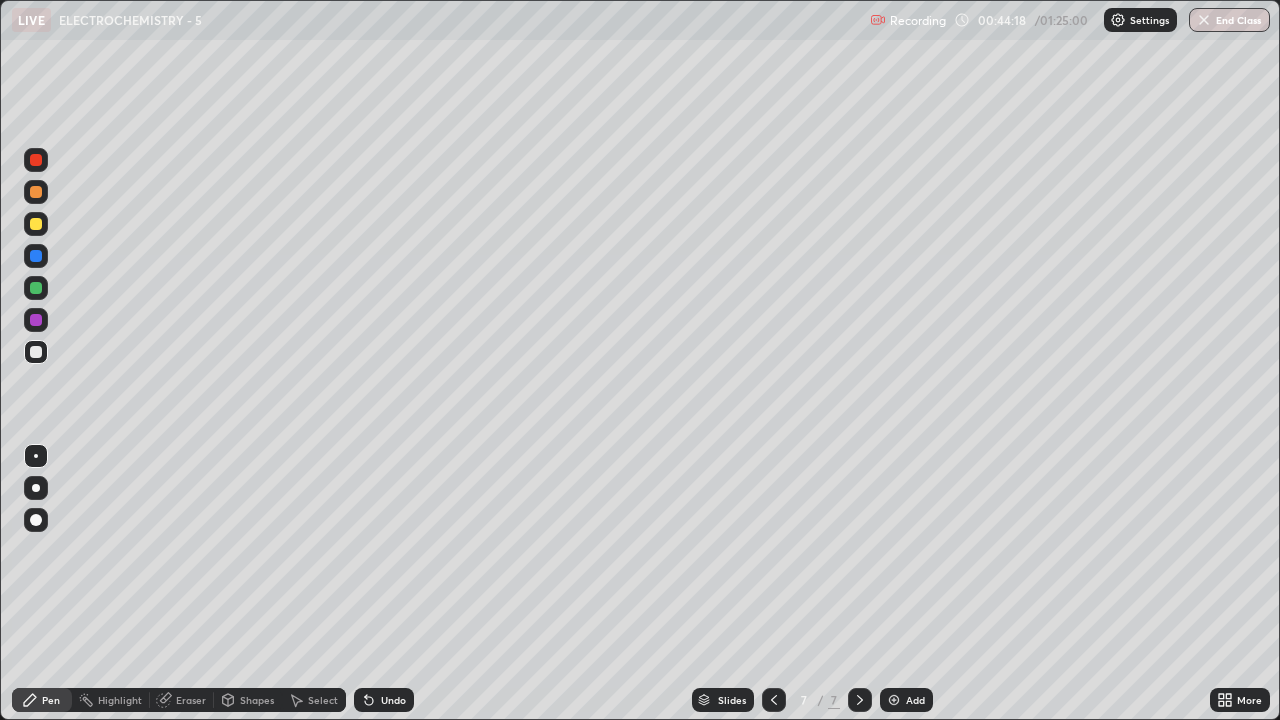 click at bounding box center [36, 320] 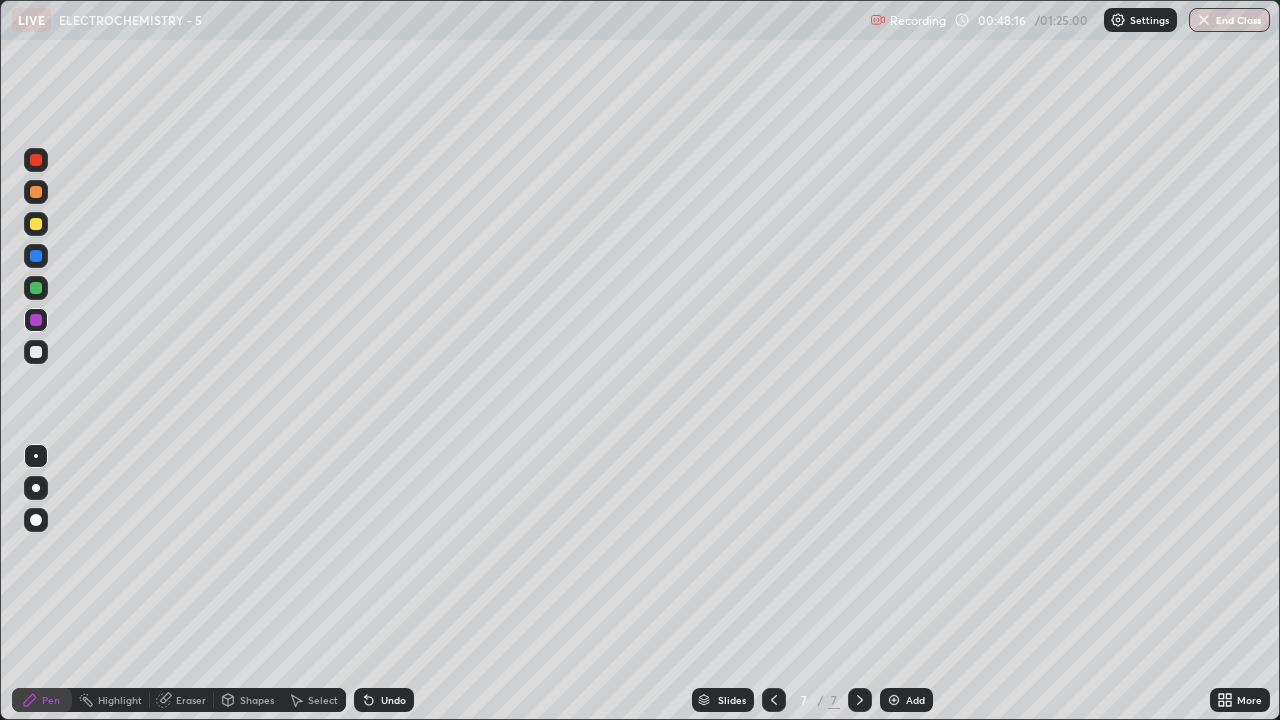 click at bounding box center [894, 700] 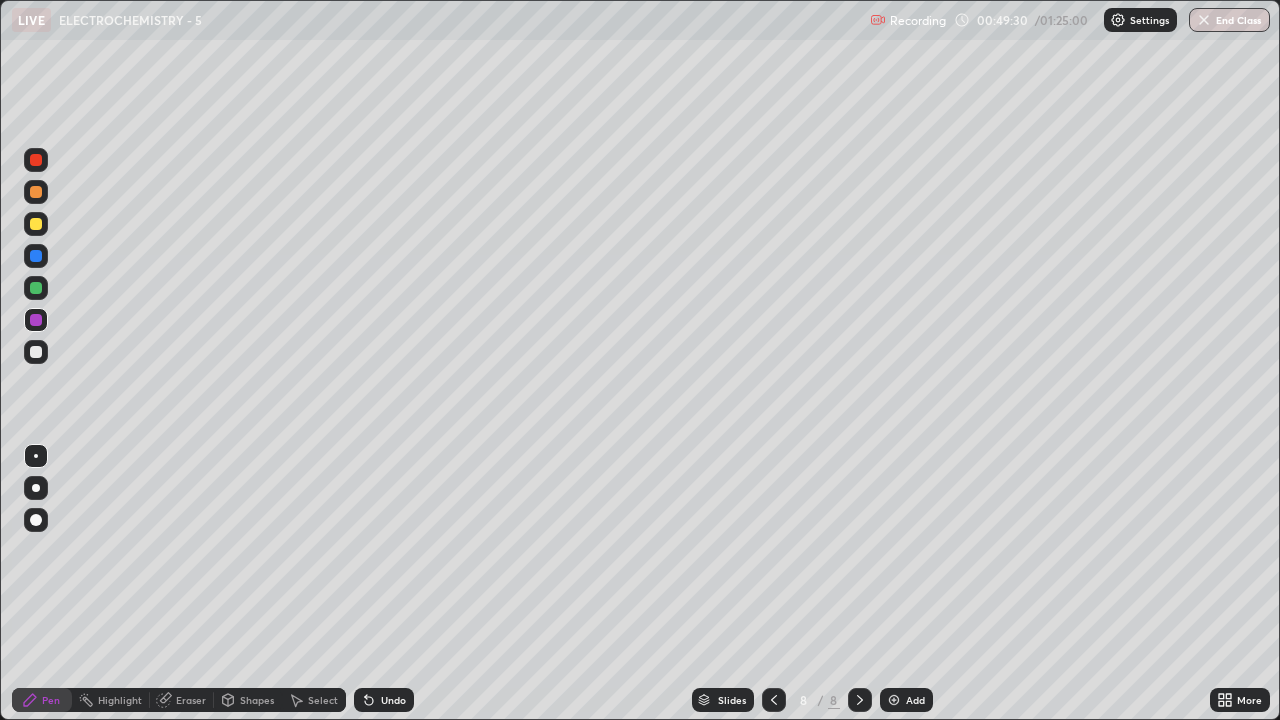 click at bounding box center (36, 288) 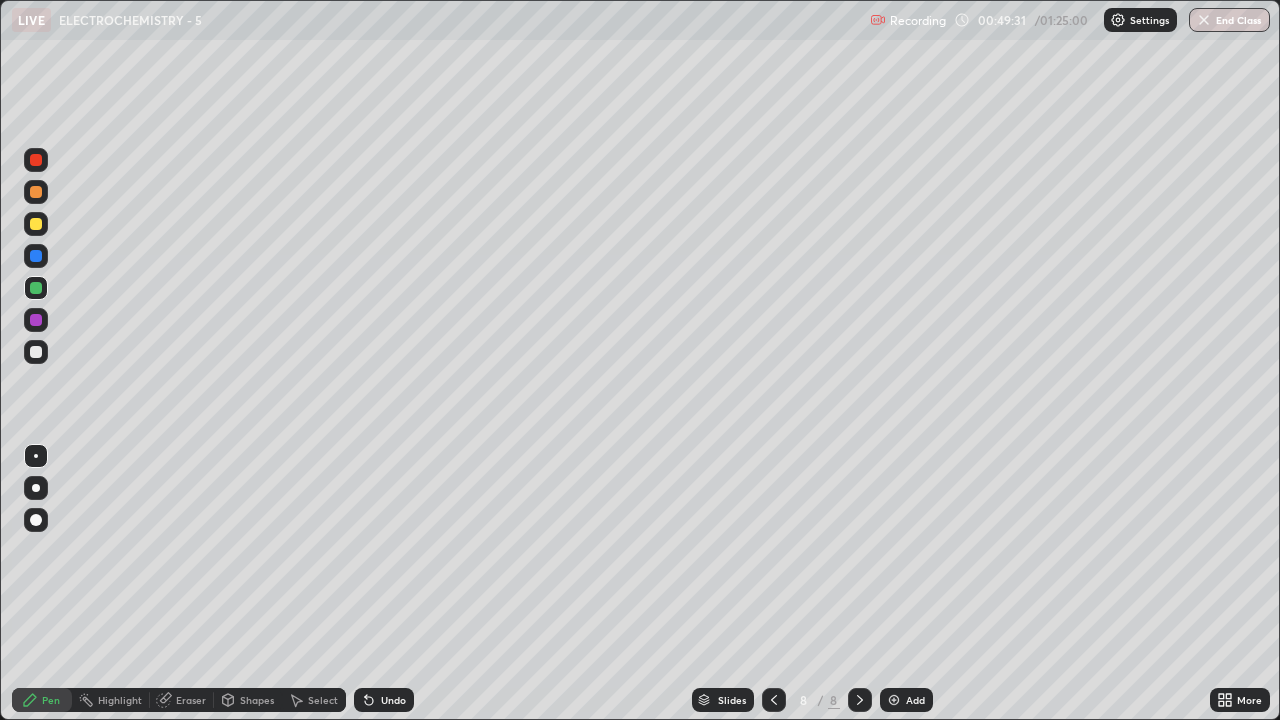 click at bounding box center (36, 352) 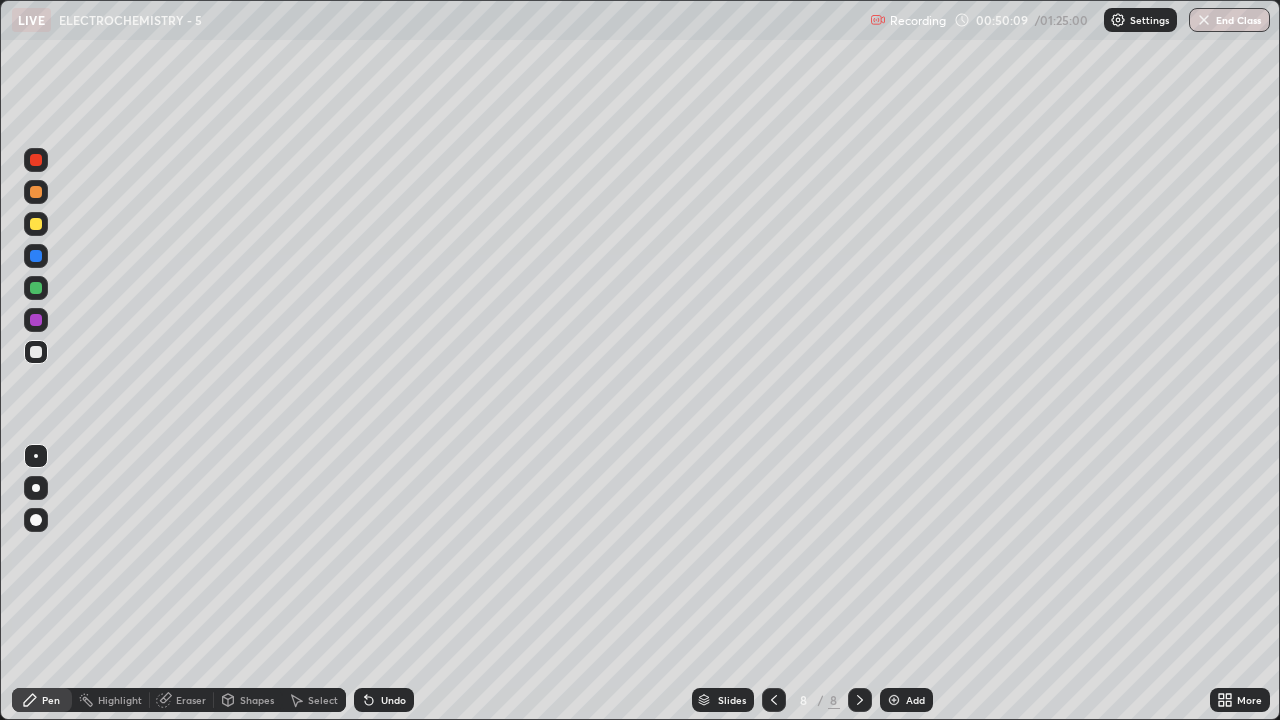 click at bounding box center (36, 320) 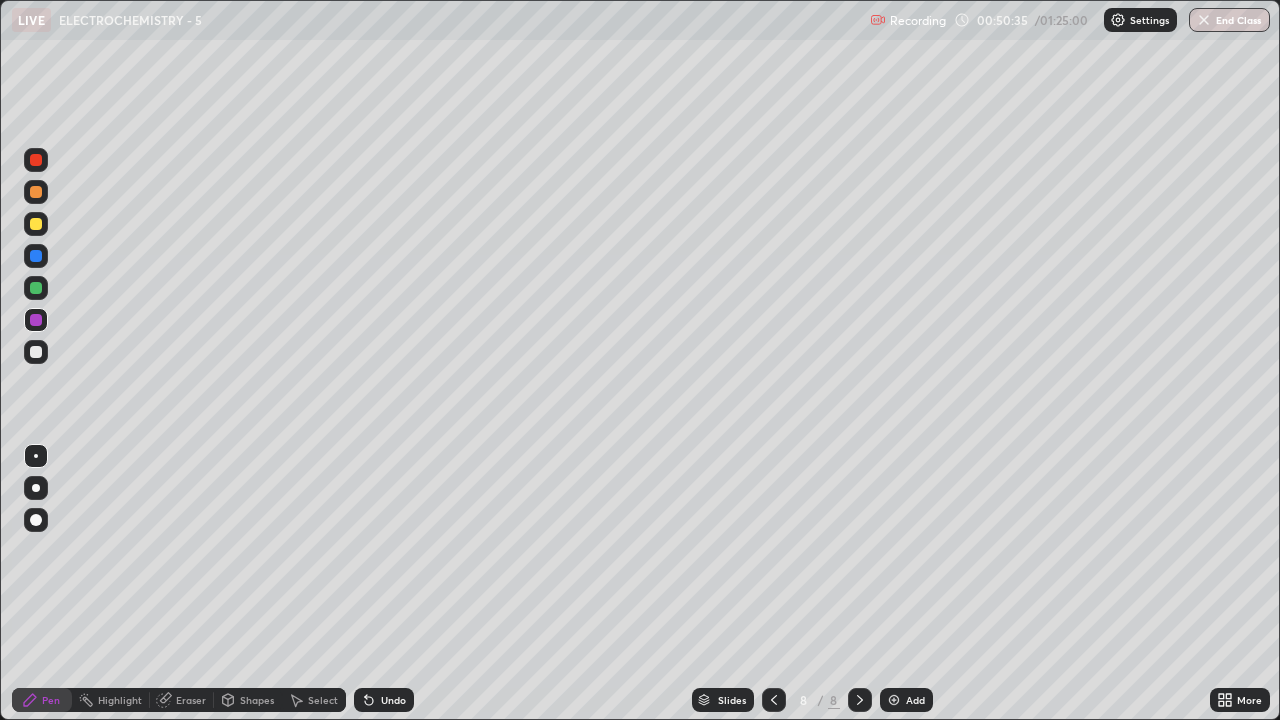 click at bounding box center [36, 352] 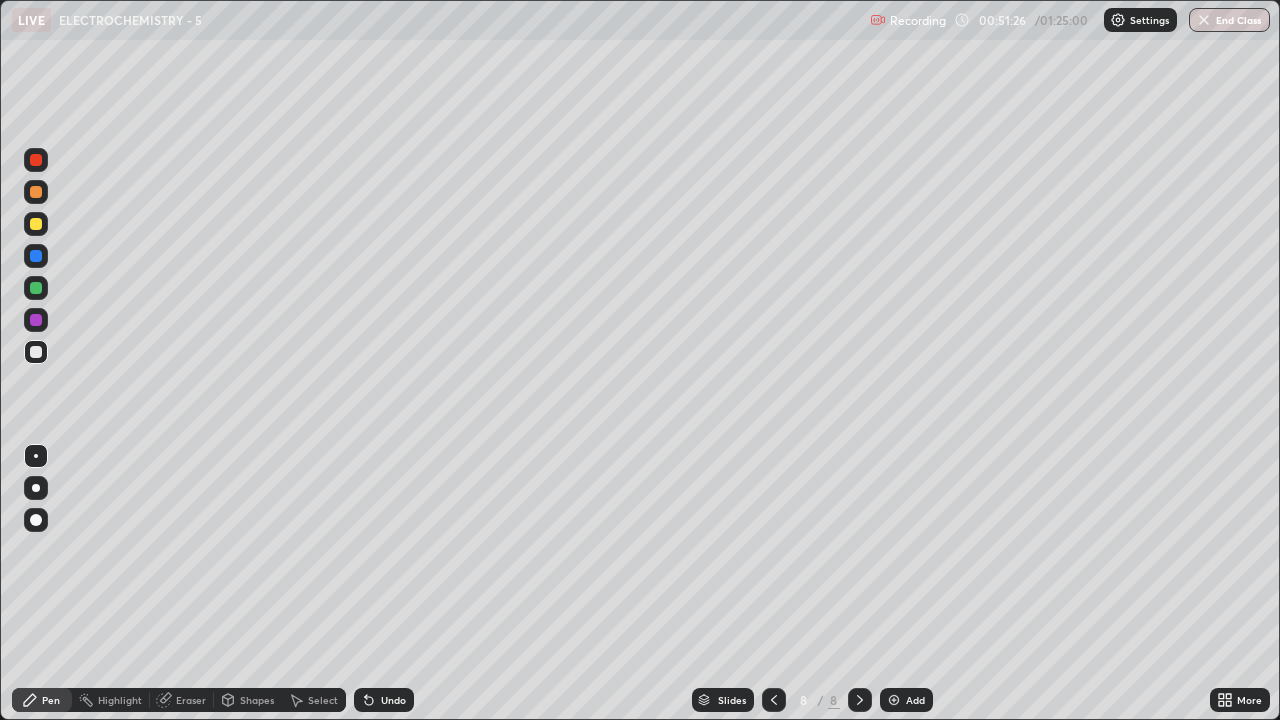 click at bounding box center [894, 700] 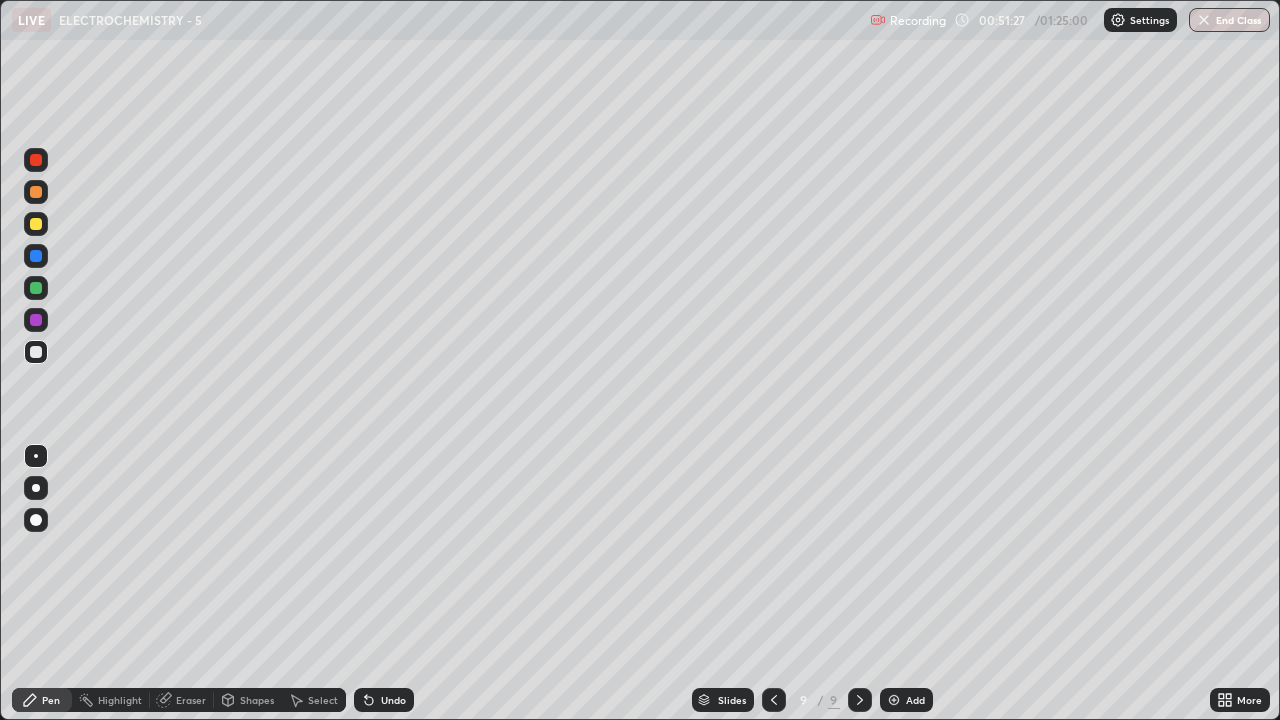 click at bounding box center (36, 224) 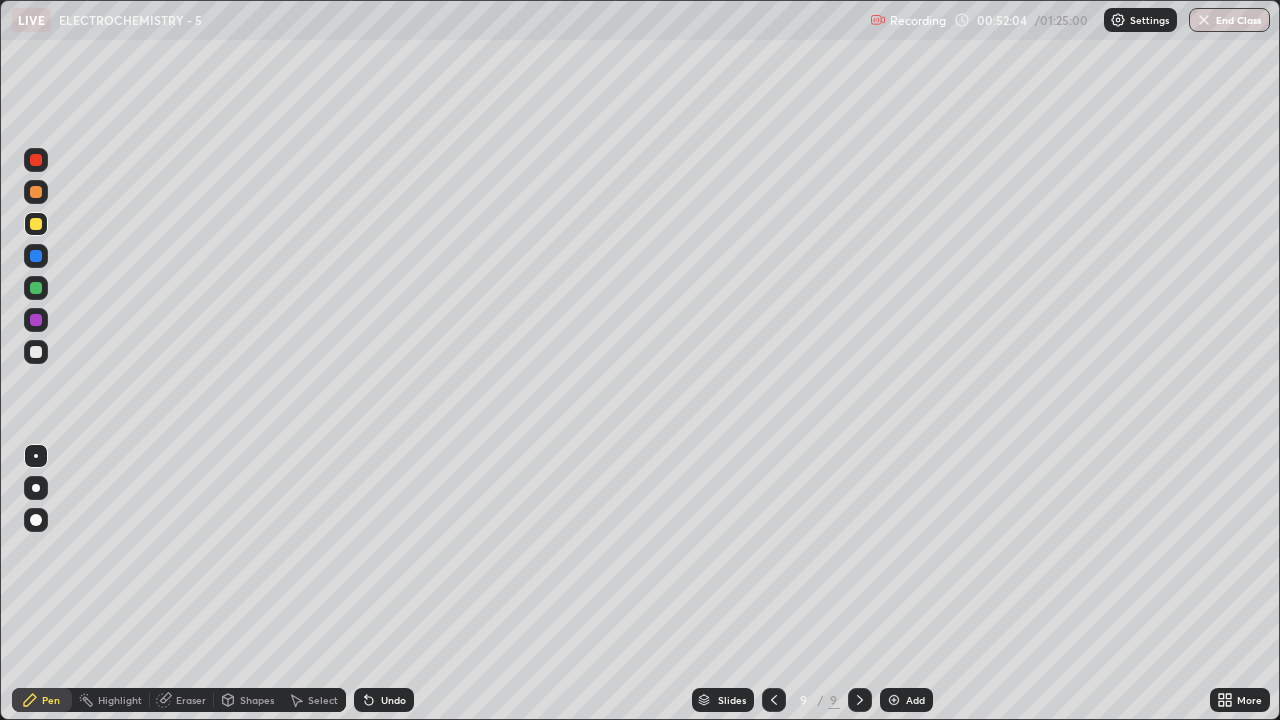 click at bounding box center (36, 352) 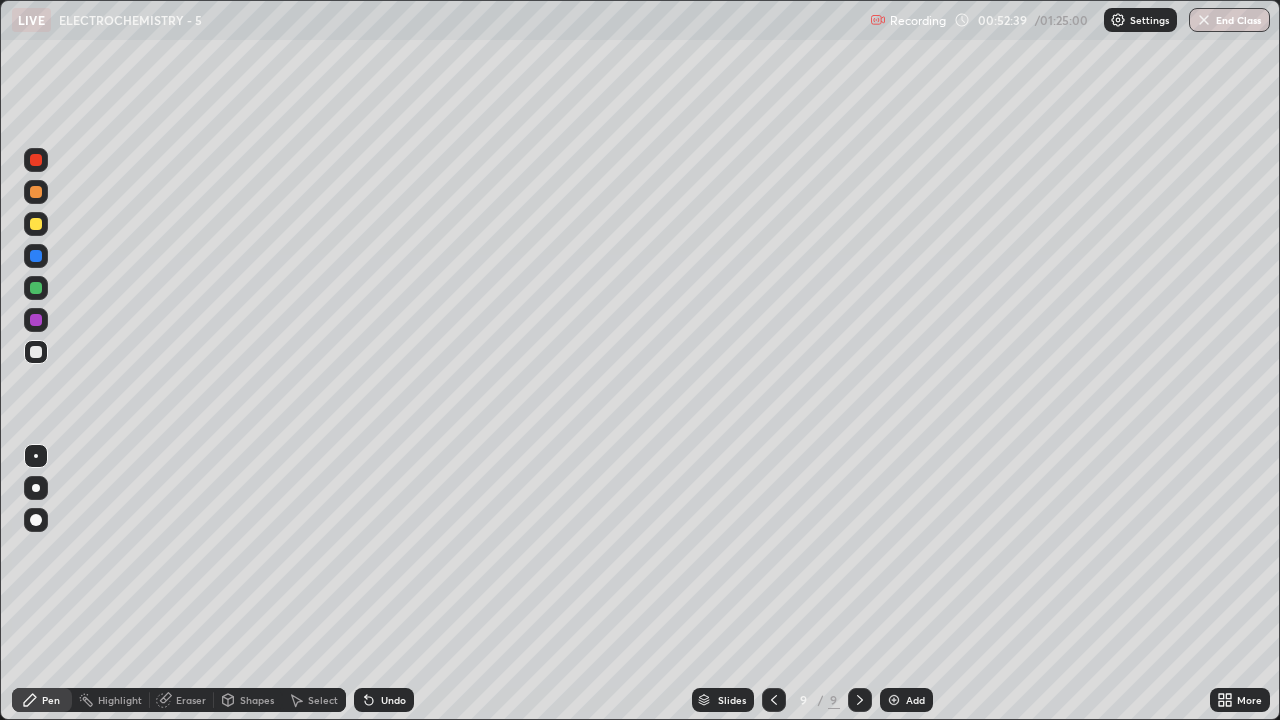click at bounding box center [36, 320] 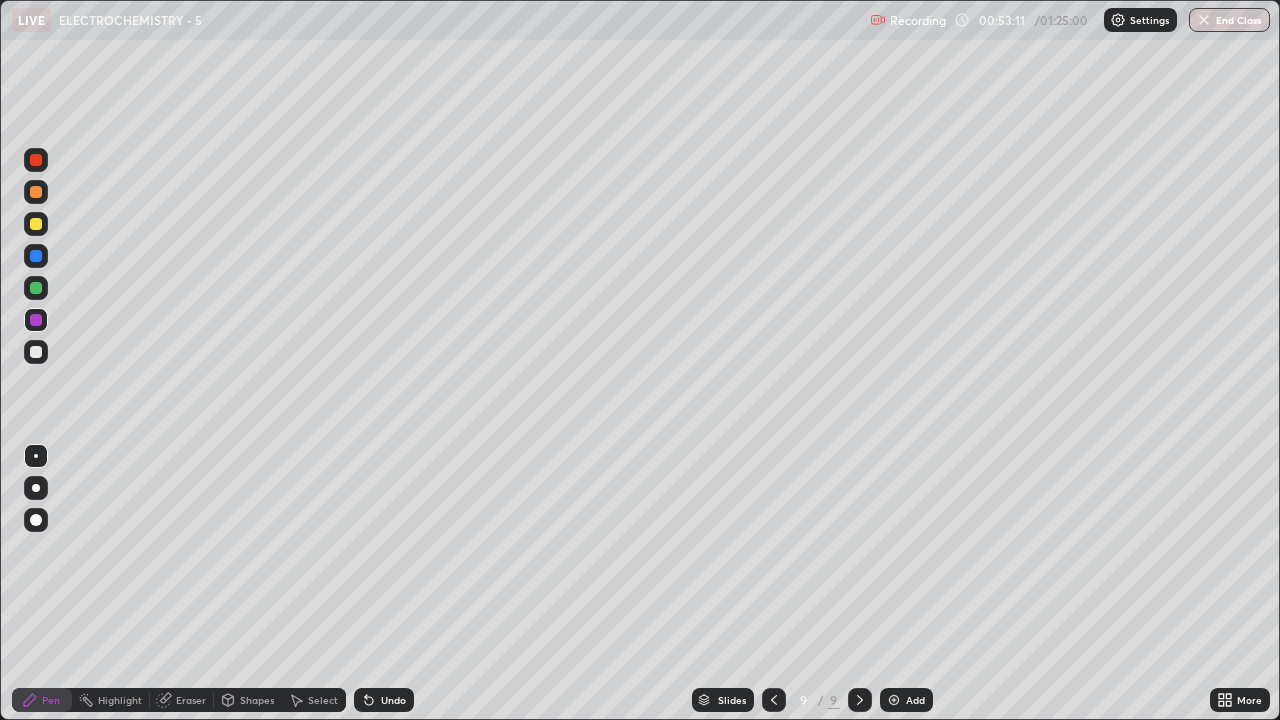 click 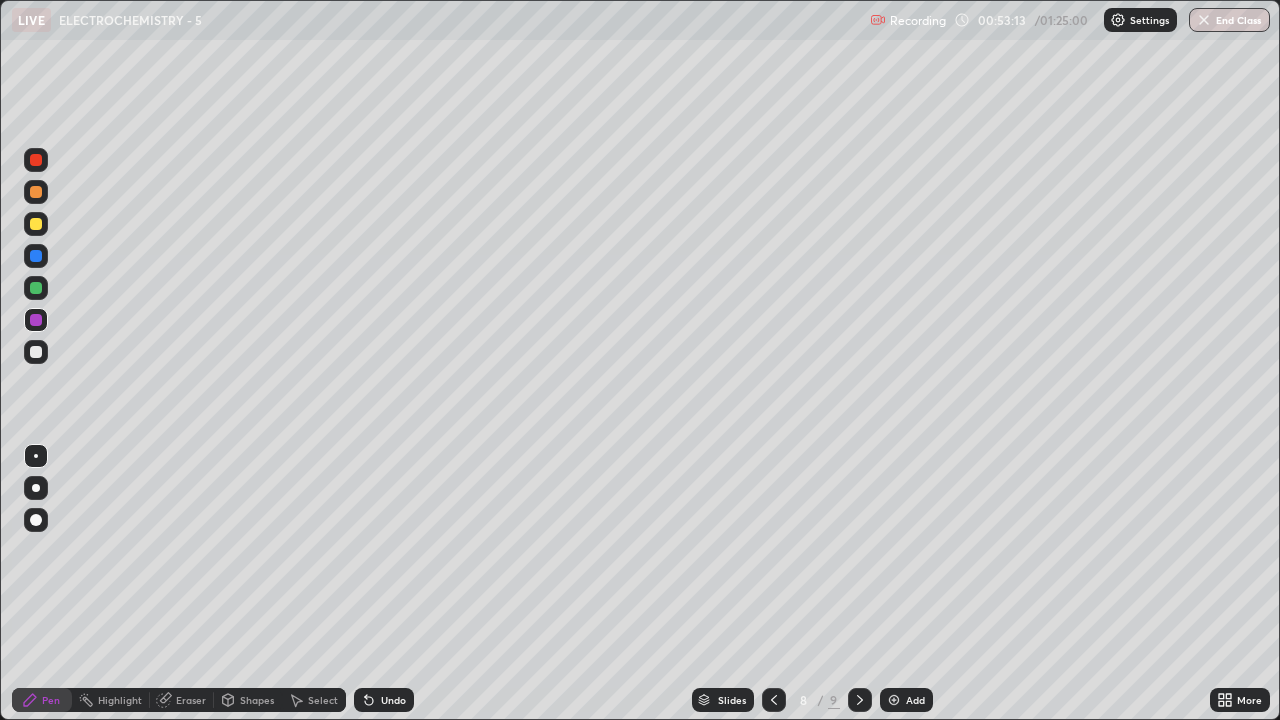 click at bounding box center (36, 288) 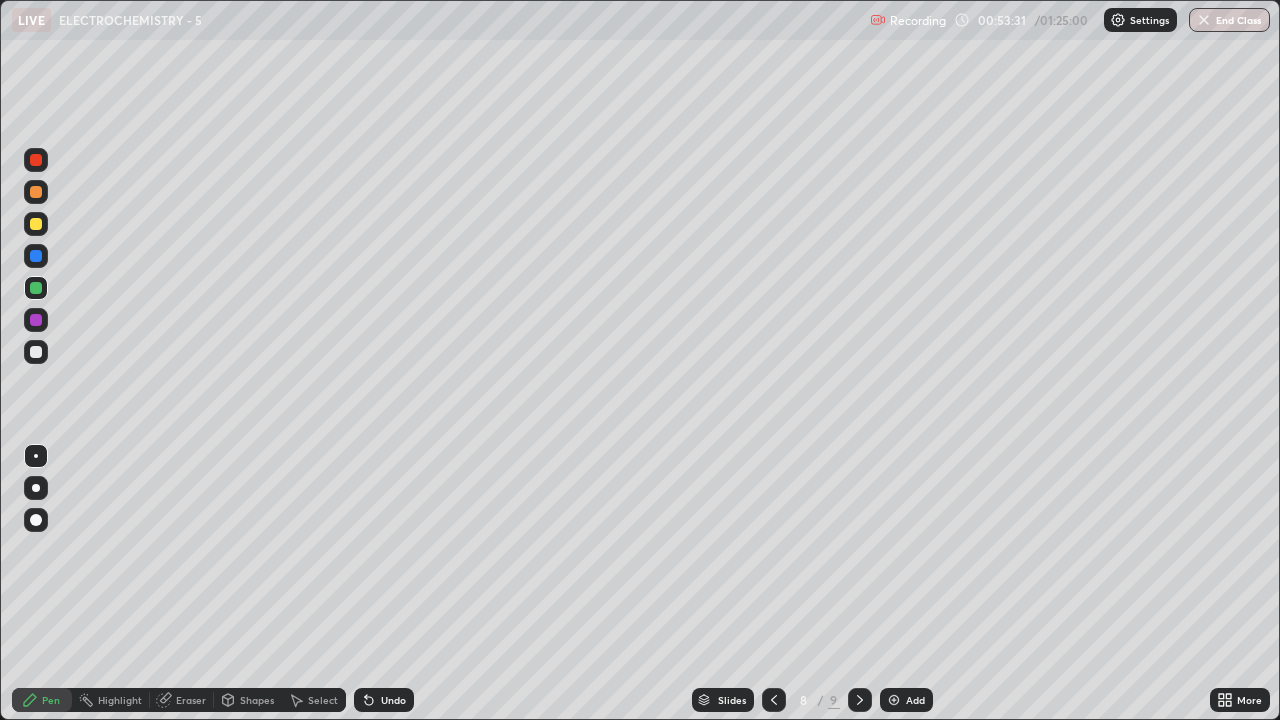 click at bounding box center (860, 700) 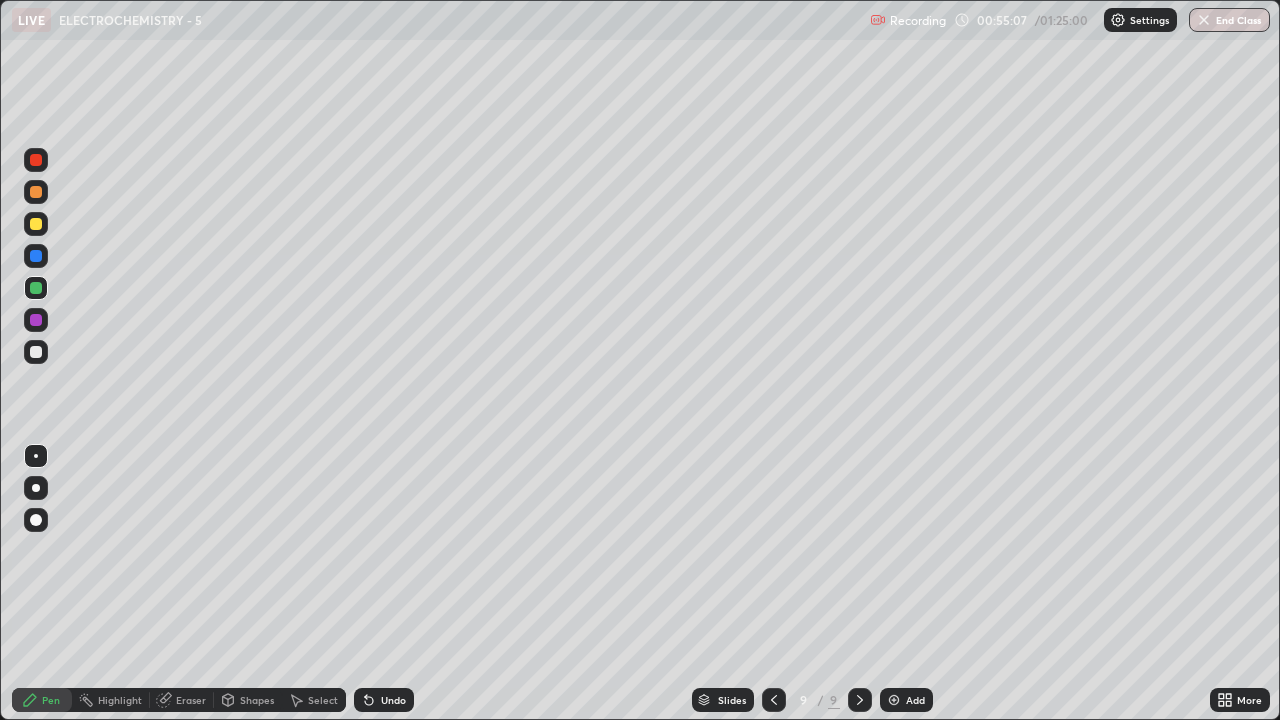 click on "Add" at bounding box center (915, 700) 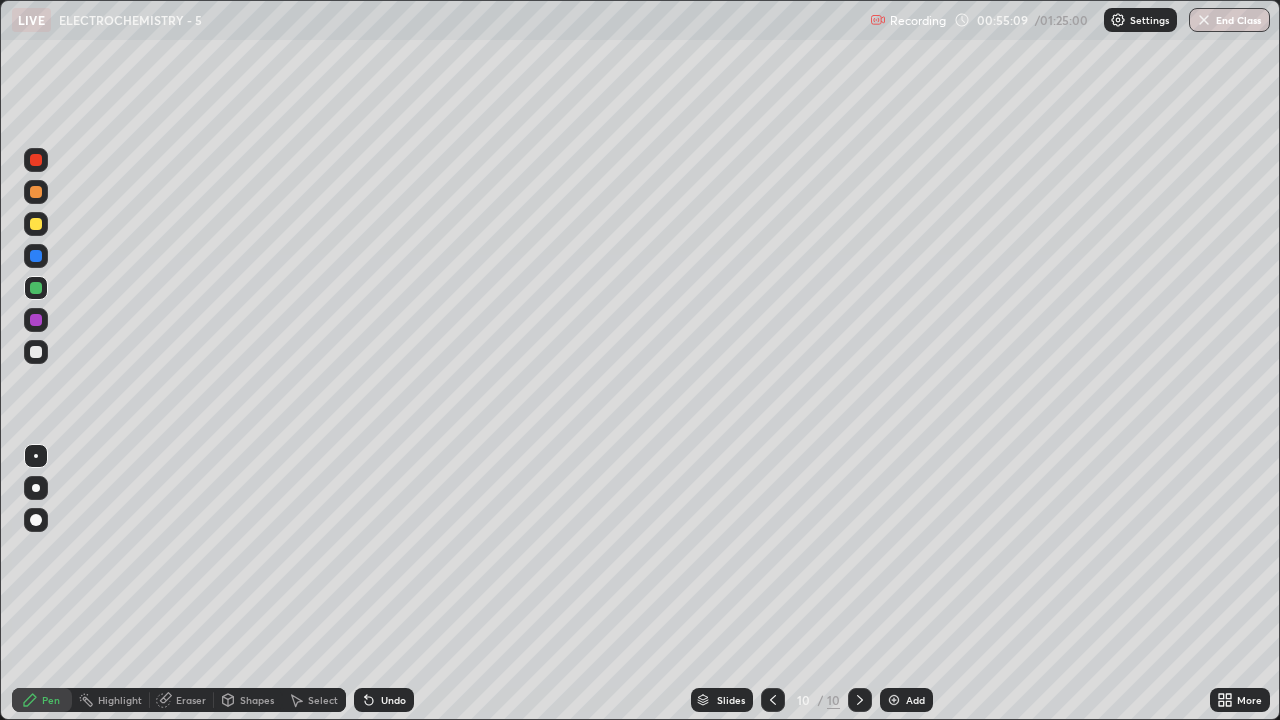 click at bounding box center [36, 160] 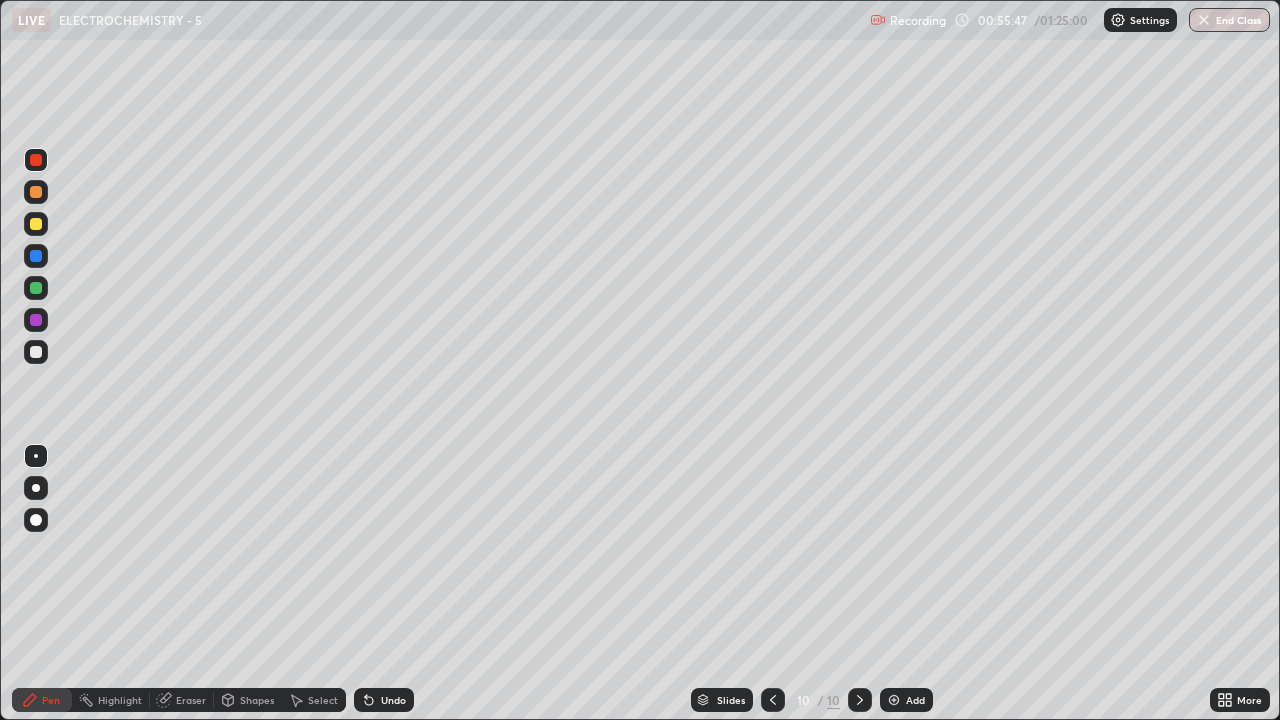 click at bounding box center [36, 352] 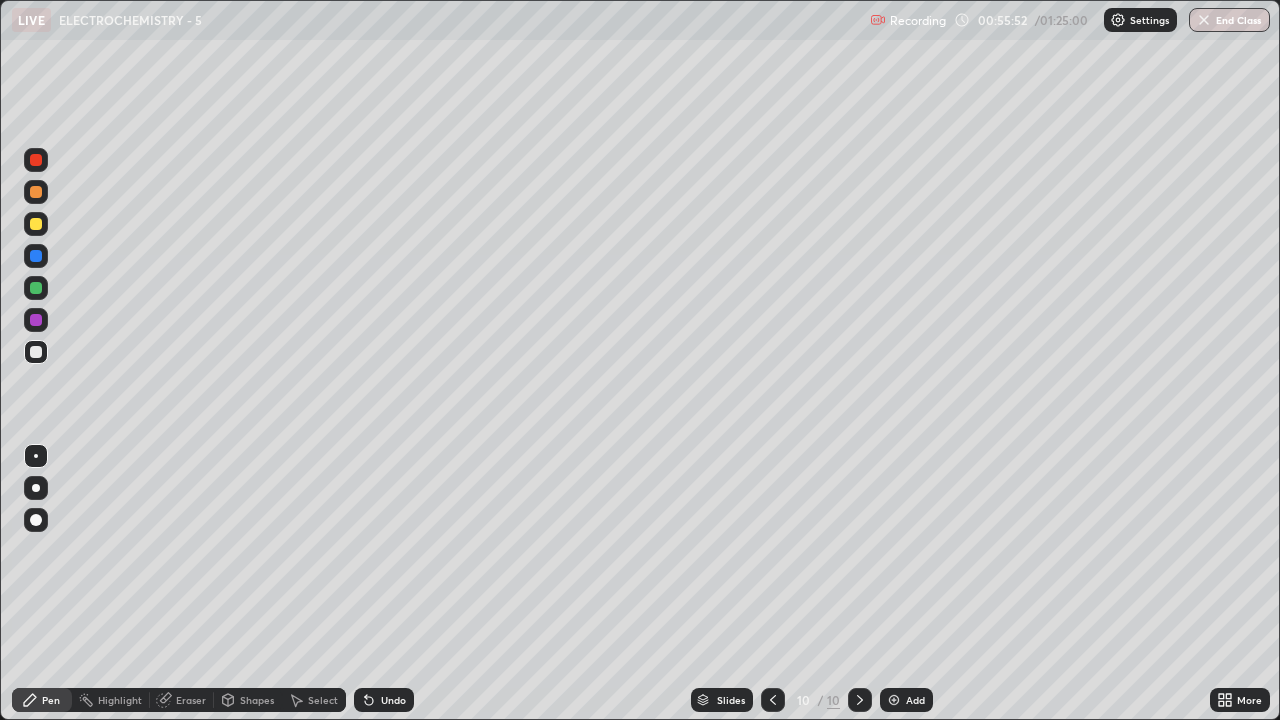 click on "Undo" at bounding box center [393, 700] 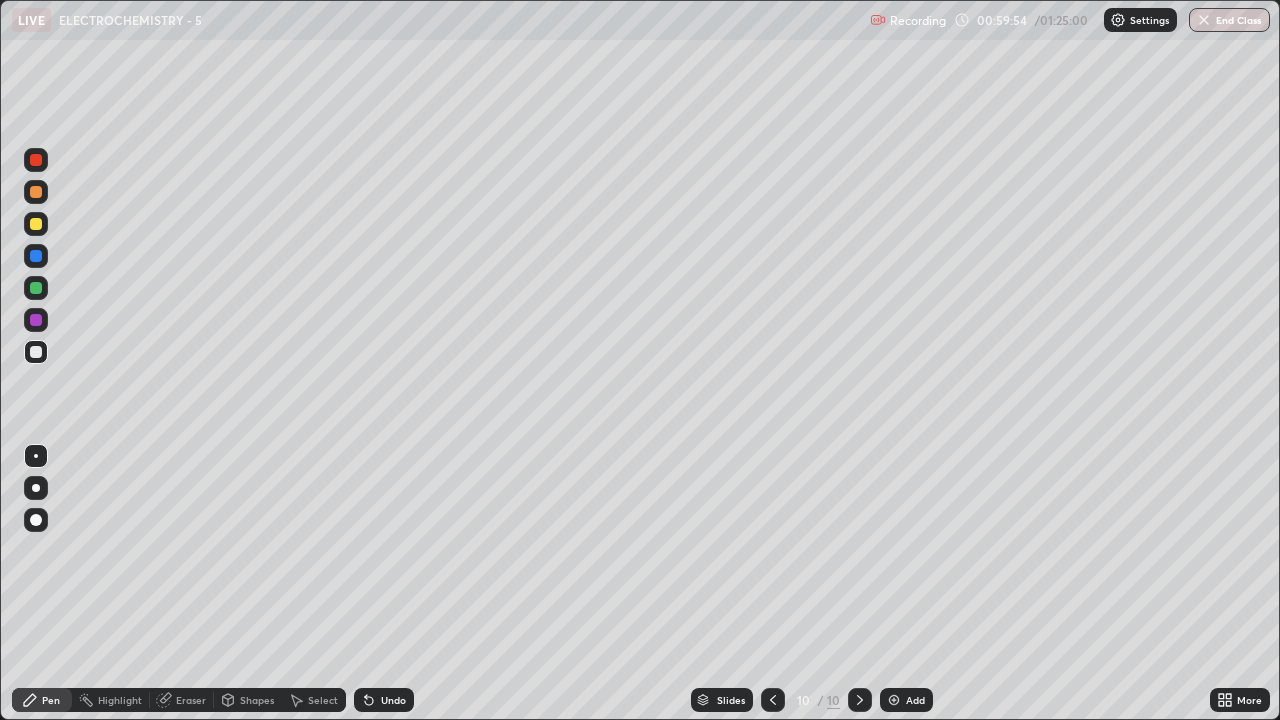 click 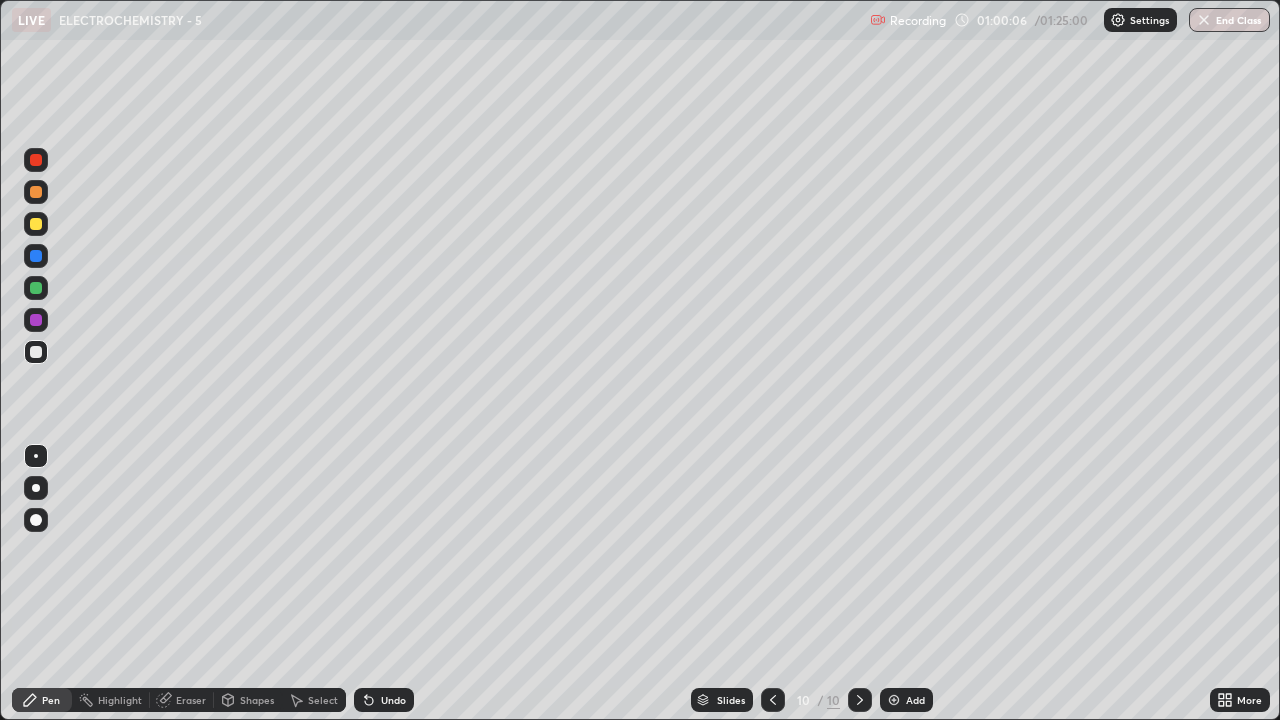 click at bounding box center [36, 320] 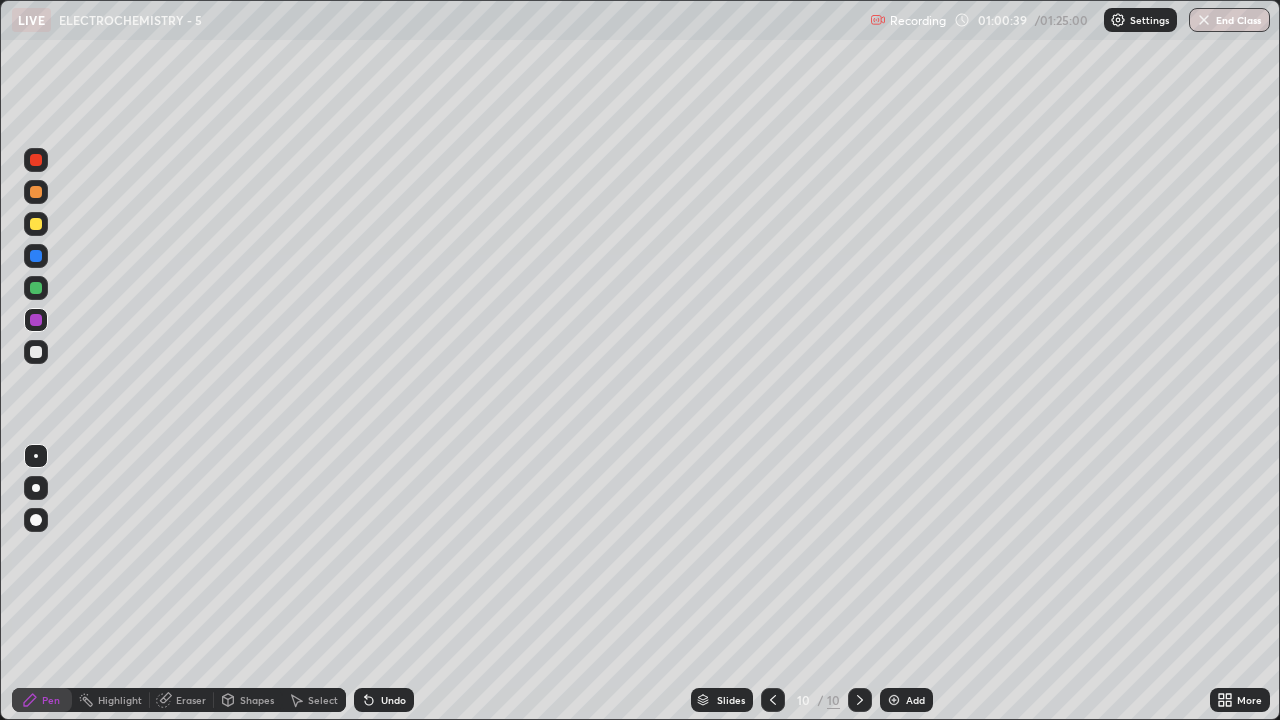 click on "Undo" at bounding box center (384, 700) 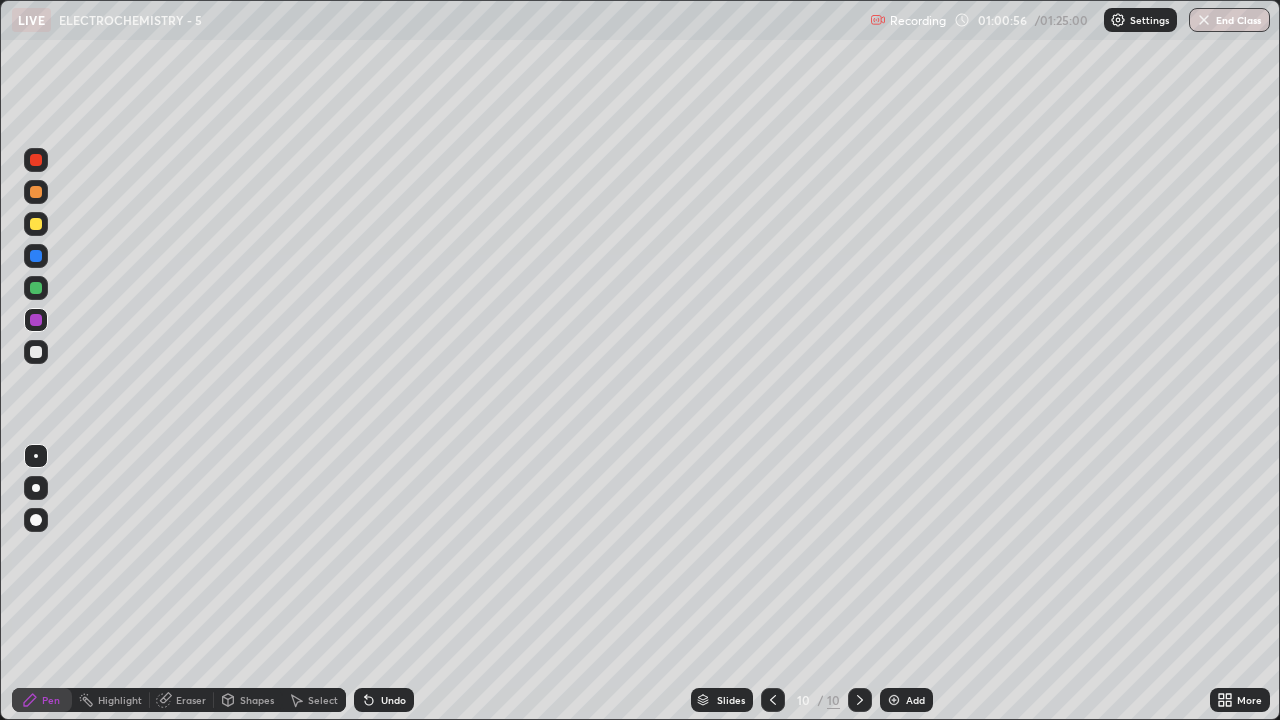 click on "Add" at bounding box center (906, 700) 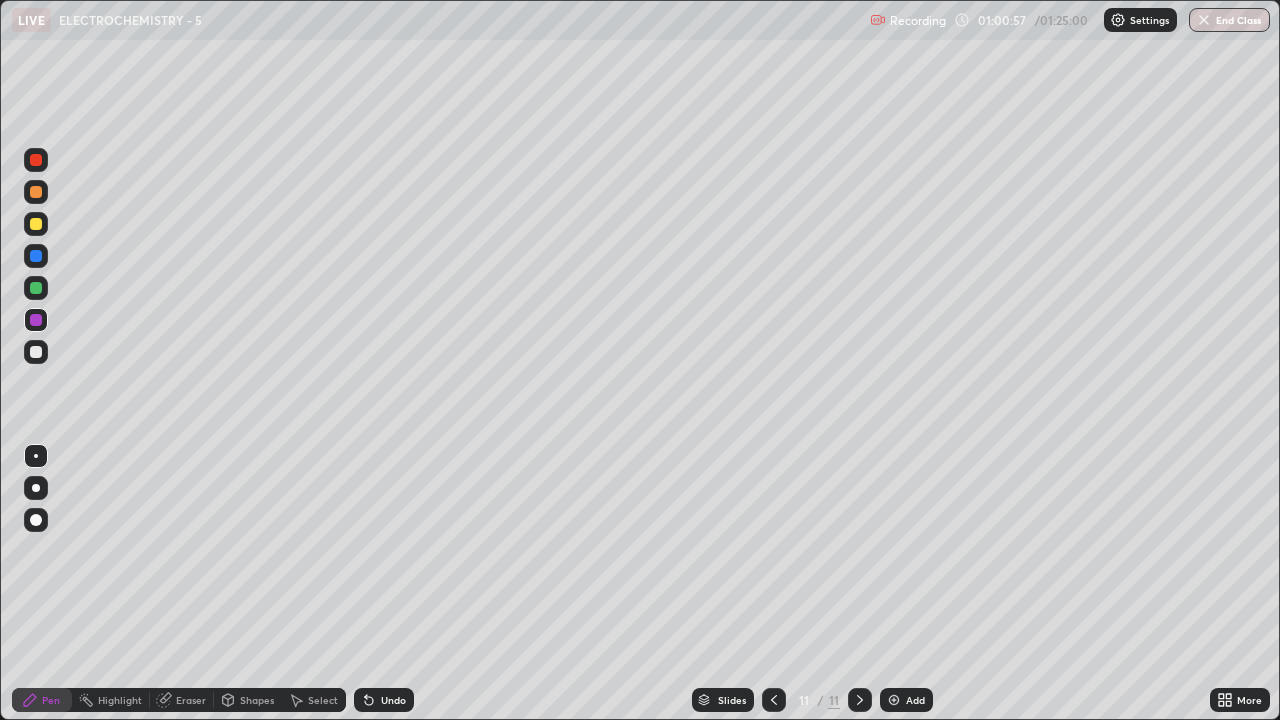 click at bounding box center [36, 352] 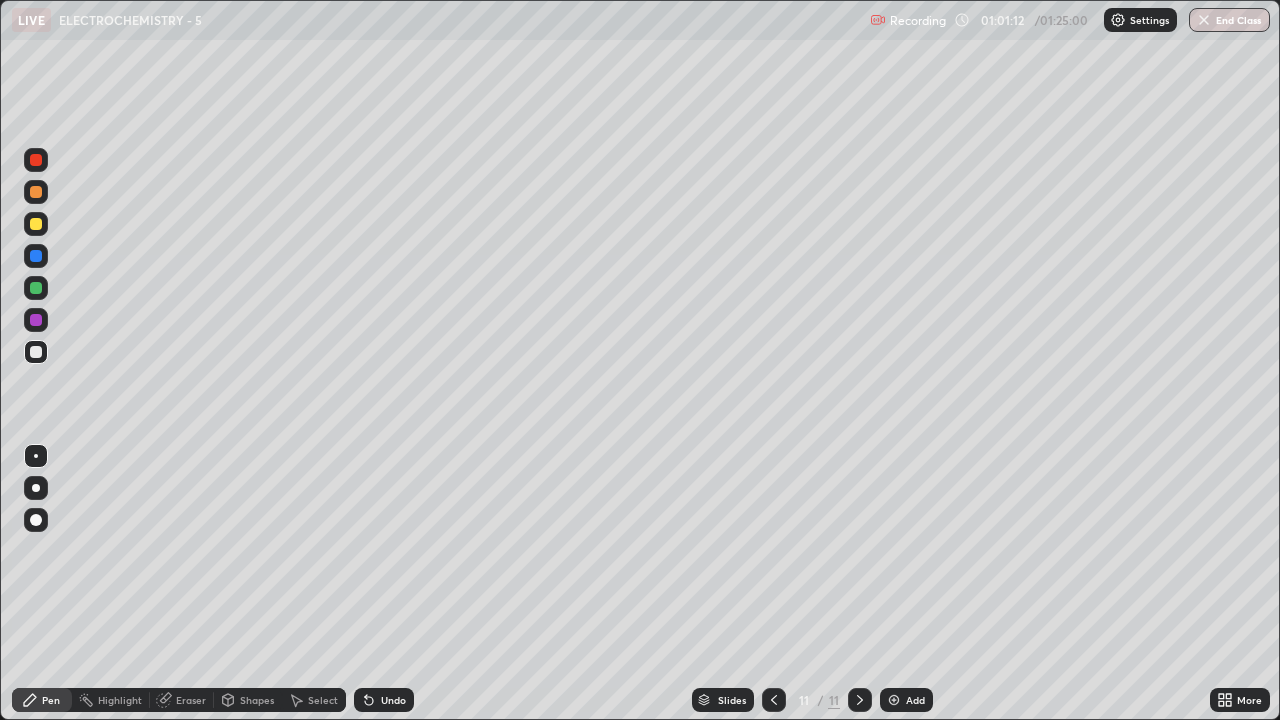 click at bounding box center (36, 320) 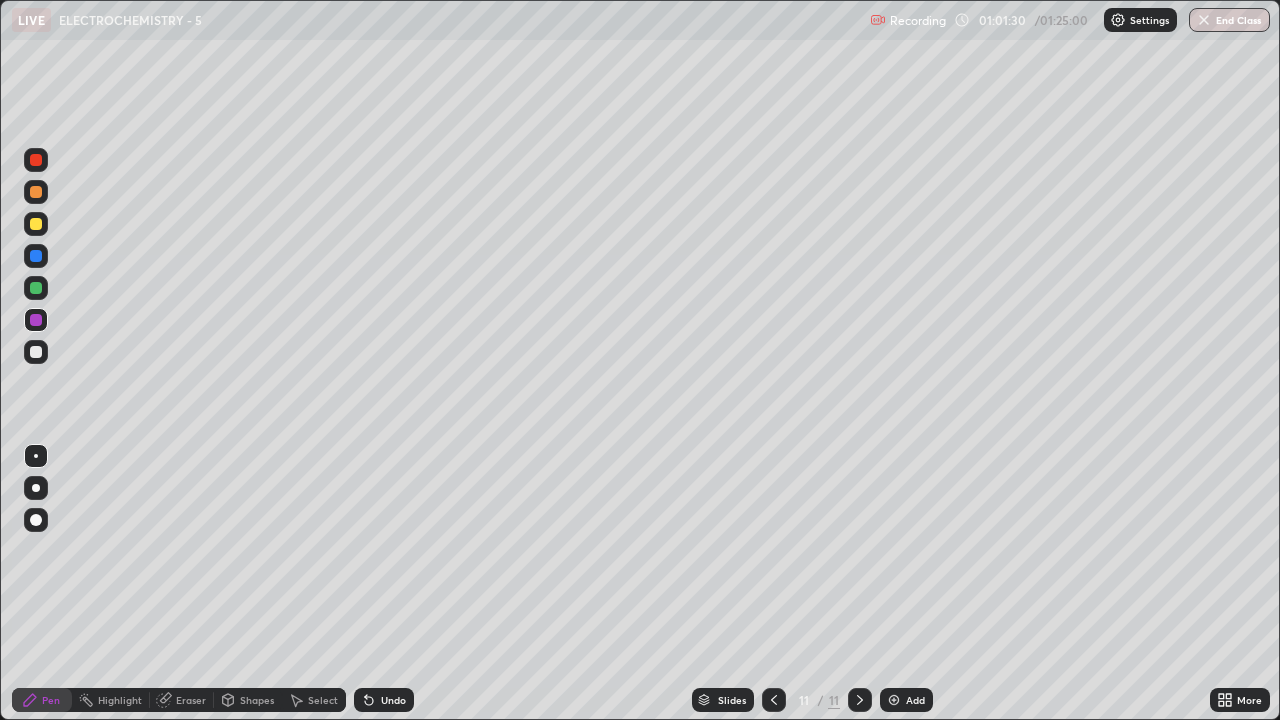 click at bounding box center [36, 352] 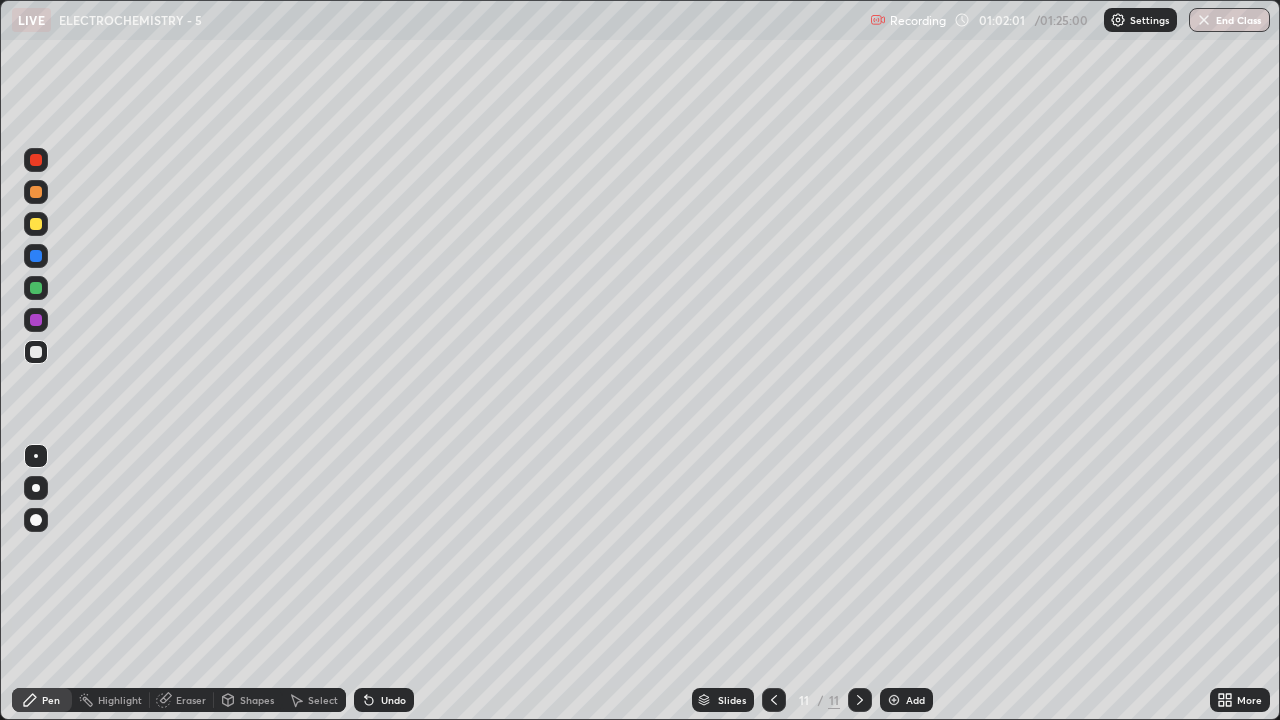 click at bounding box center [36, 320] 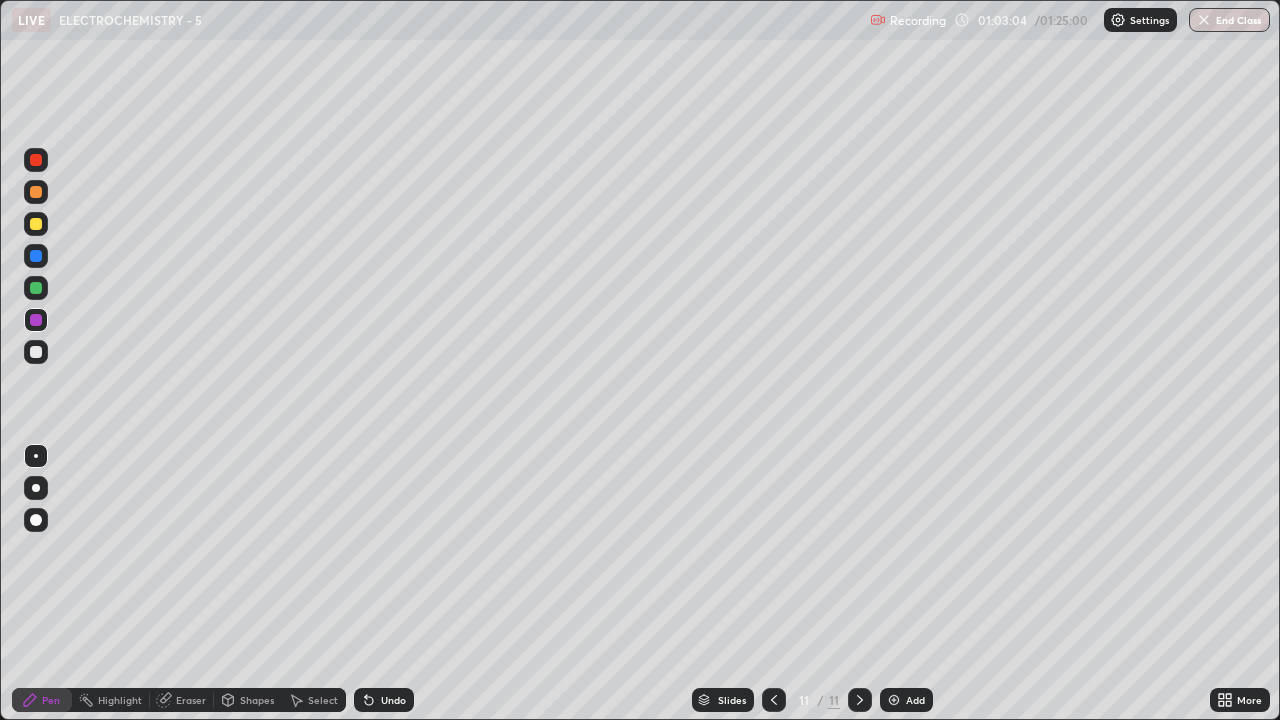 click at bounding box center [36, 352] 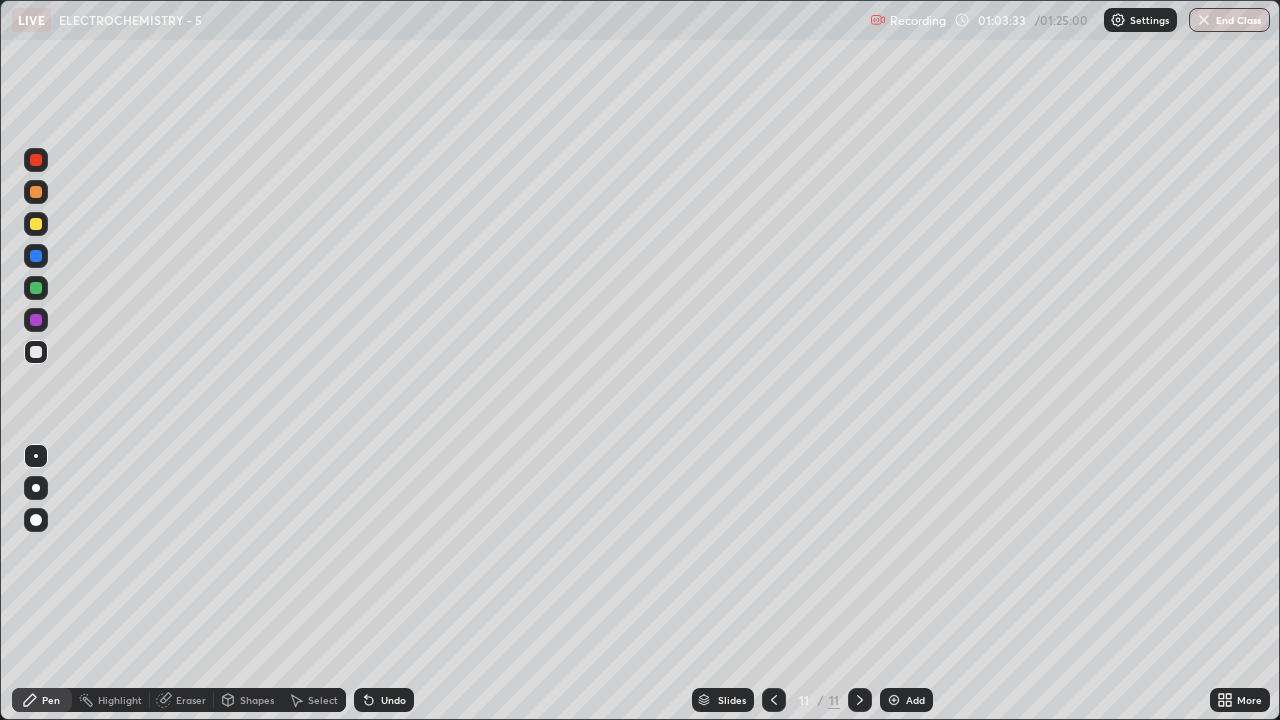 click at bounding box center (36, 288) 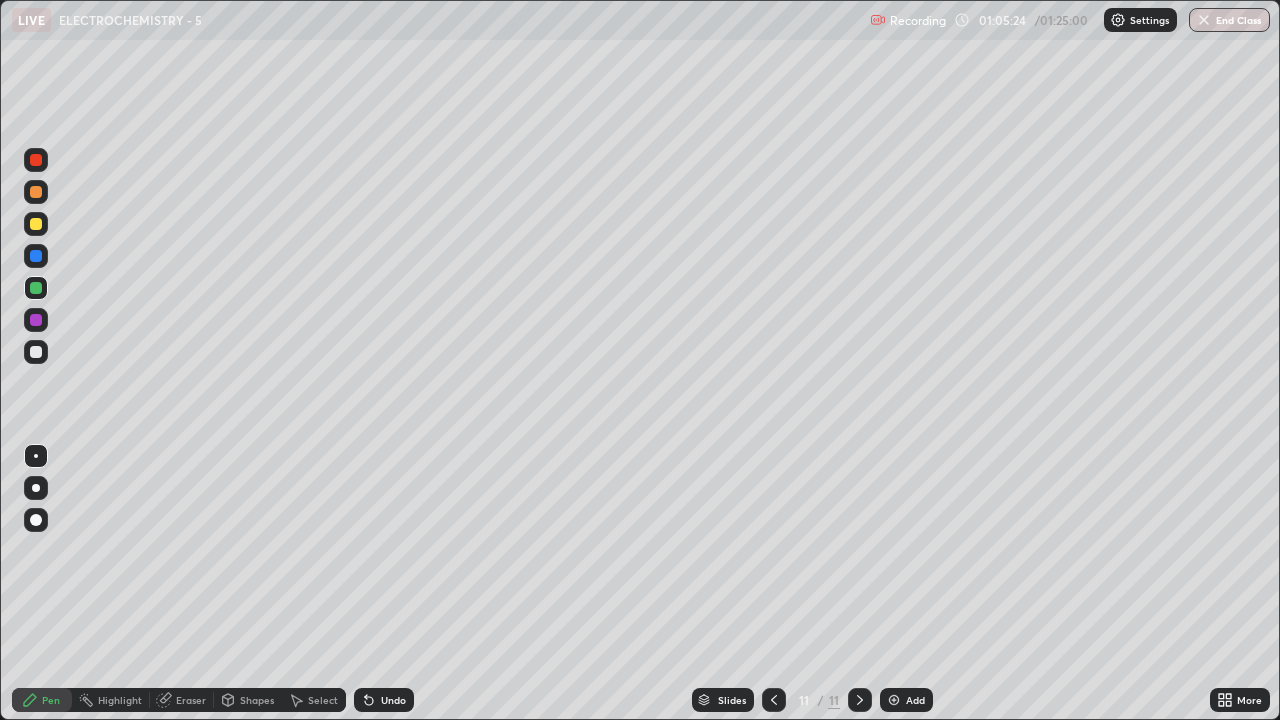 click at bounding box center [894, 700] 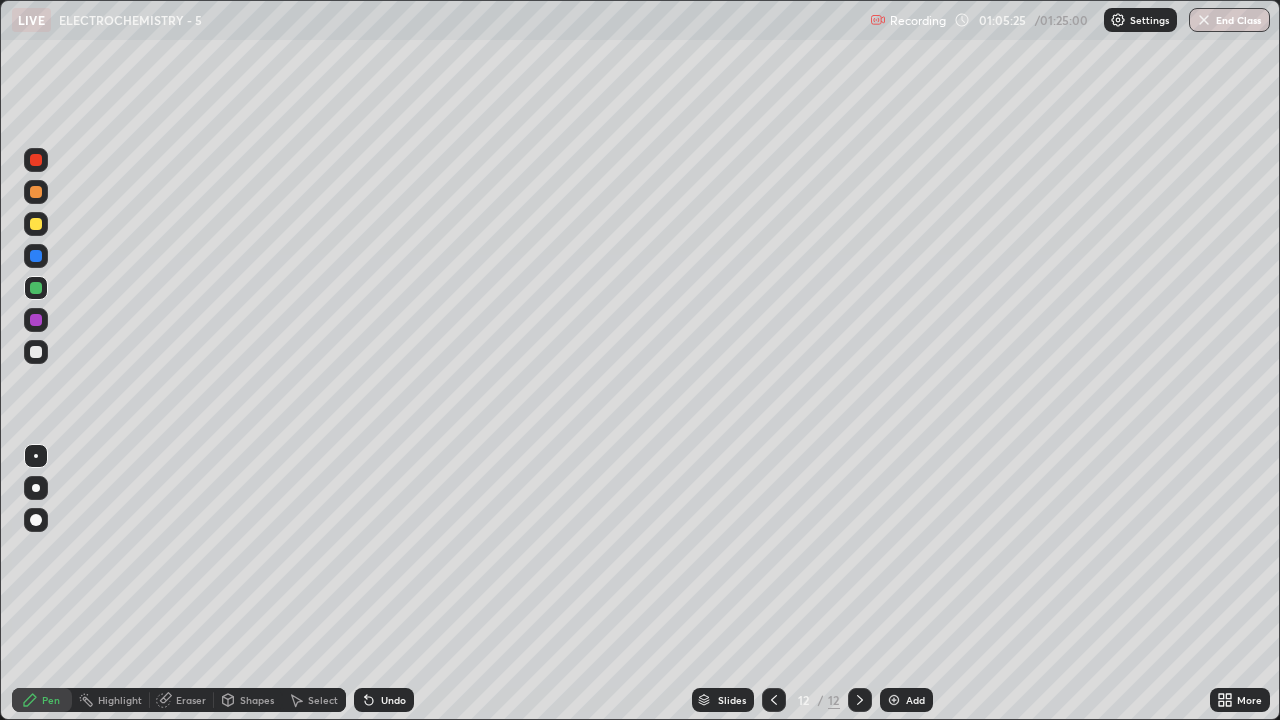 click at bounding box center (36, 160) 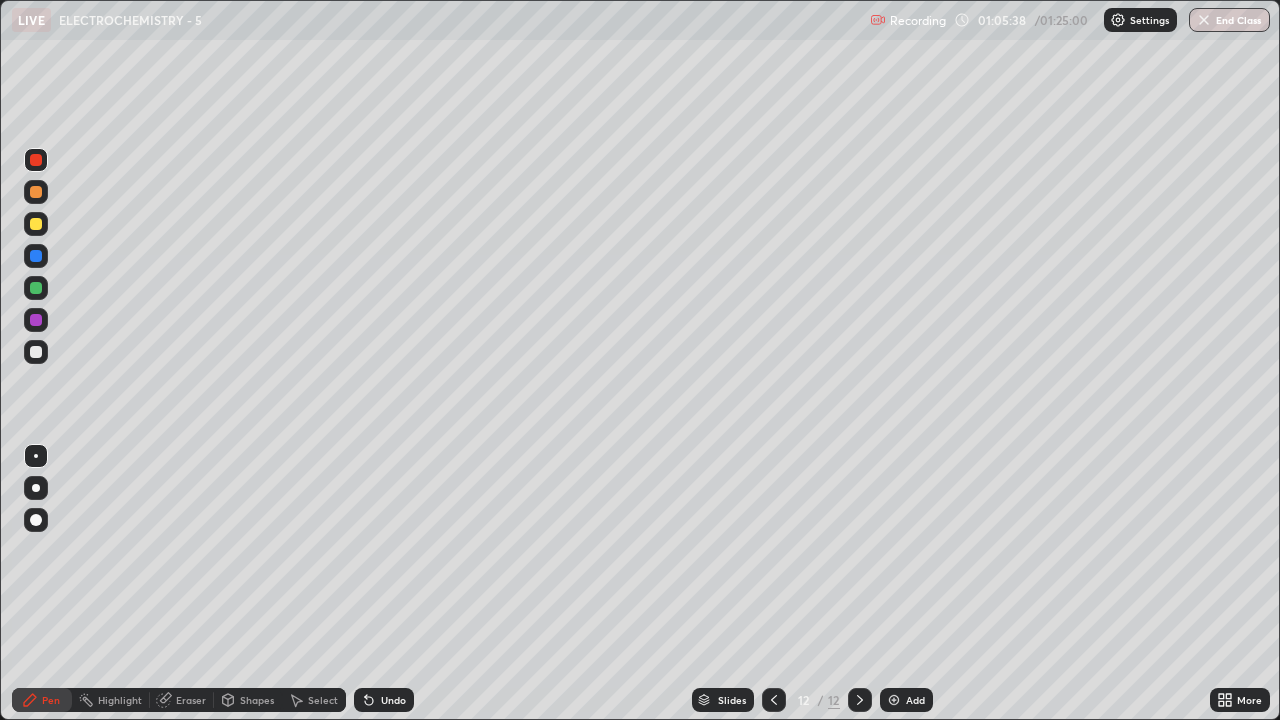 click at bounding box center (36, 352) 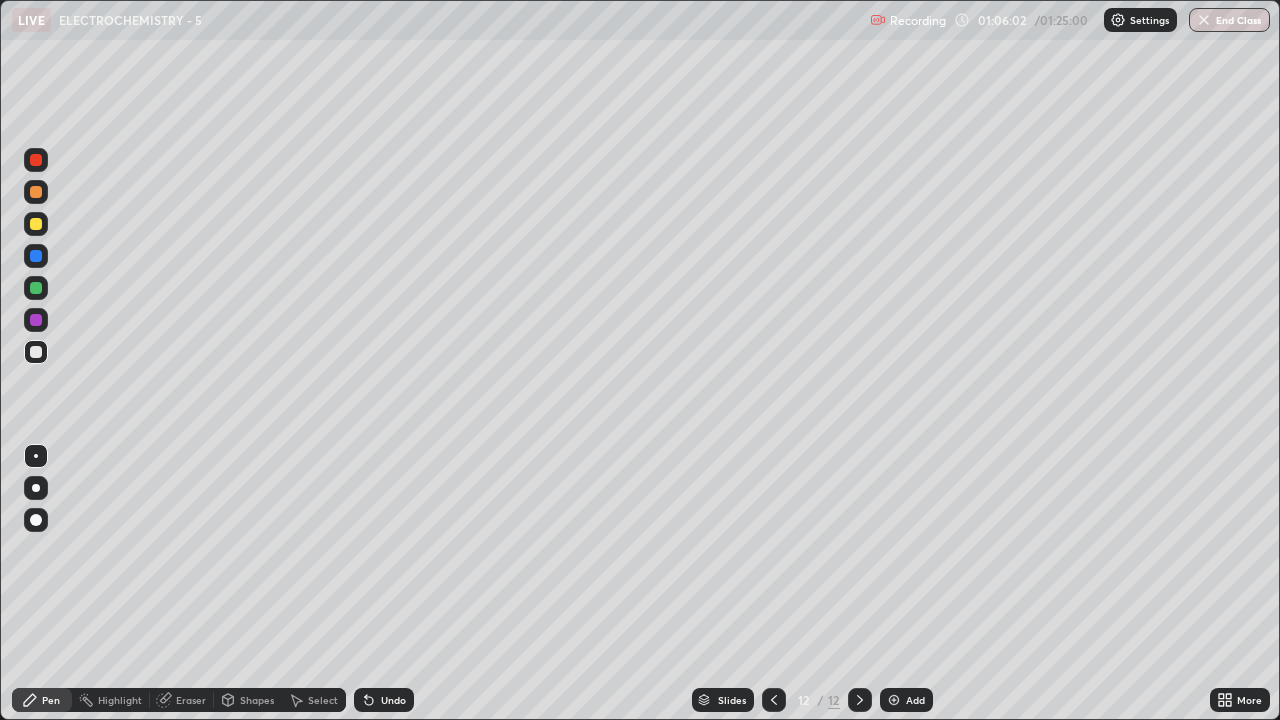 click 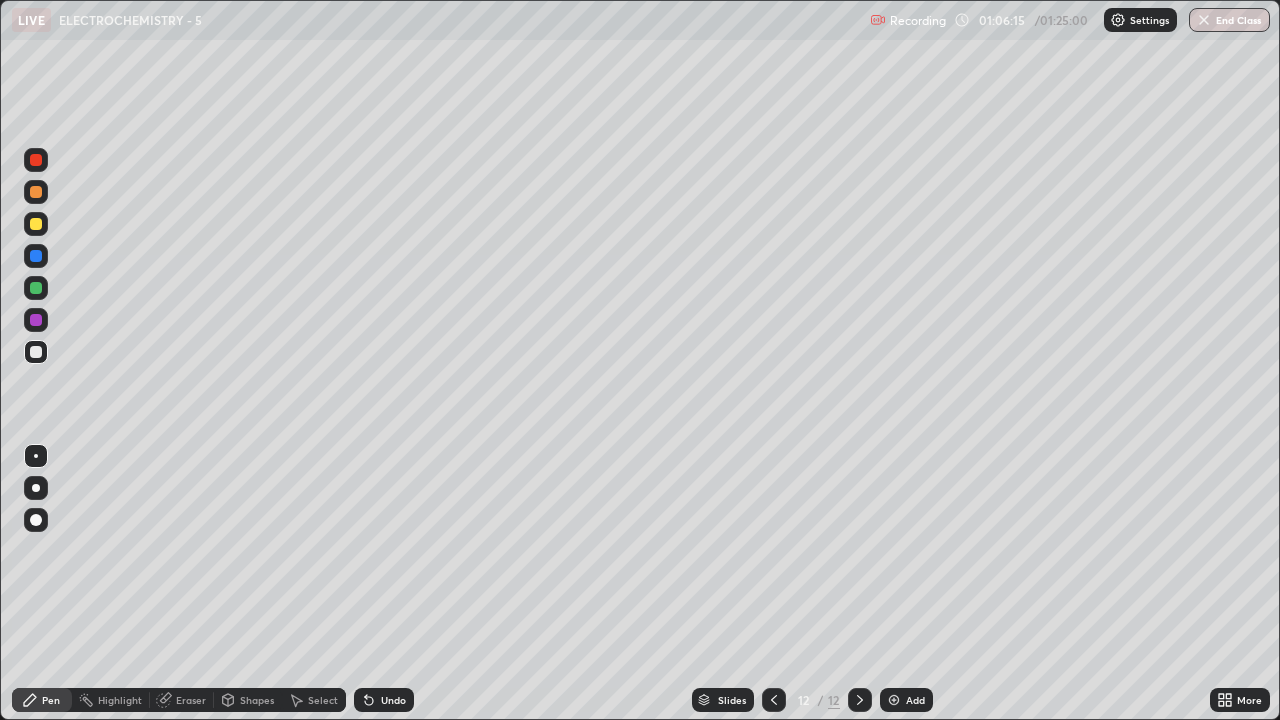 click on "Undo" at bounding box center (393, 700) 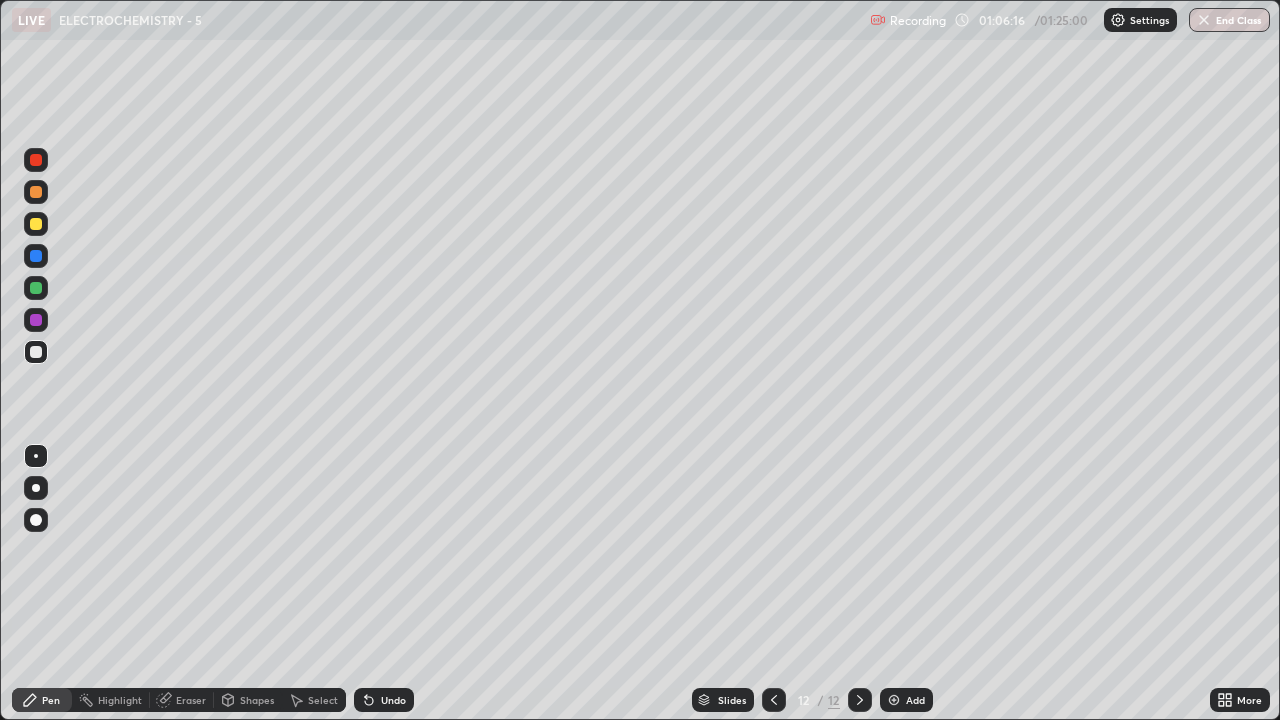 click on "Undo" at bounding box center (393, 700) 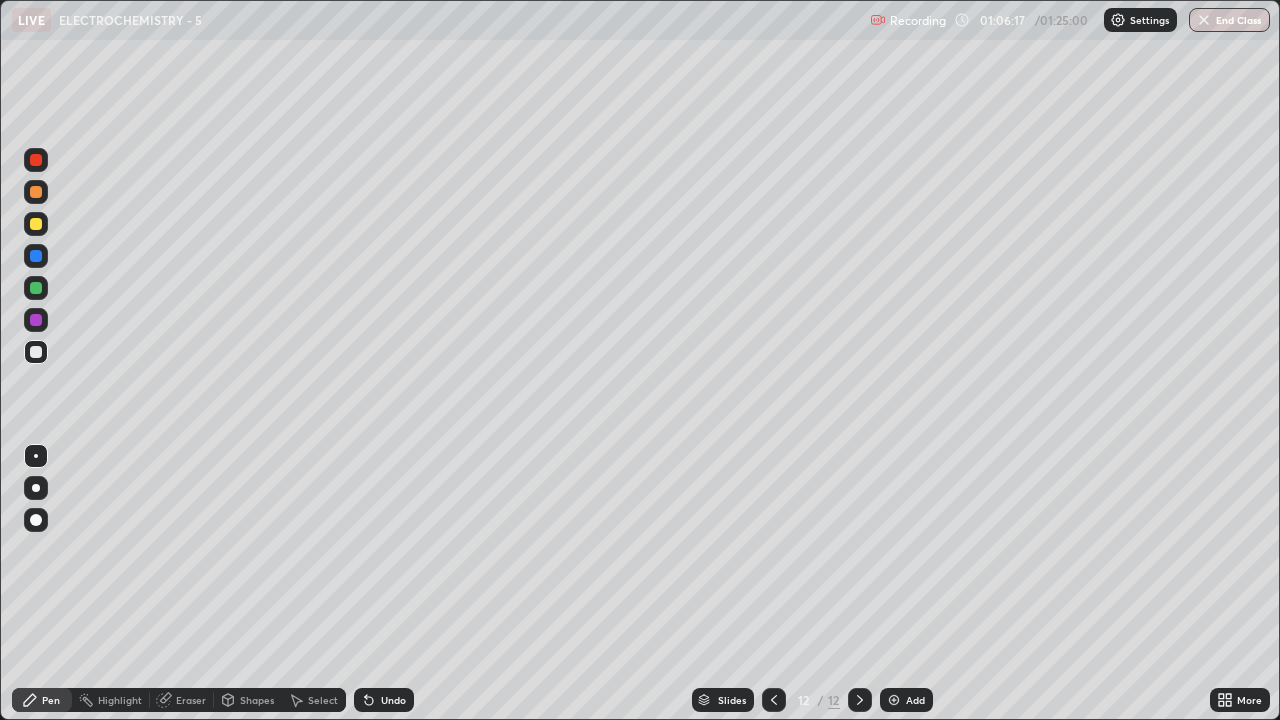 click on "Undo" at bounding box center (384, 700) 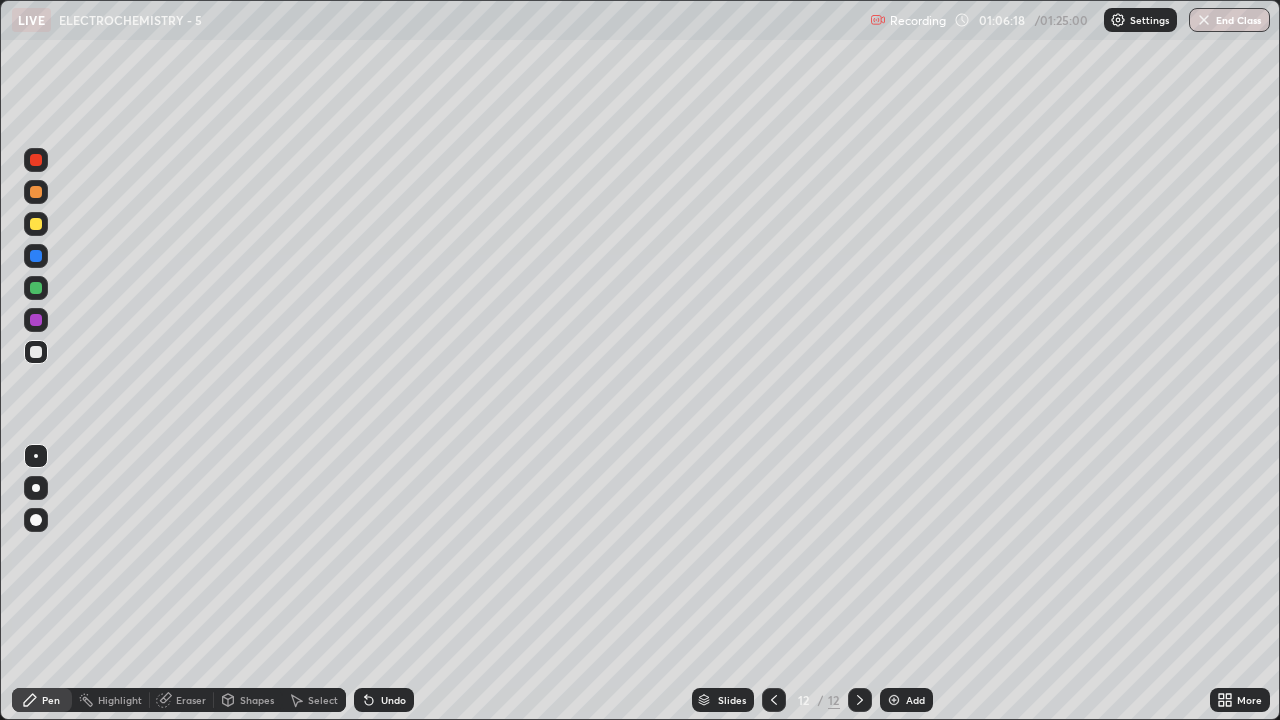 click on "Undo" at bounding box center [384, 700] 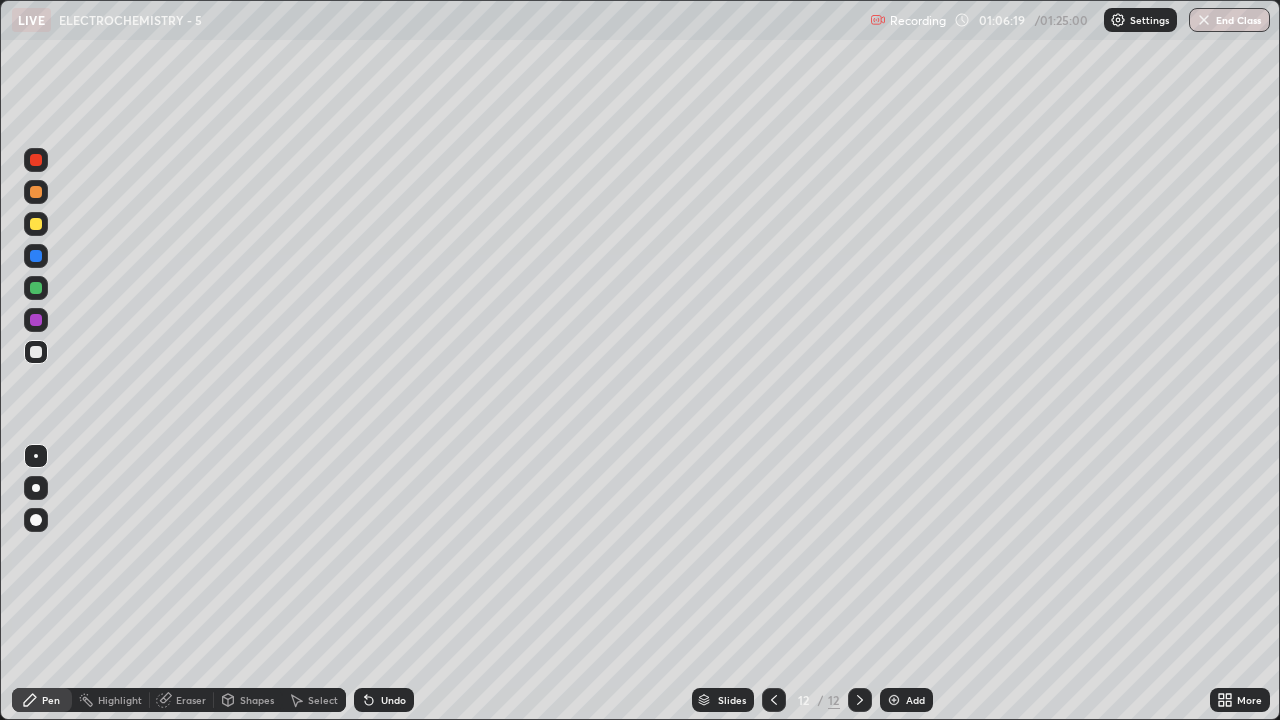 click on "Undo" at bounding box center (393, 700) 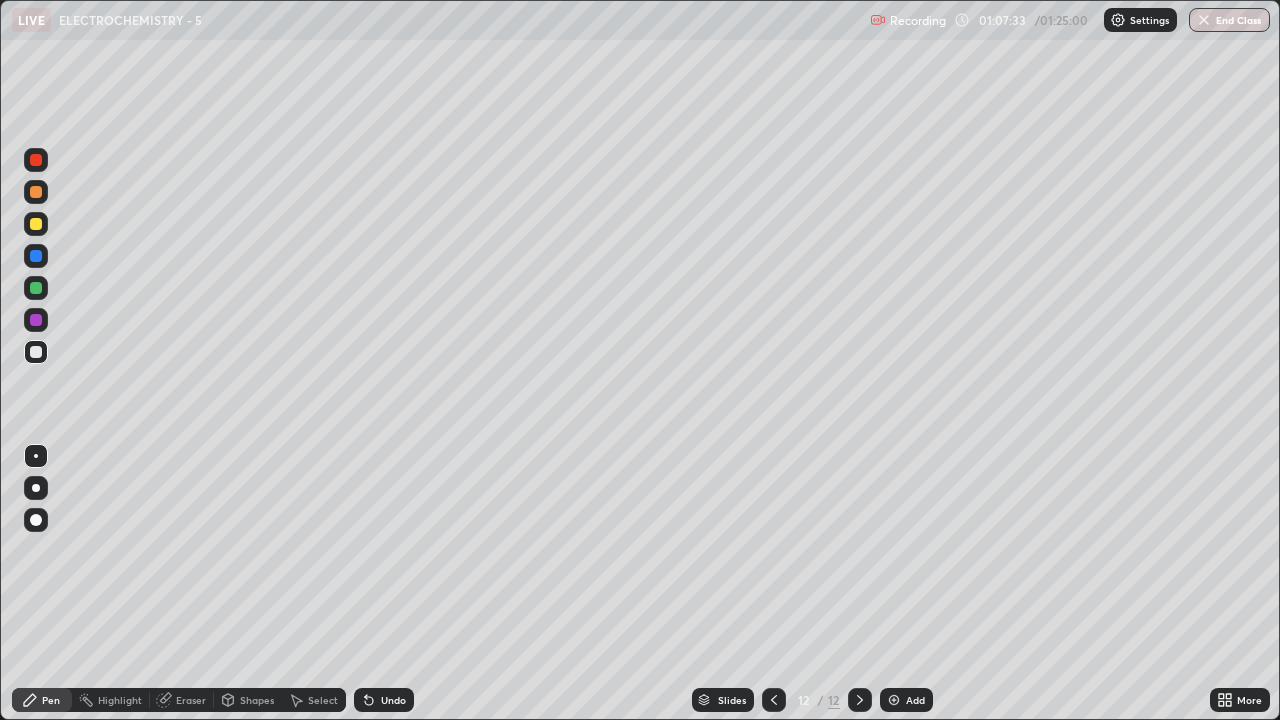 click on "Undo" at bounding box center (384, 700) 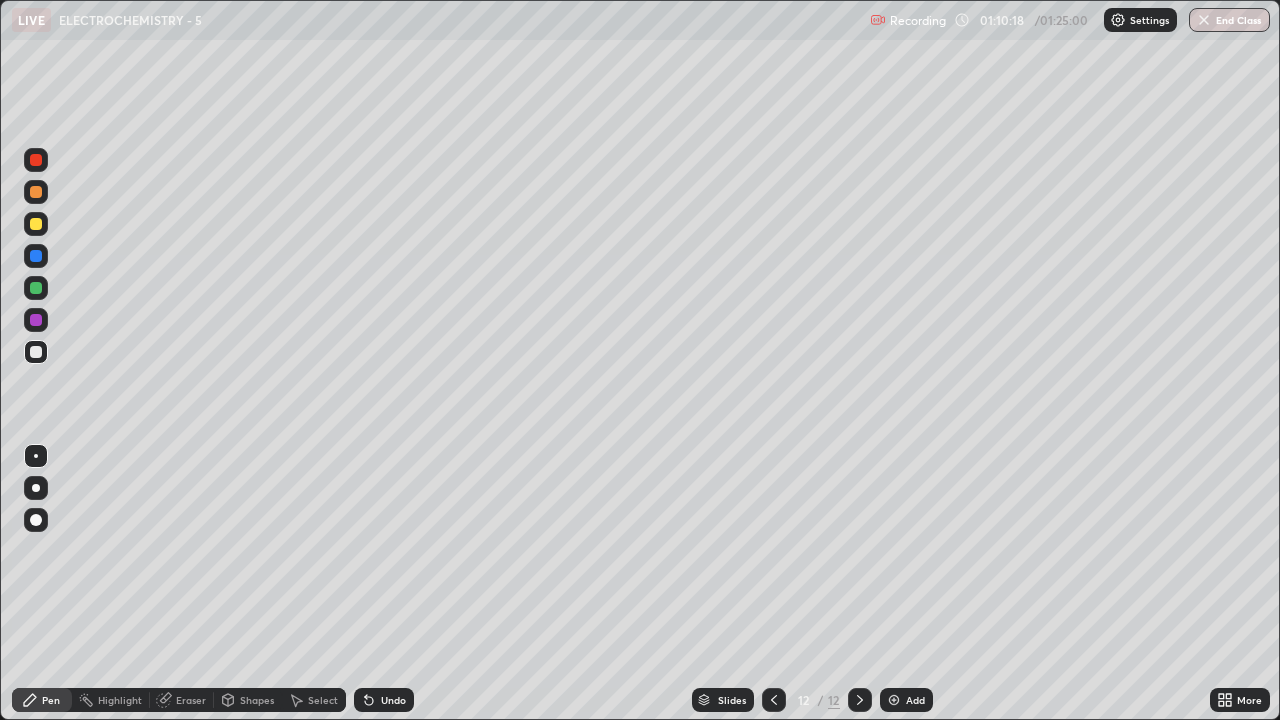 click on "Eraser" at bounding box center (191, 700) 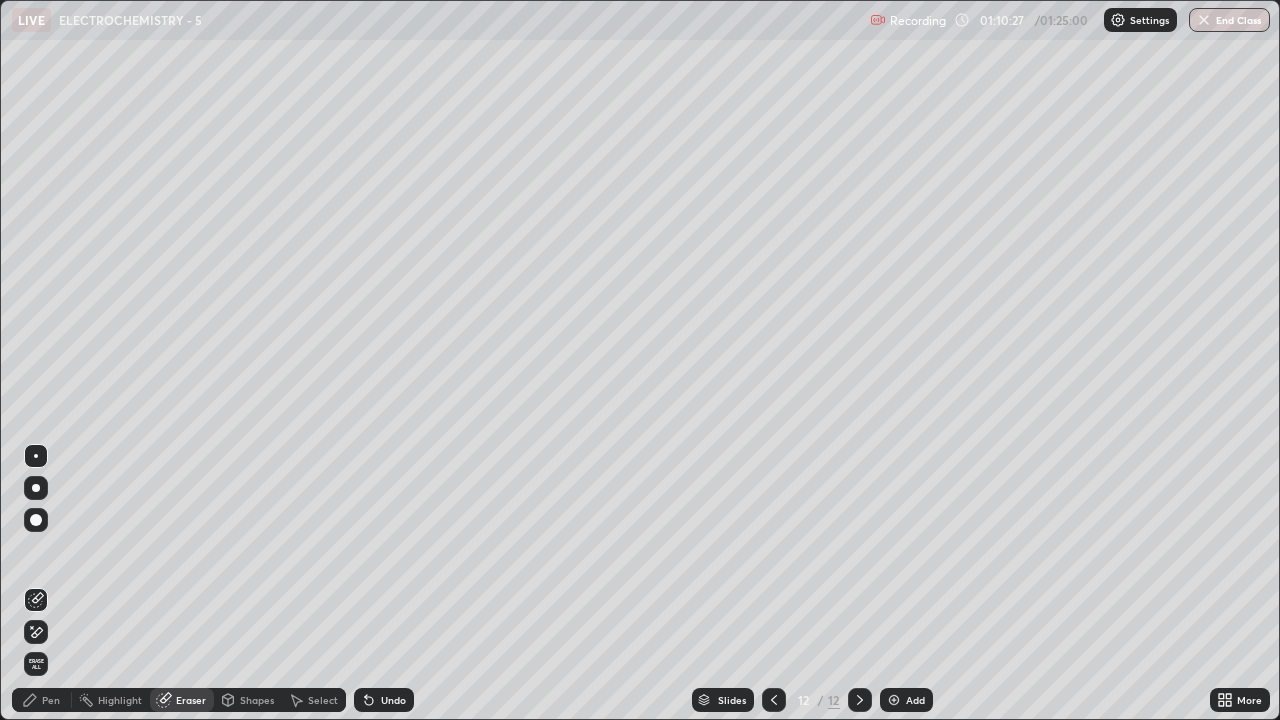 click at bounding box center [36, 520] 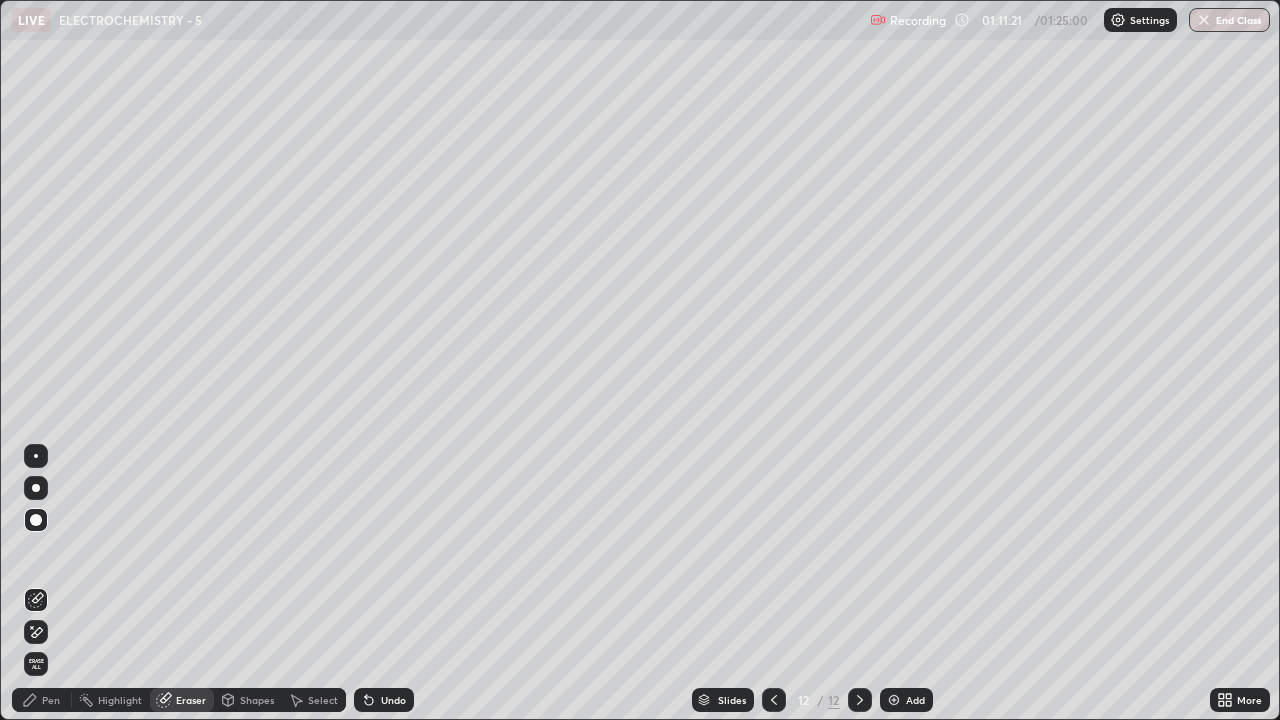 click on "Pen" at bounding box center [42, 700] 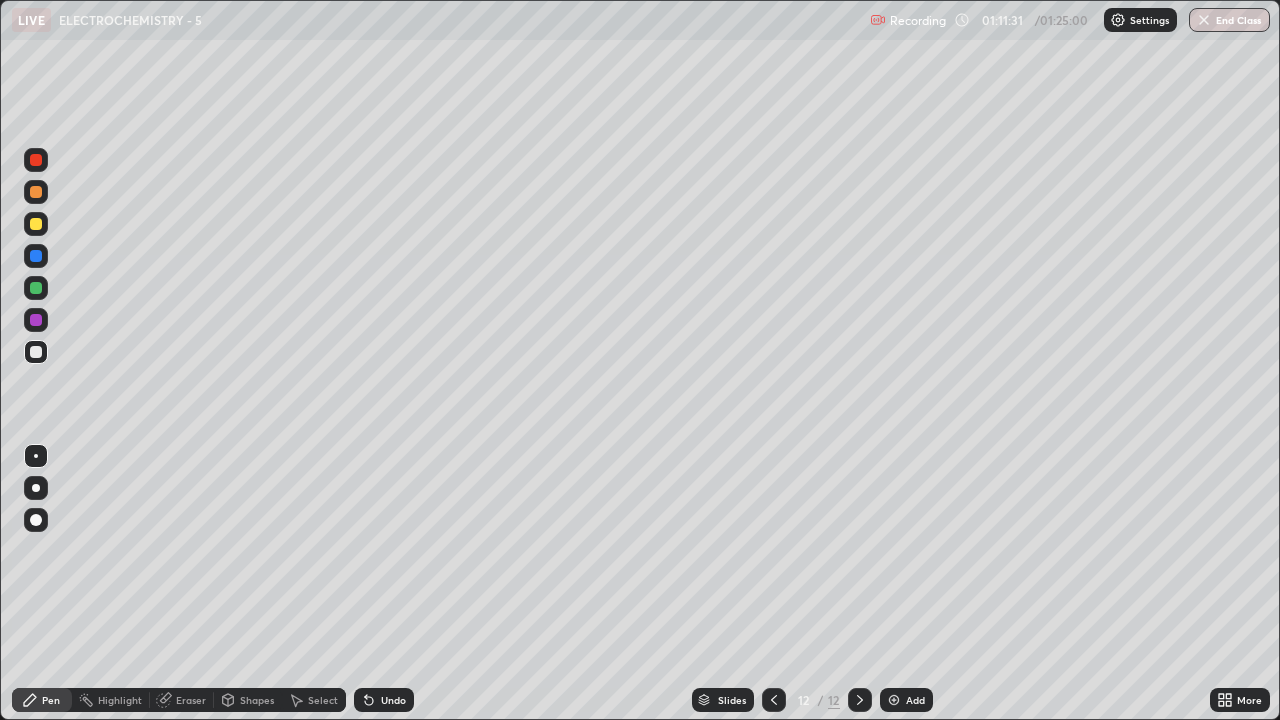 click at bounding box center [36, 320] 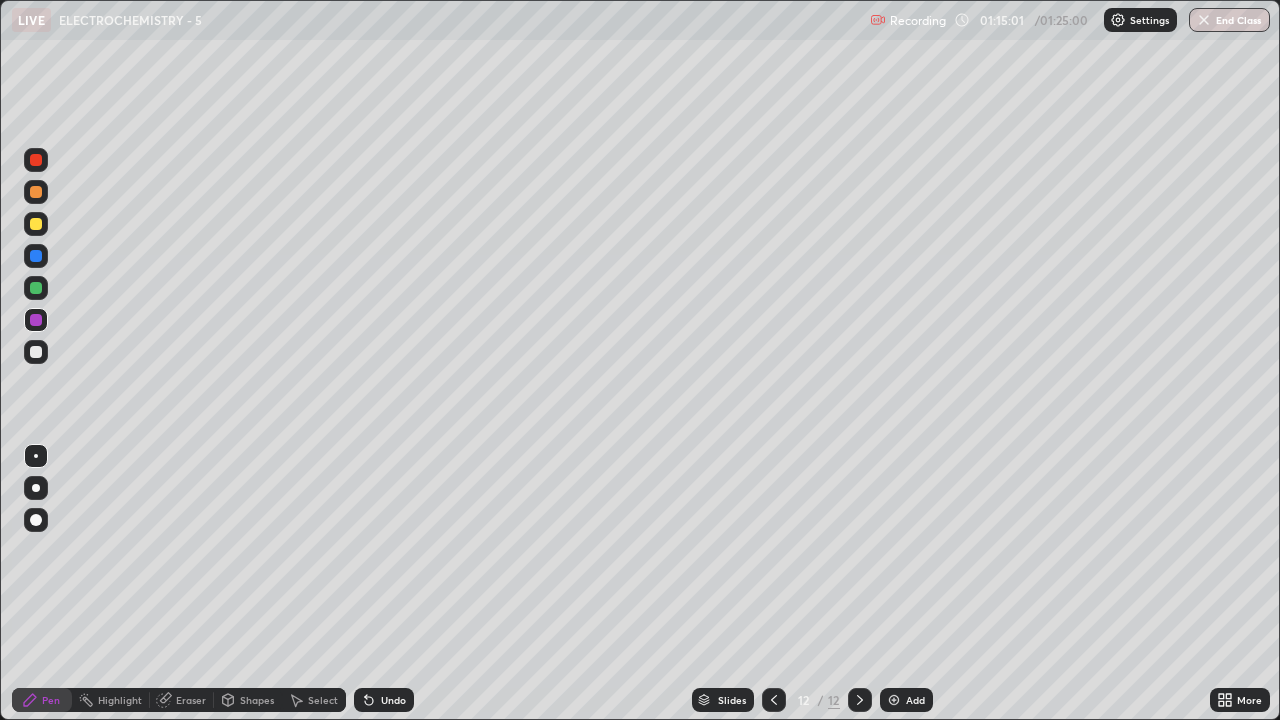 click at bounding box center (894, 700) 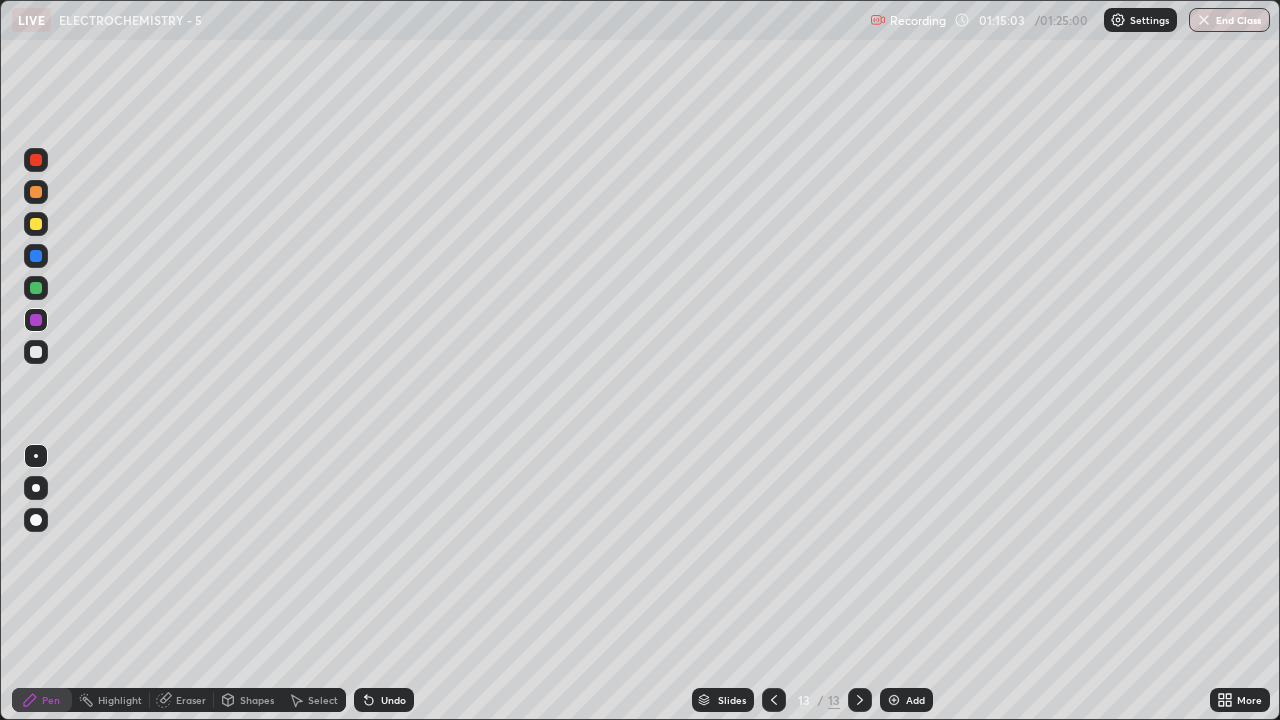 click at bounding box center (36, 192) 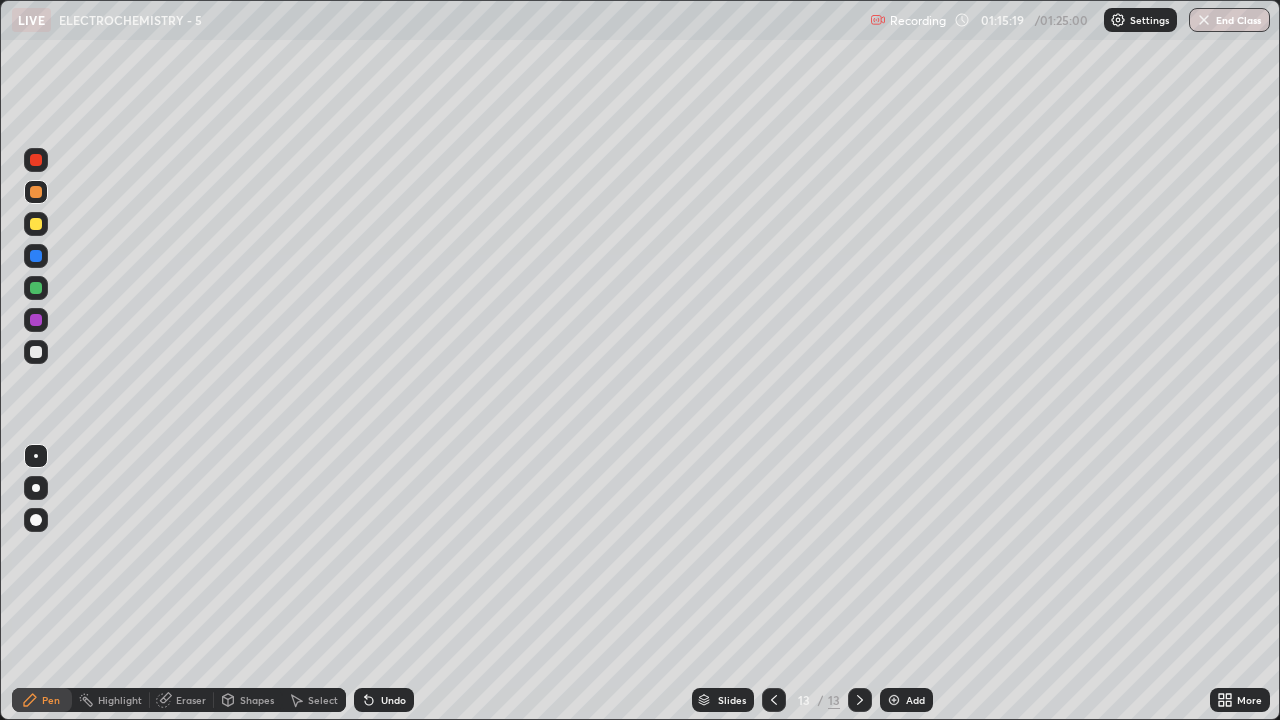 click at bounding box center (36, 352) 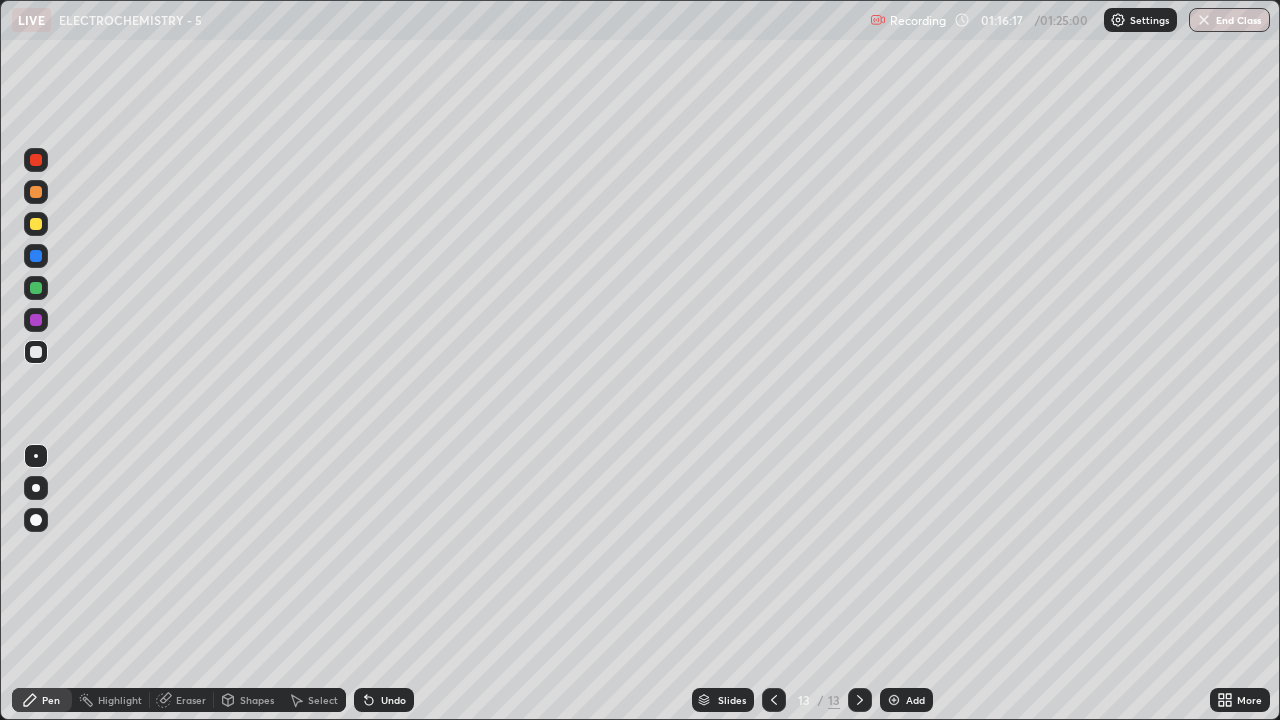 click at bounding box center (36, 256) 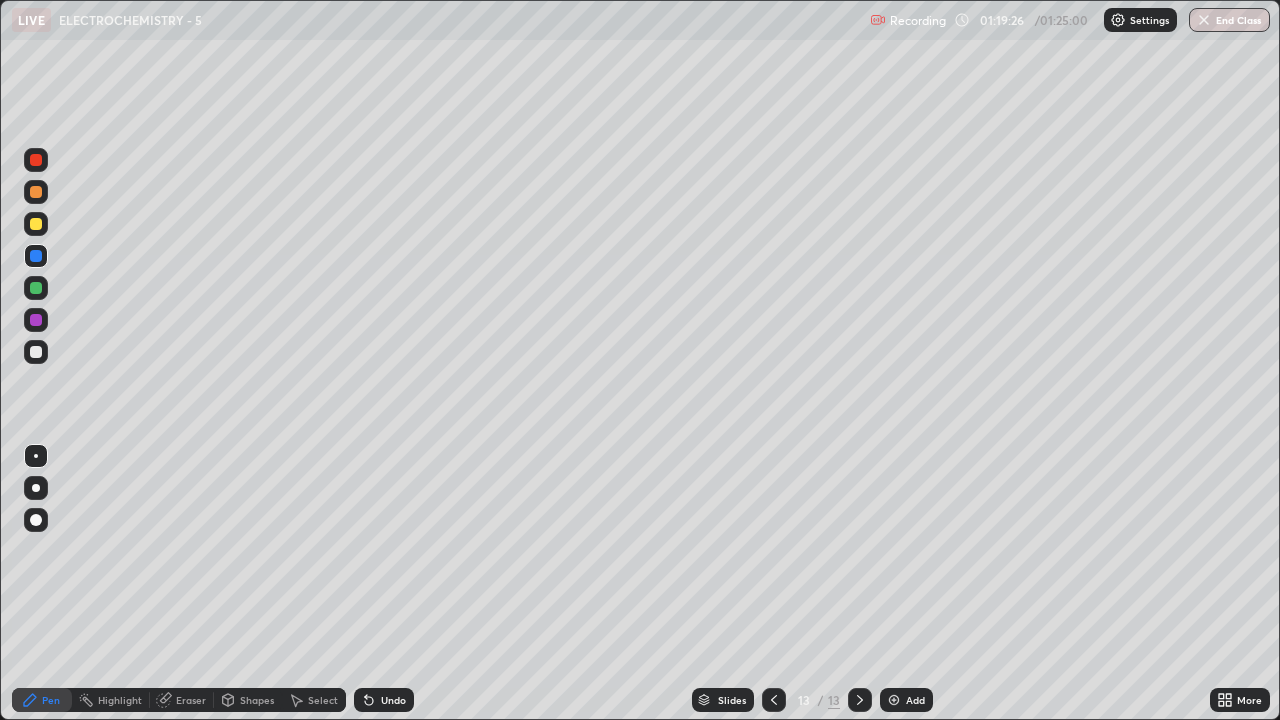 click at bounding box center (894, 700) 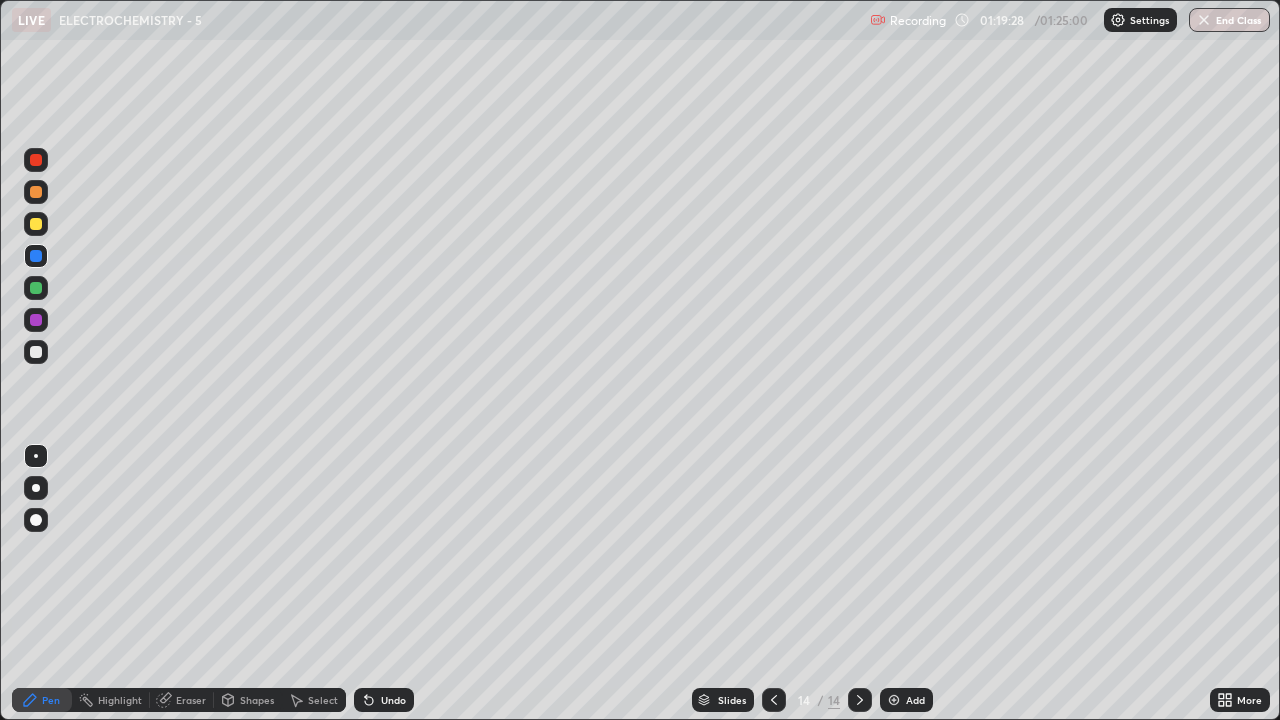 click at bounding box center (36, 192) 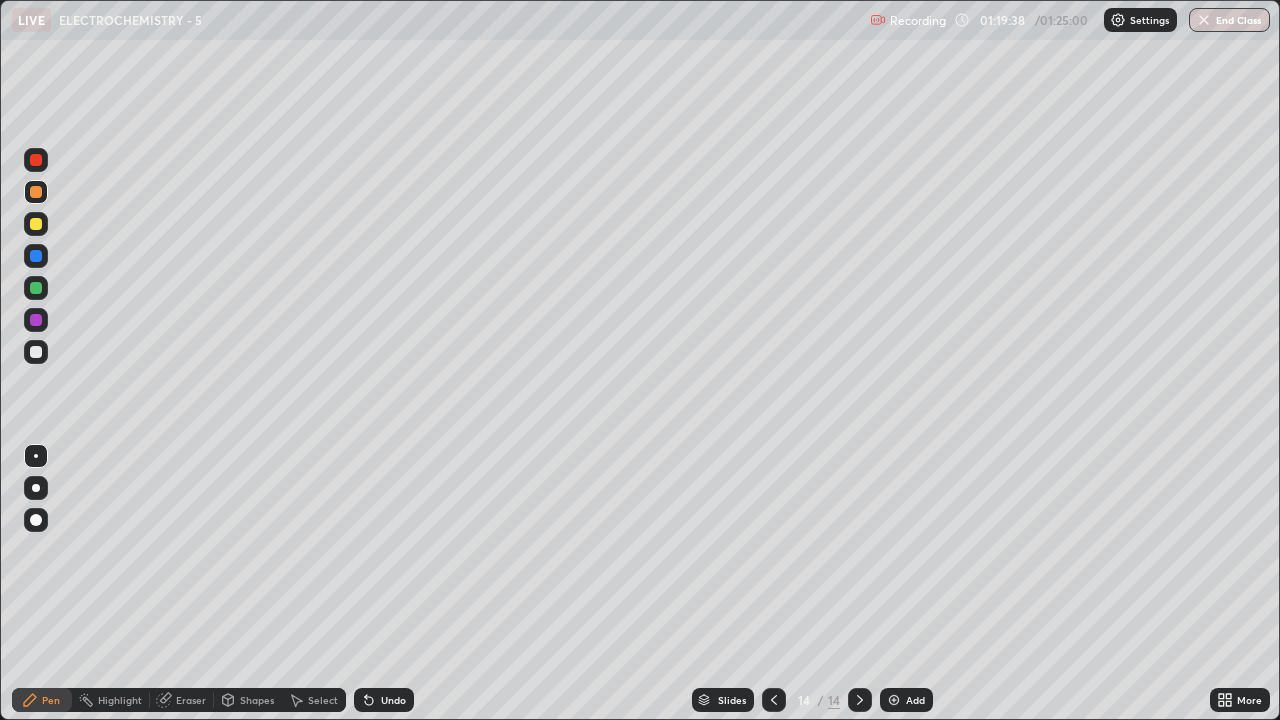click at bounding box center (36, 256) 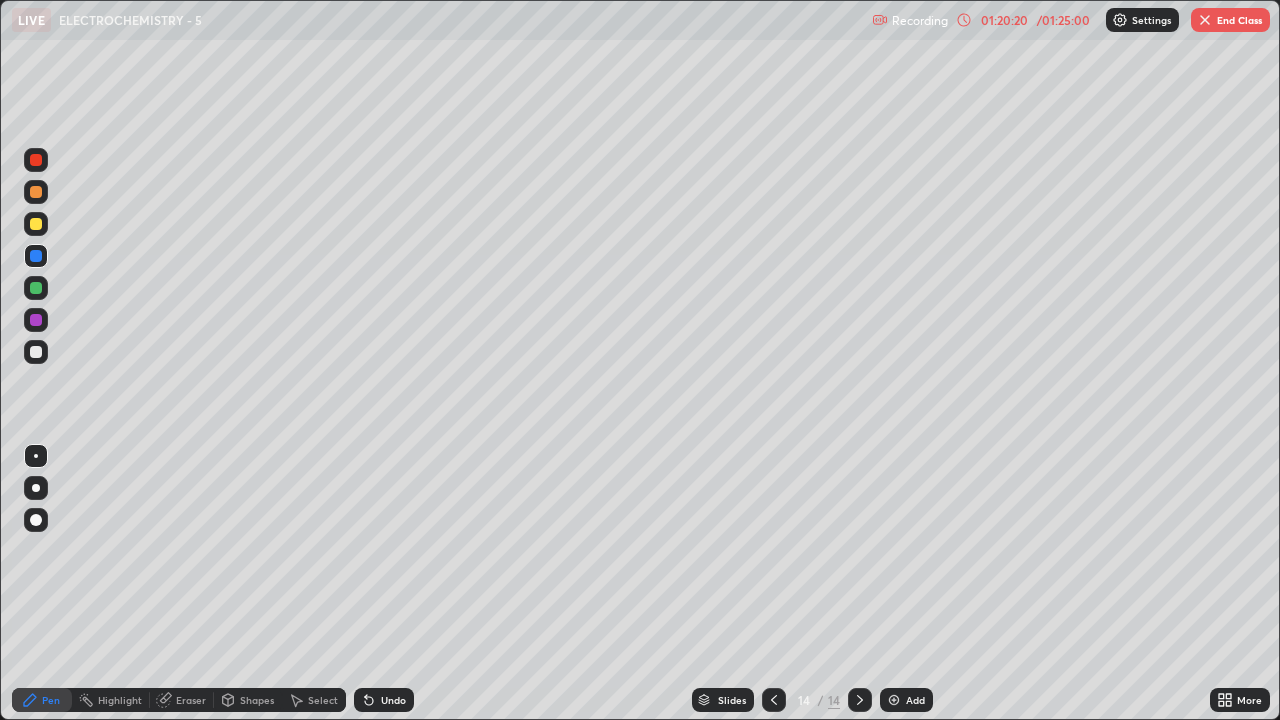 click 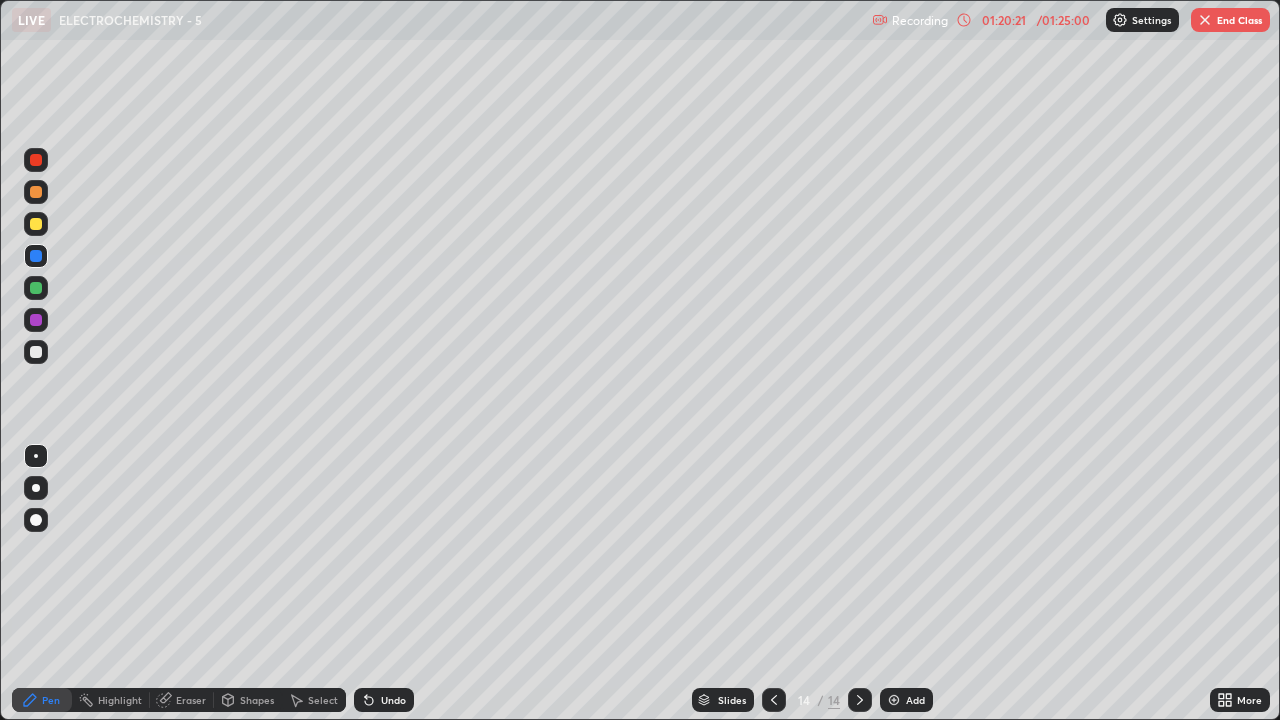 click on "Undo" at bounding box center (393, 700) 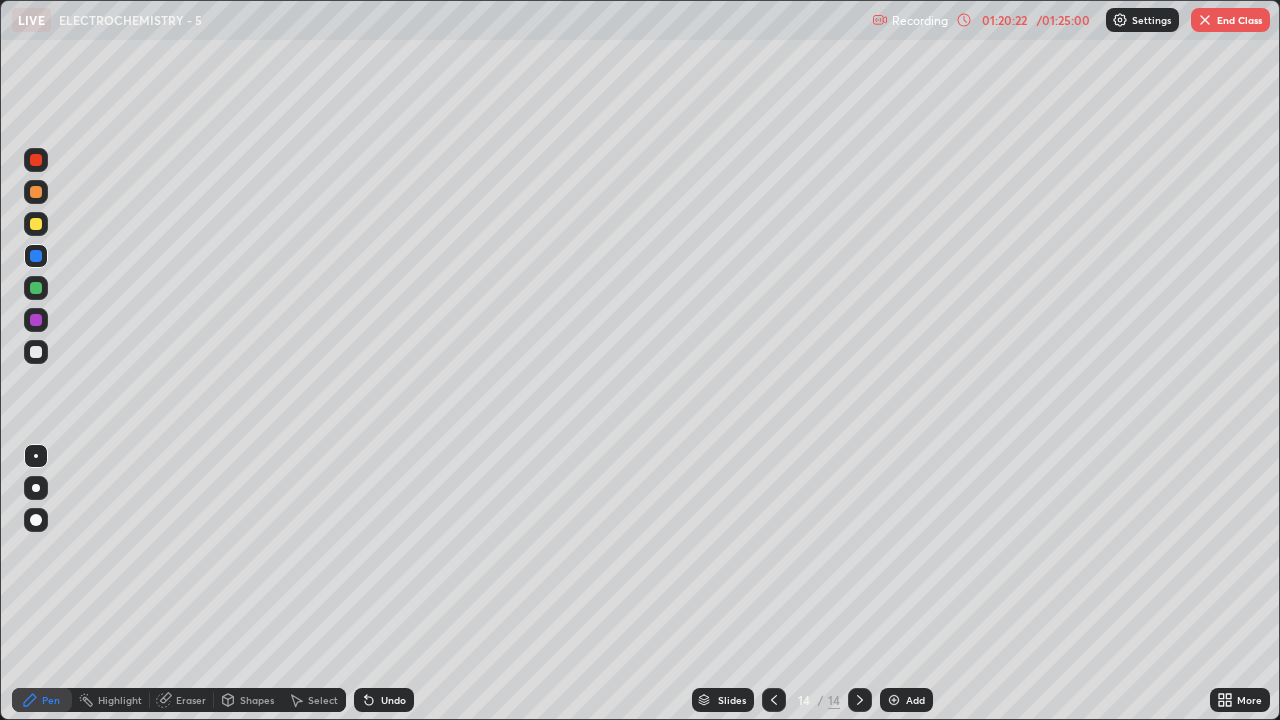 click 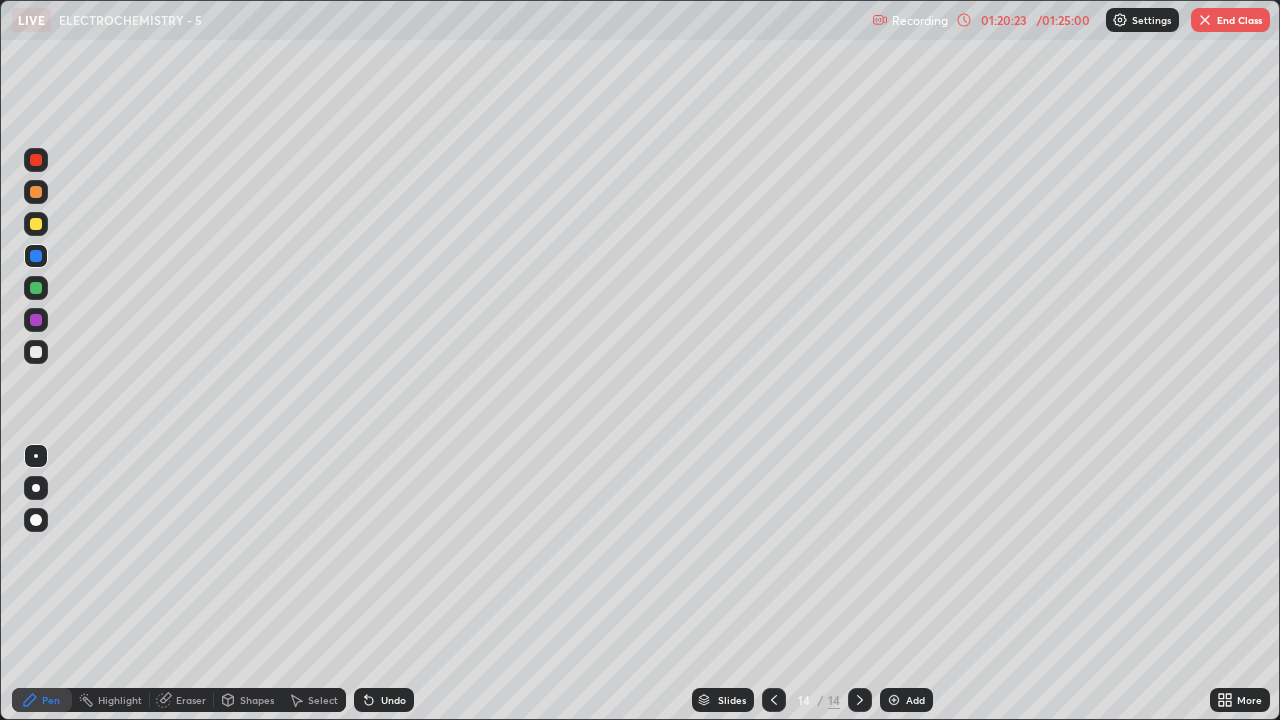 click 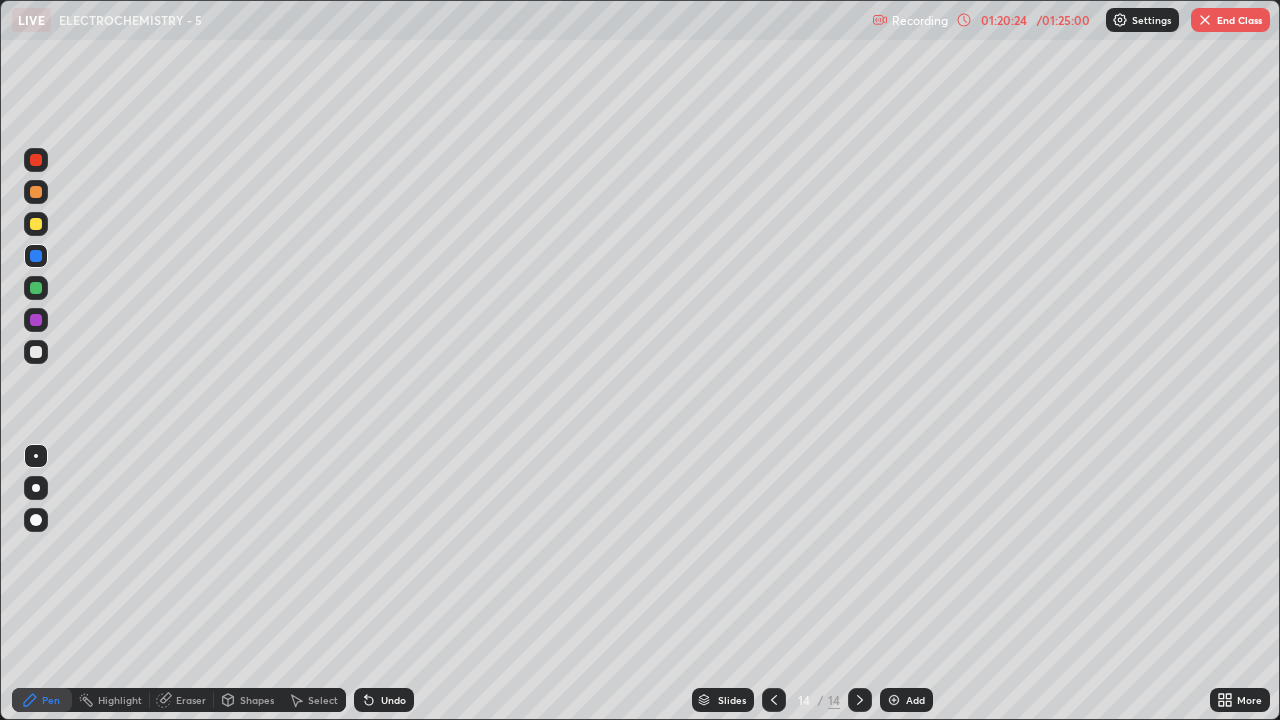 click 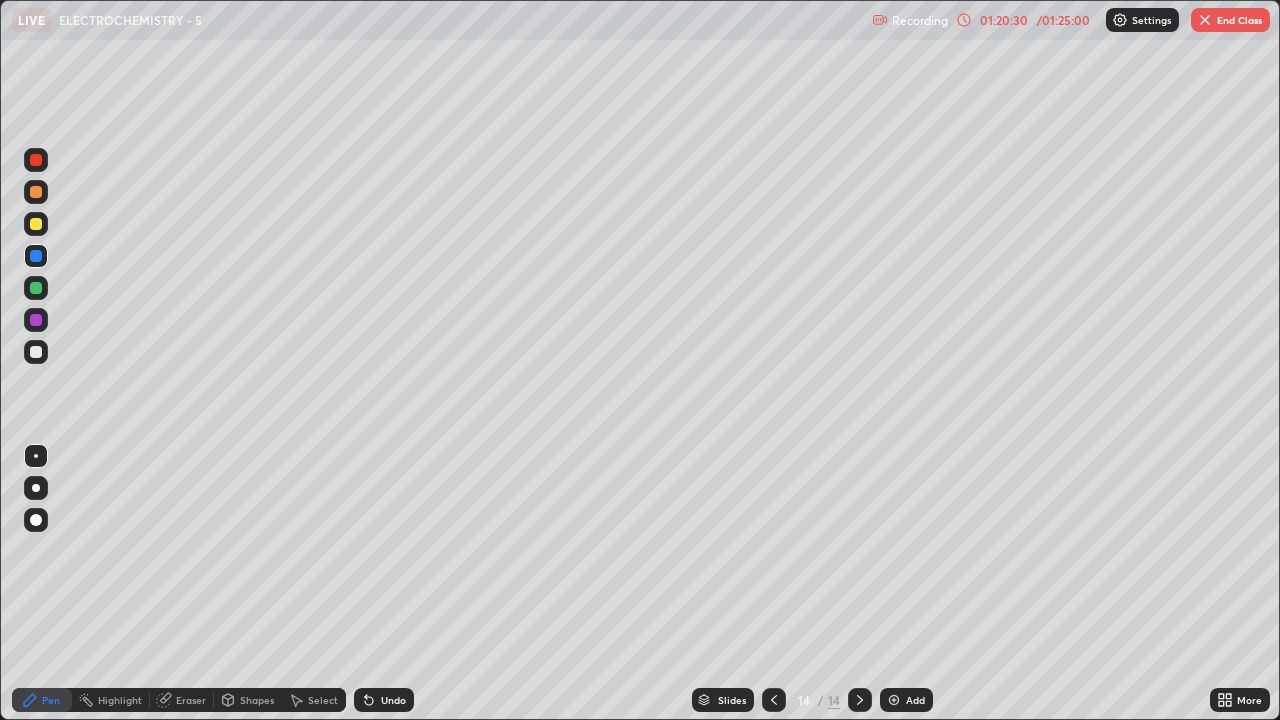 click on "Undo" at bounding box center [393, 700] 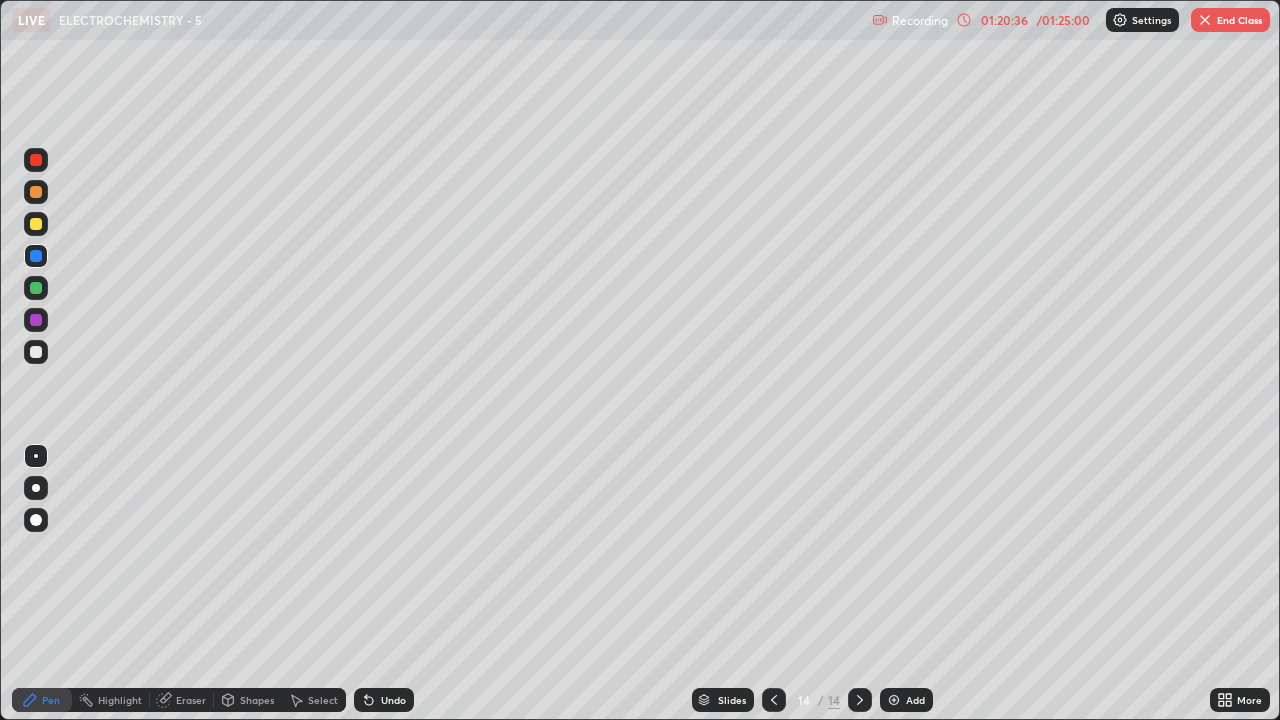 click at bounding box center (36, 352) 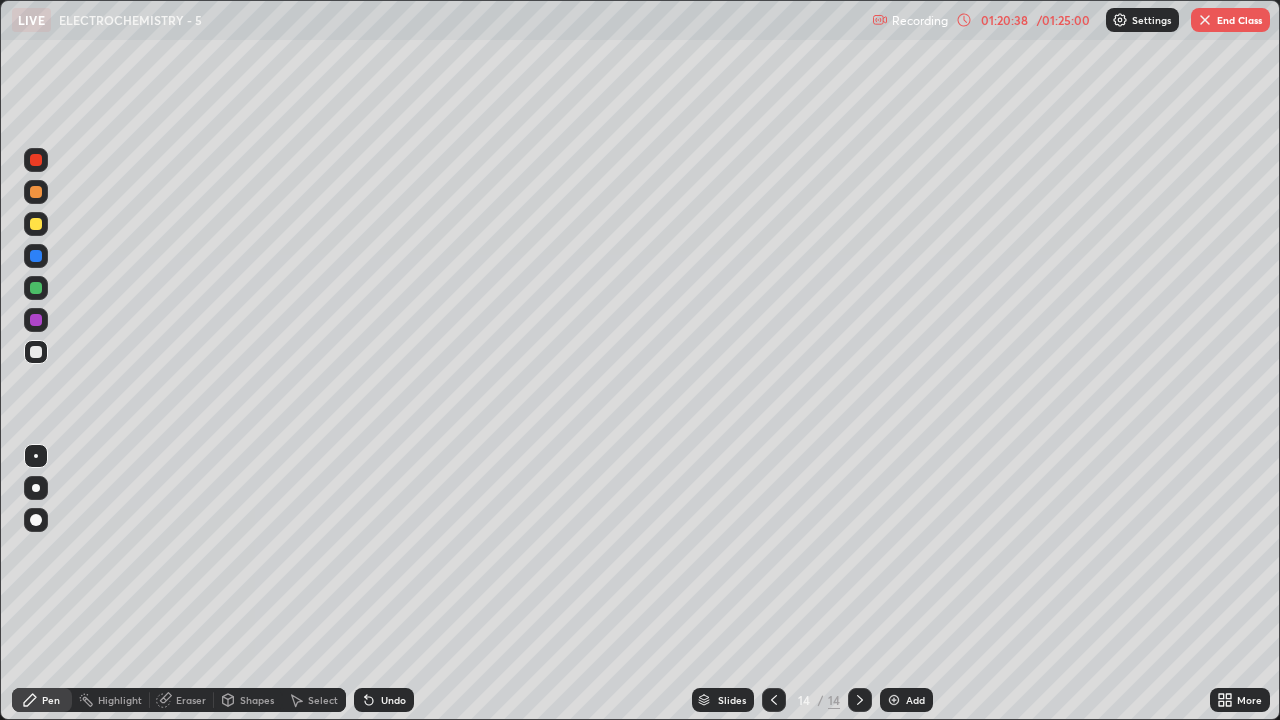click at bounding box center (36, 224) 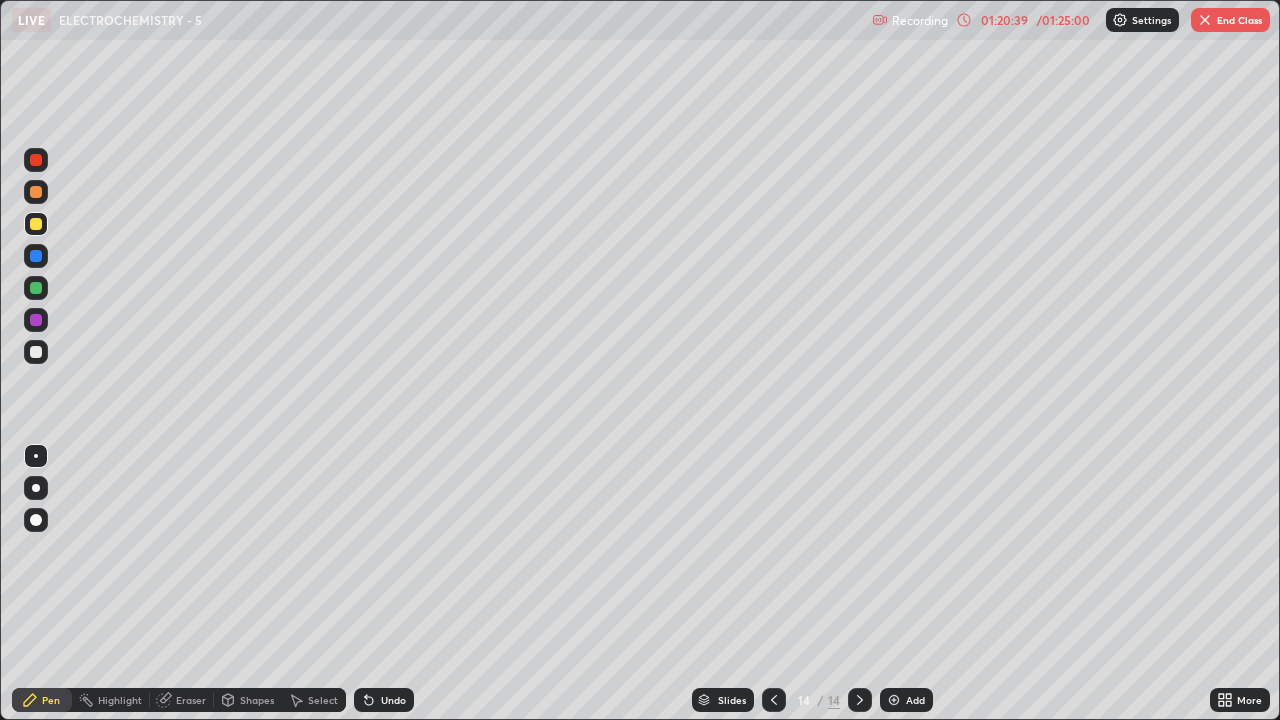 click at bounding box center [36, 256] 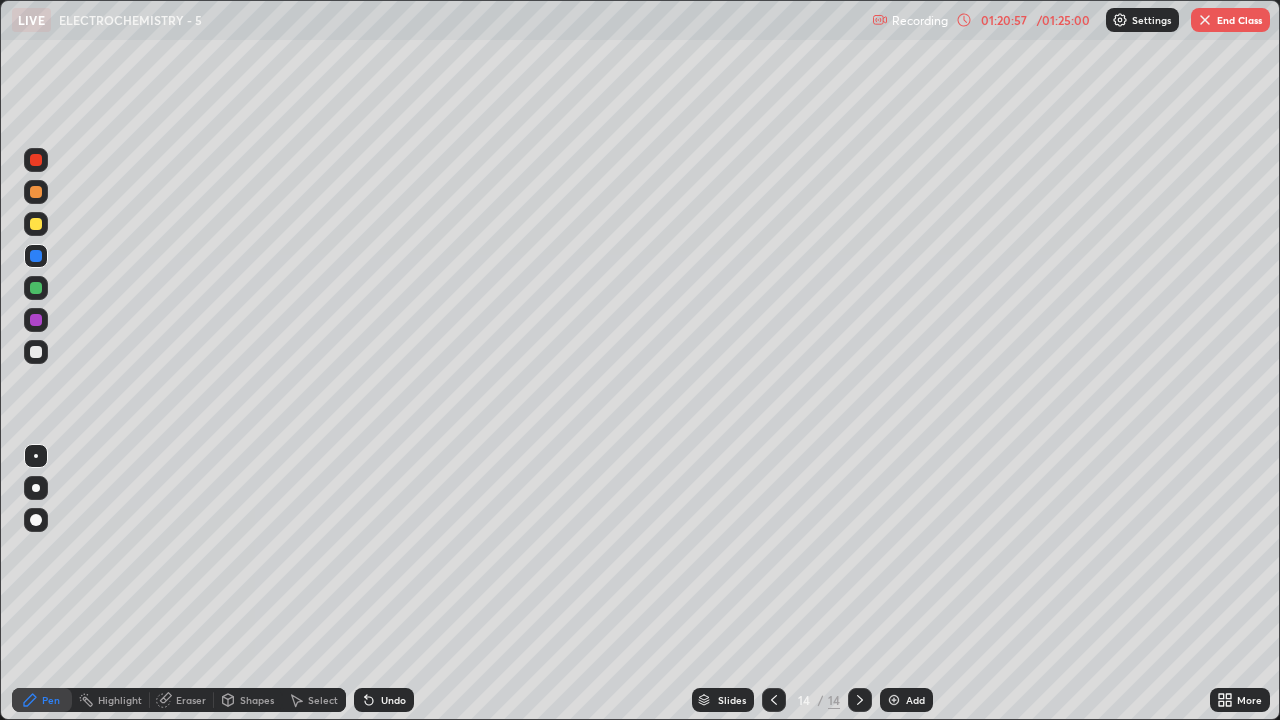click on "01:20:57 /  01:25:00" at bounding box center [1025, 20] 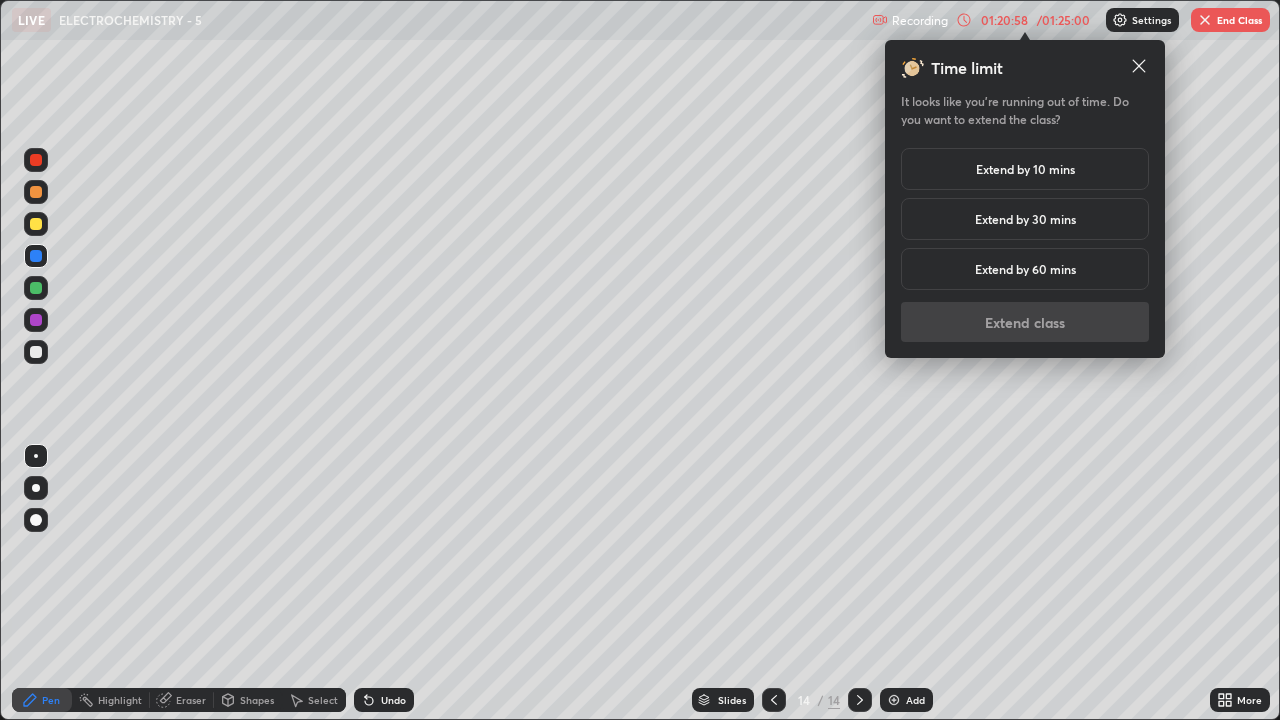 click on "Extend by 10 mins" at bounding box center [1025, 169] 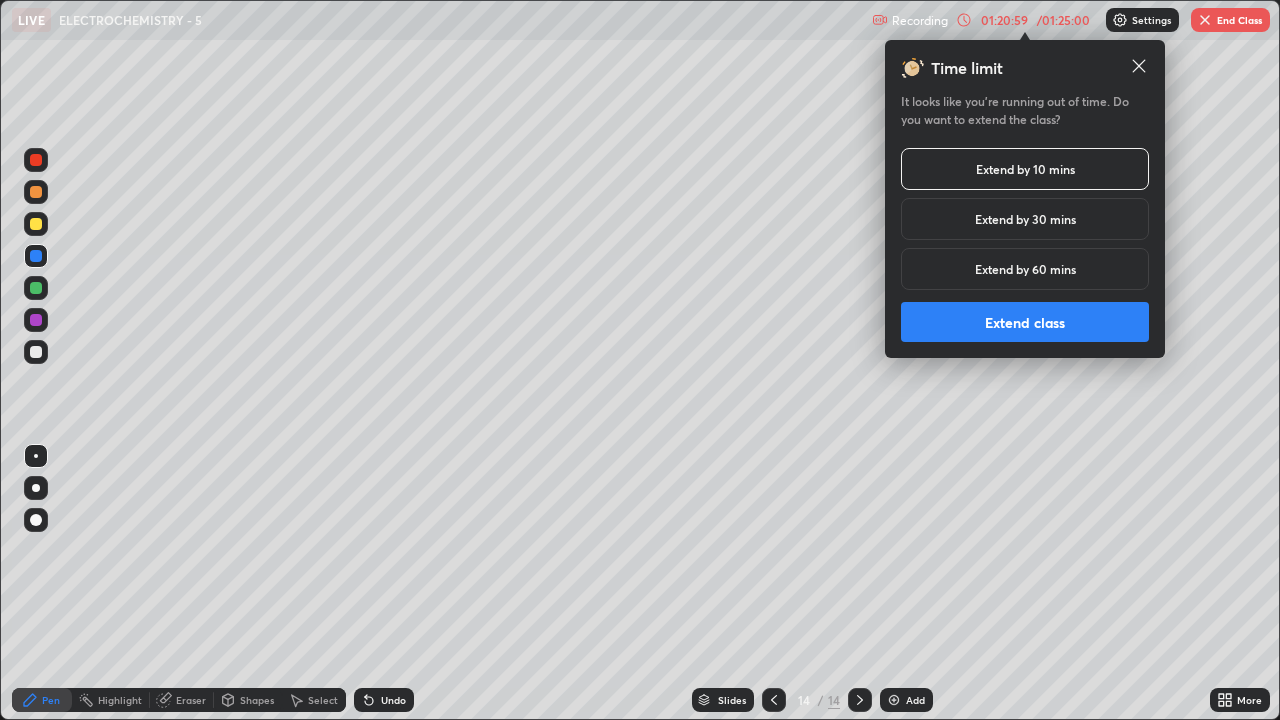 click on "Extend class" at bounding box center [1025, 322] 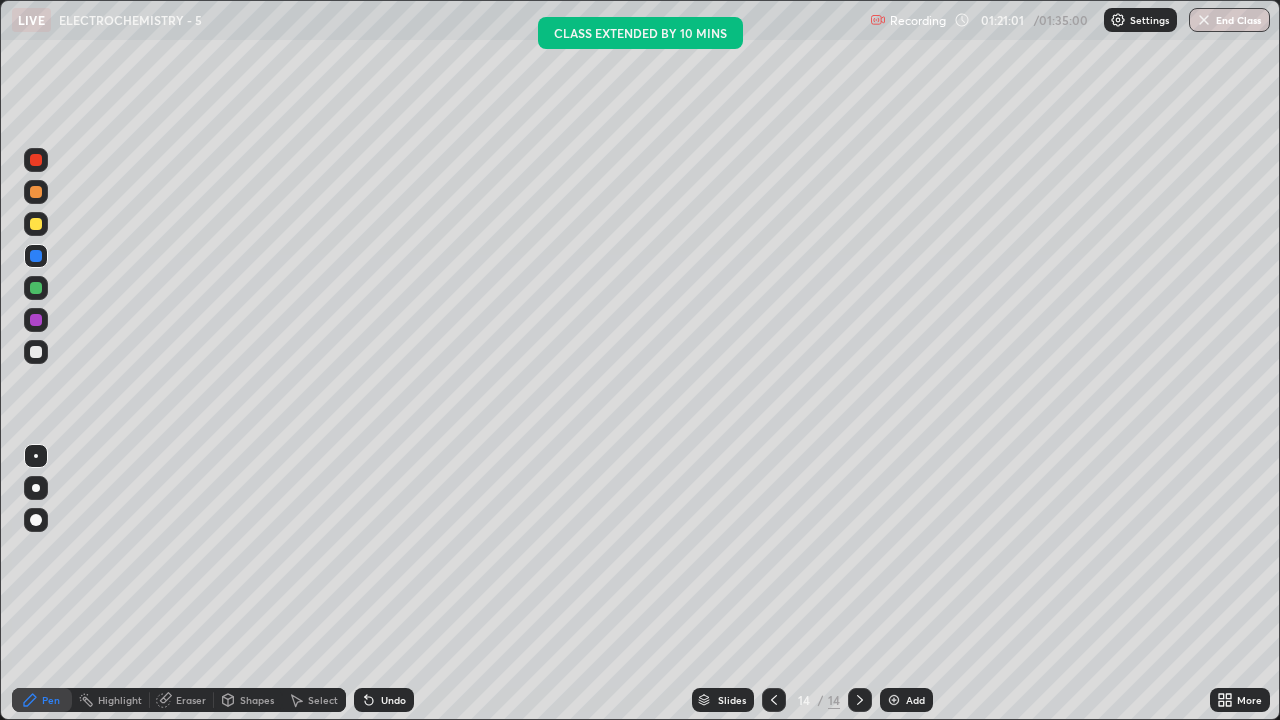 click at bounding box center [36, 320] 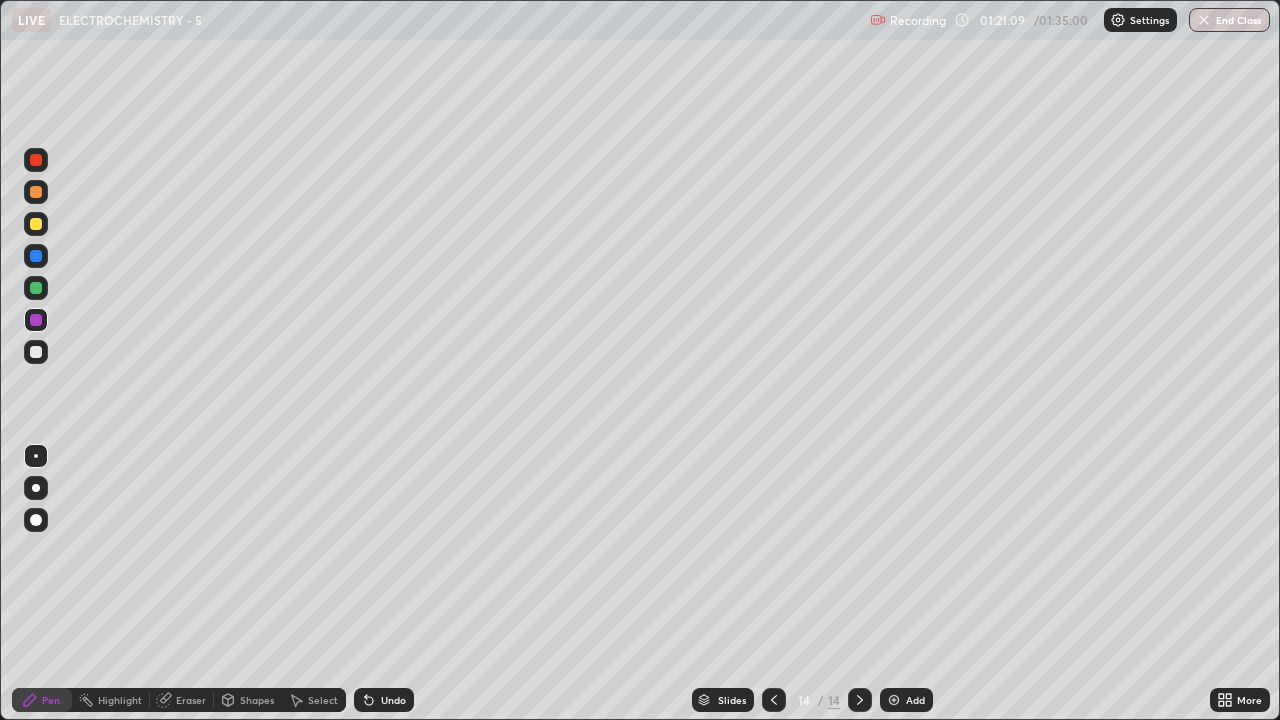 click at bounding box center (894, 700) 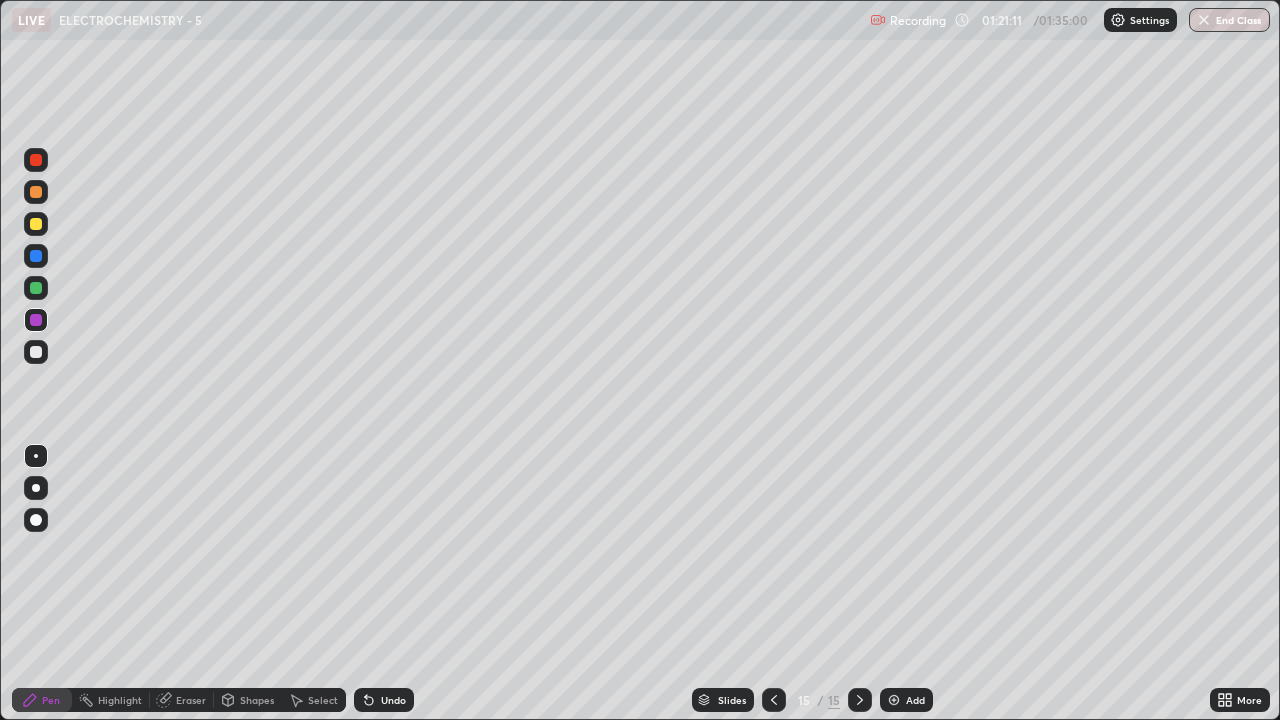 click at bounding box center (36, 192) 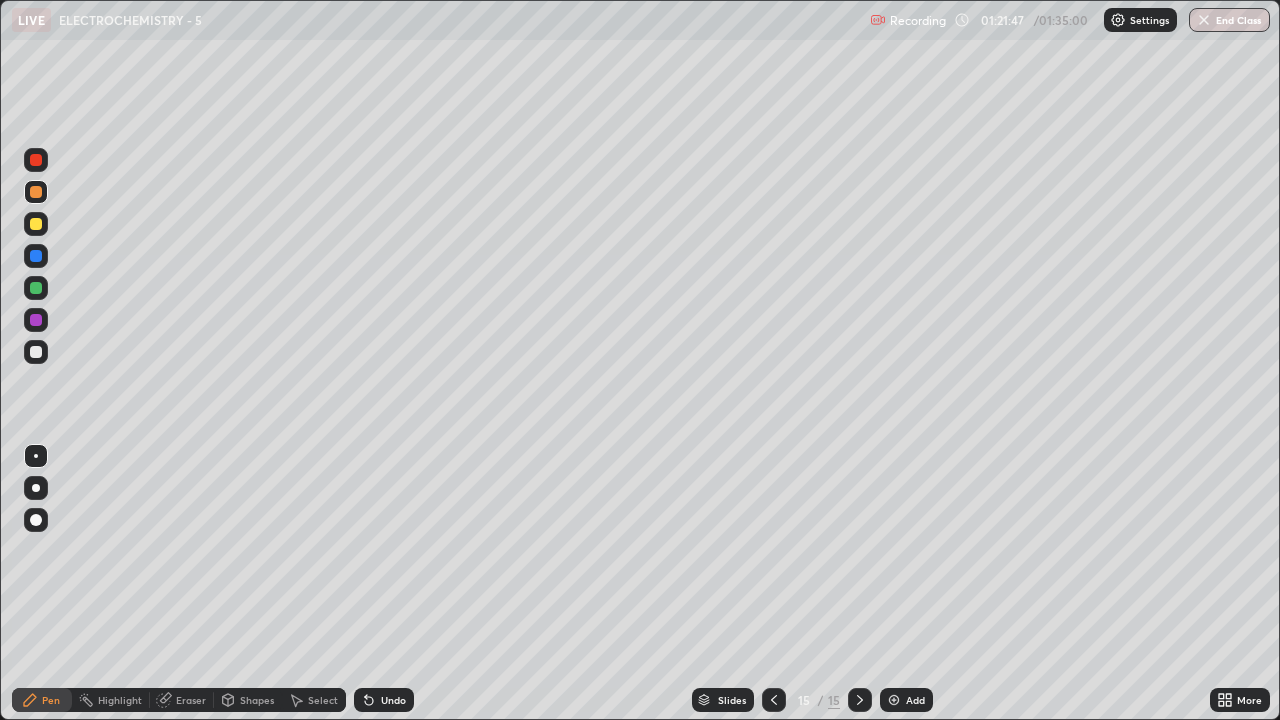 click at bounding box center [36, 288] 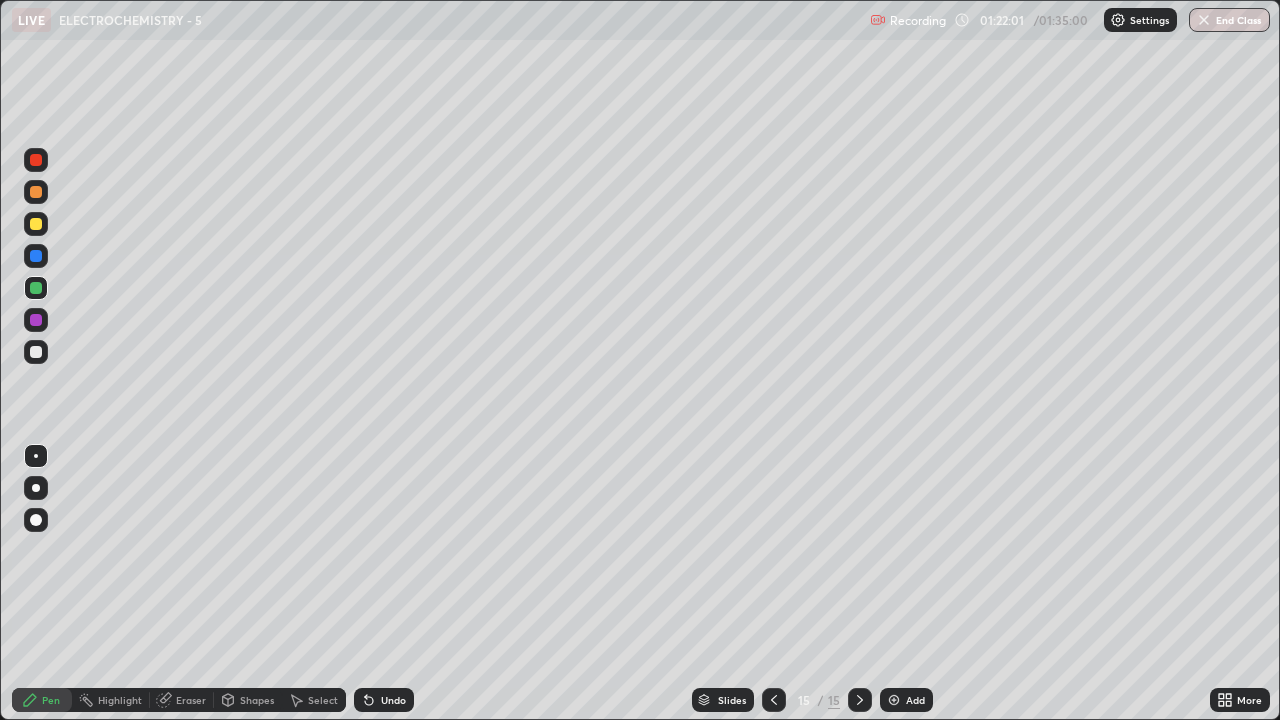 click on "Undo" at bounding box center [384, 700] 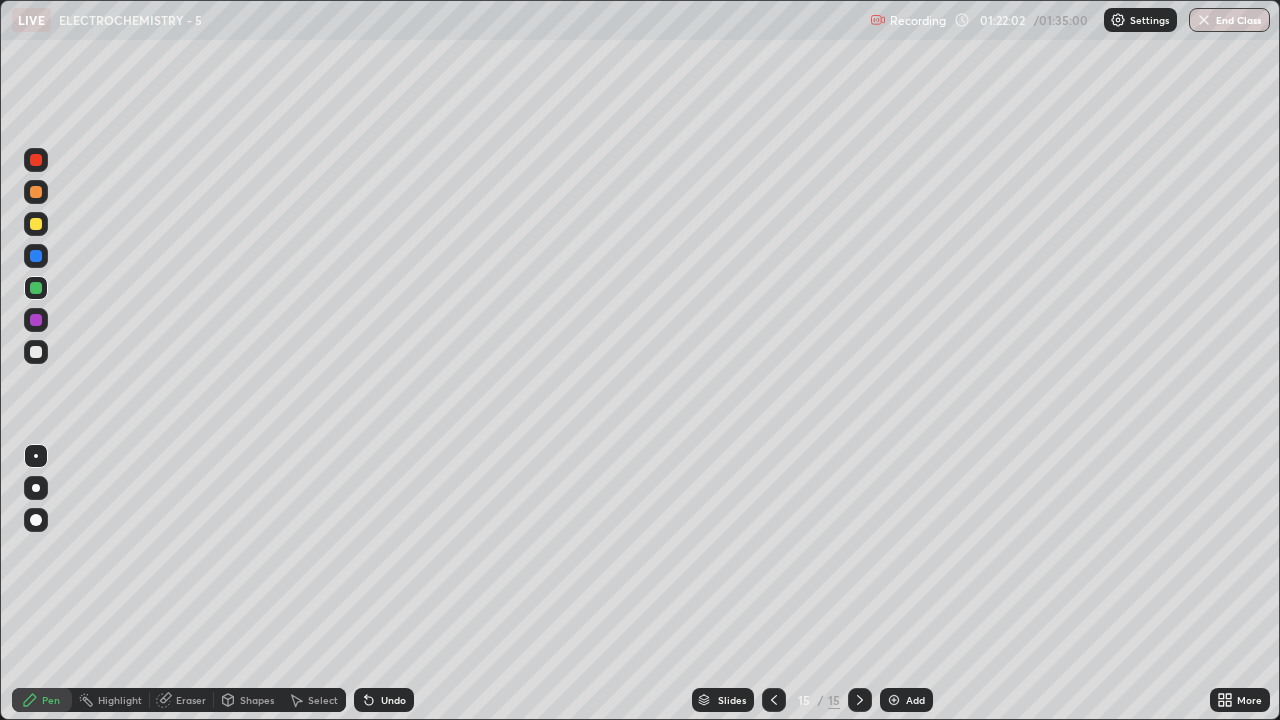 click 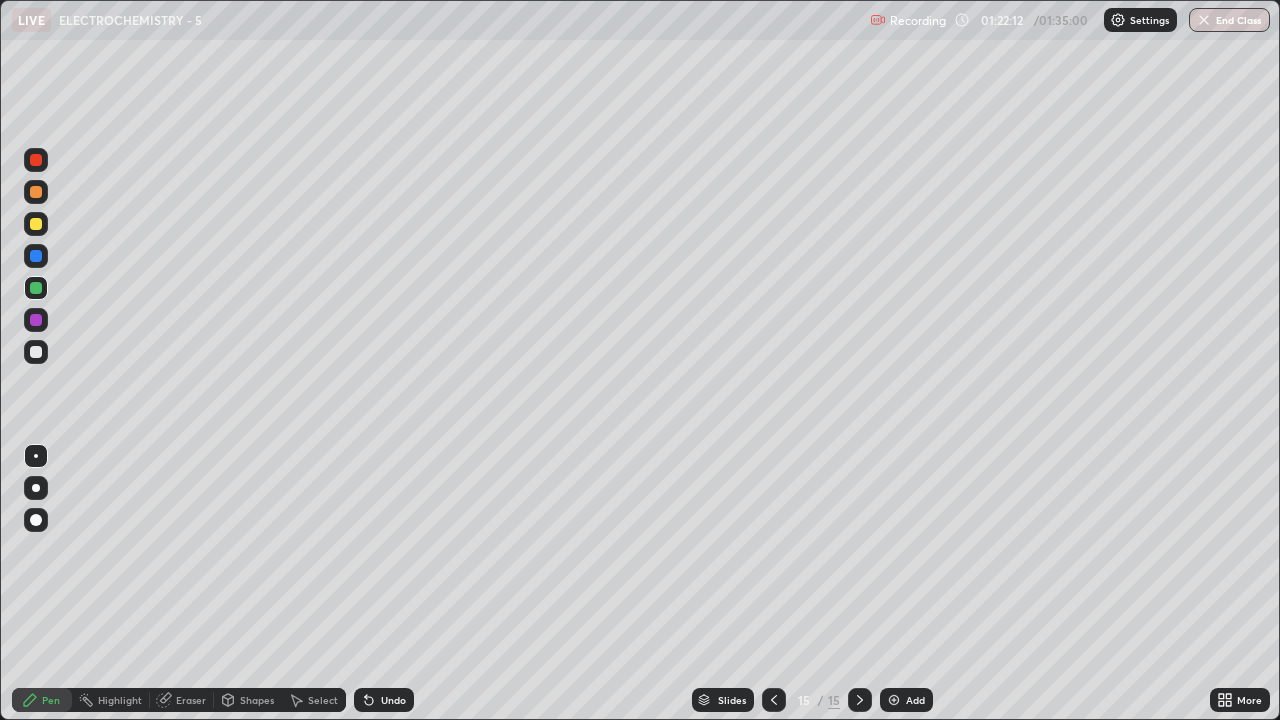 click at bounding box center (36, 352) 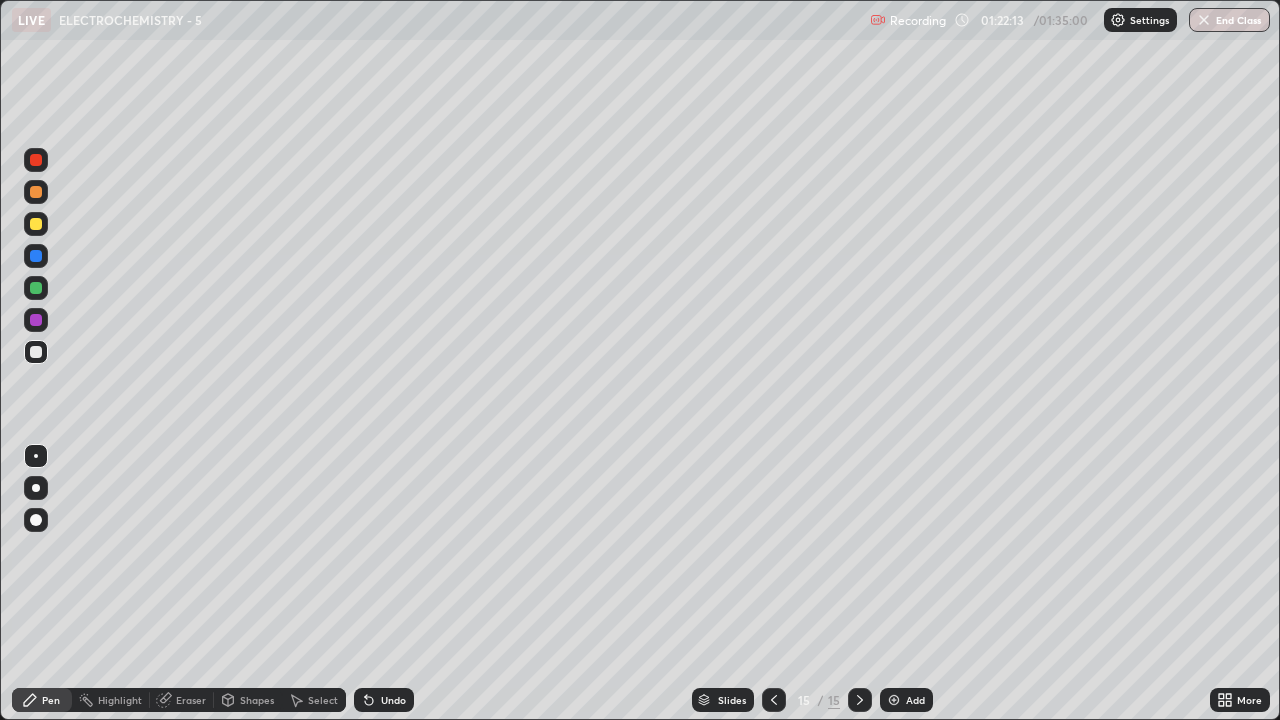 click on "Shapes" at bounding box center (257, 700) 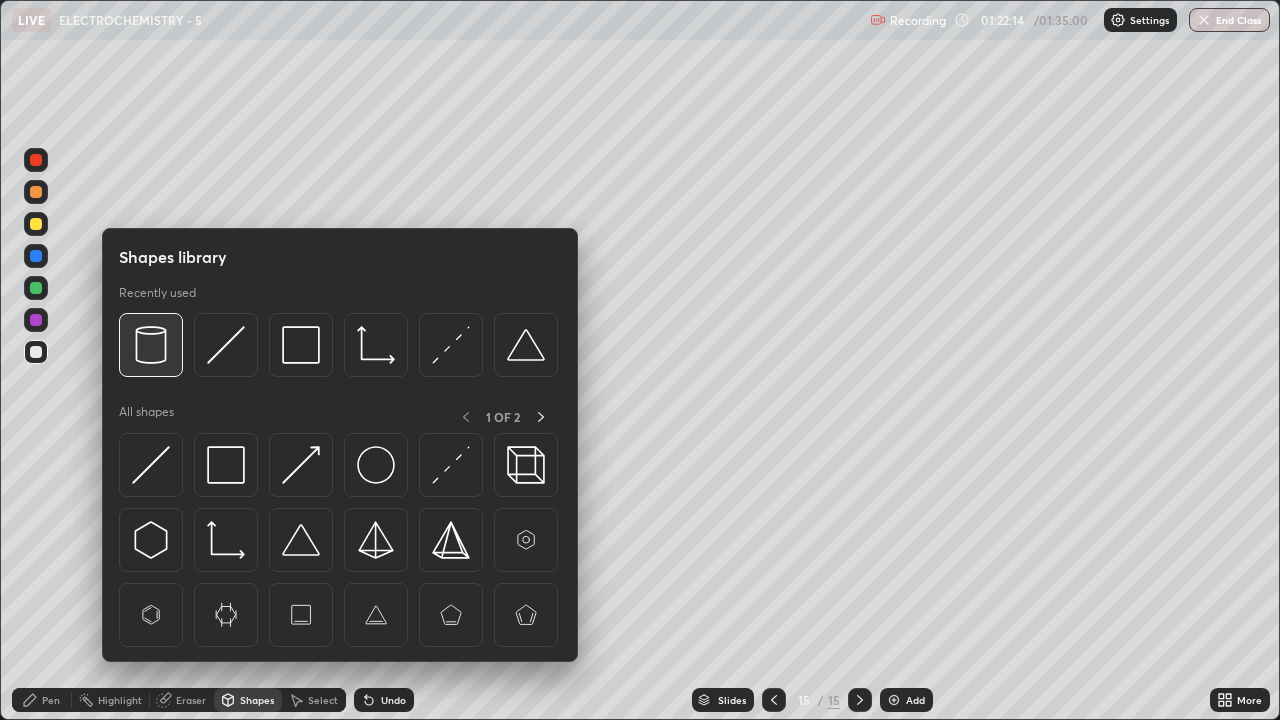 click at bounding box center [151, 345] 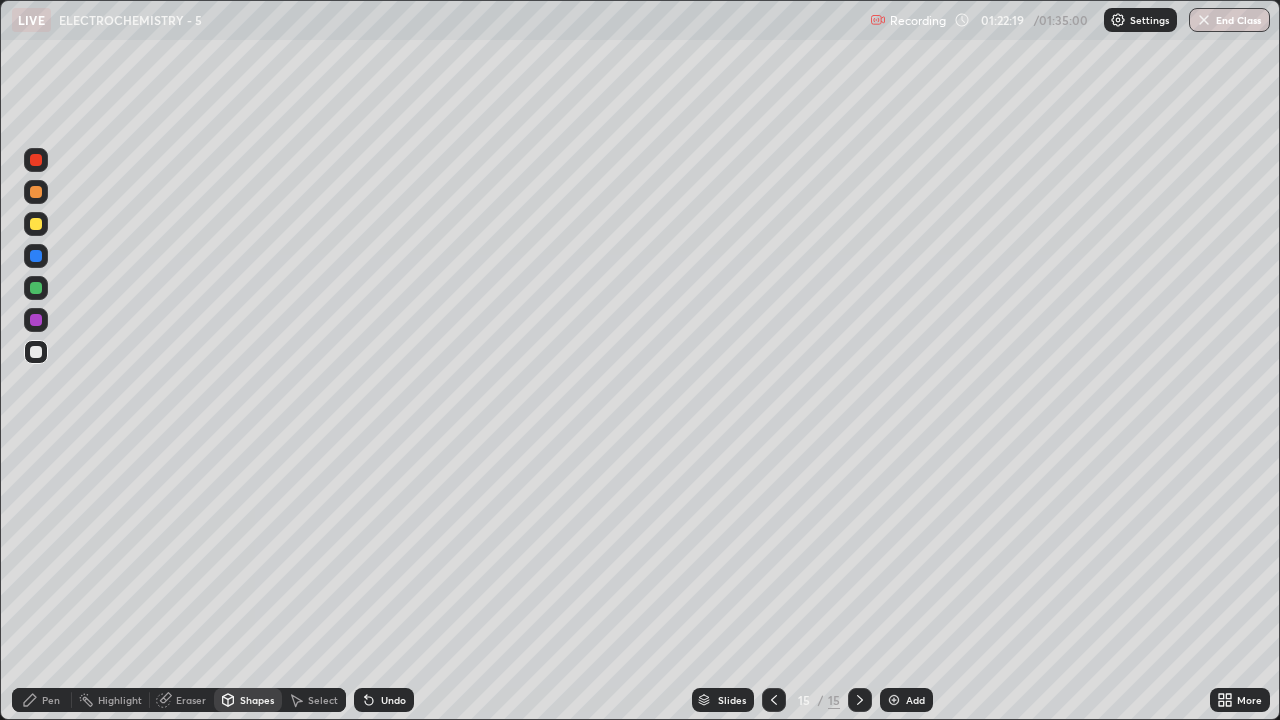 click on "Pen" at bounding box center [42, 700] 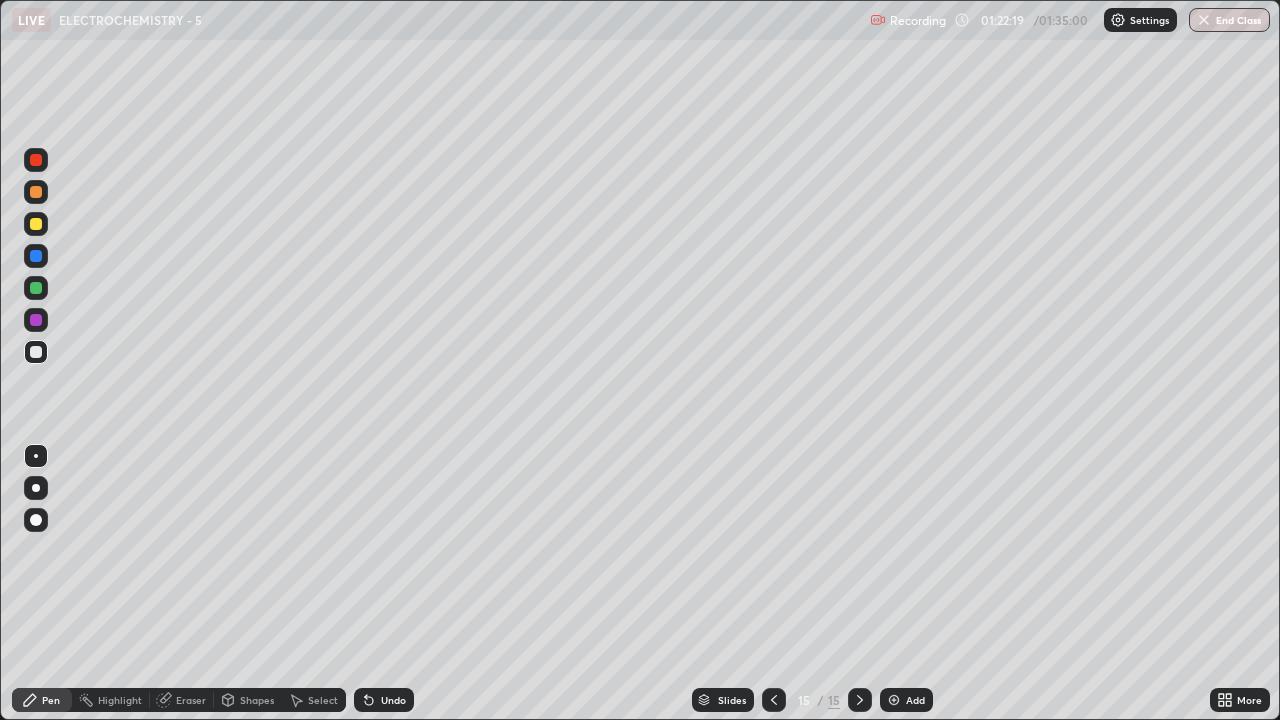 click at bounding box center (36, 320) 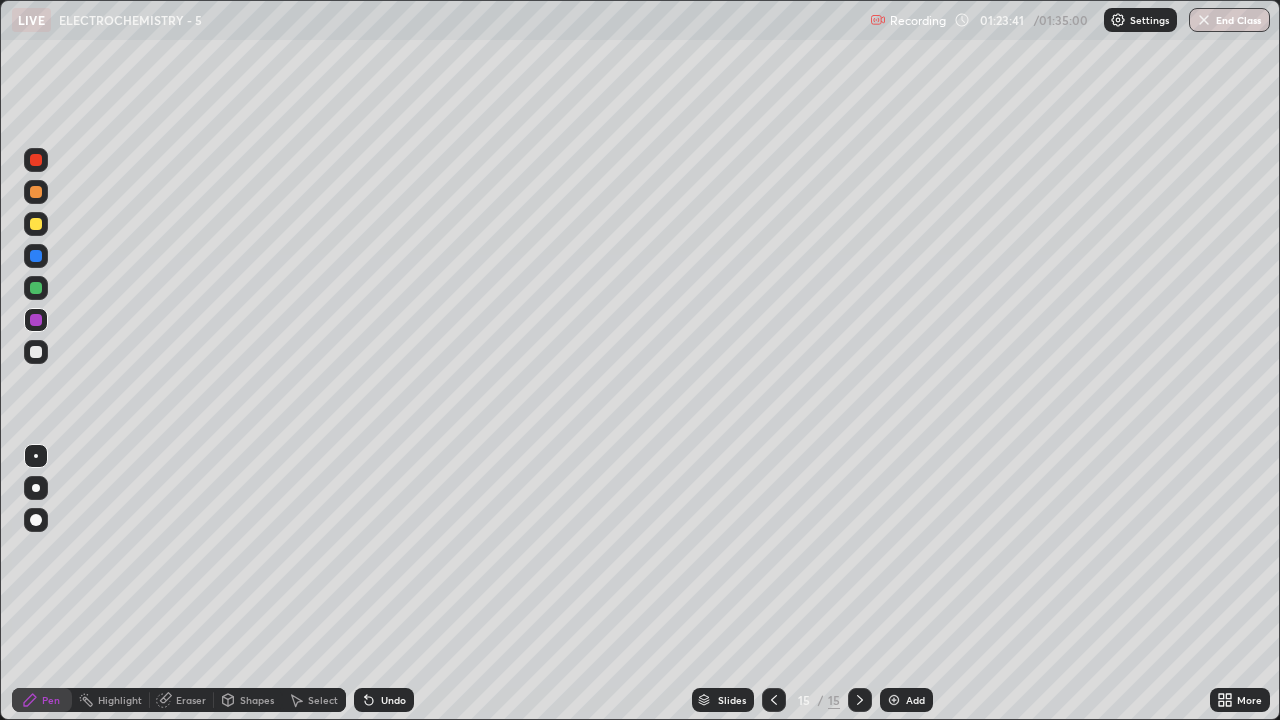click at bounding box center (36, 352) 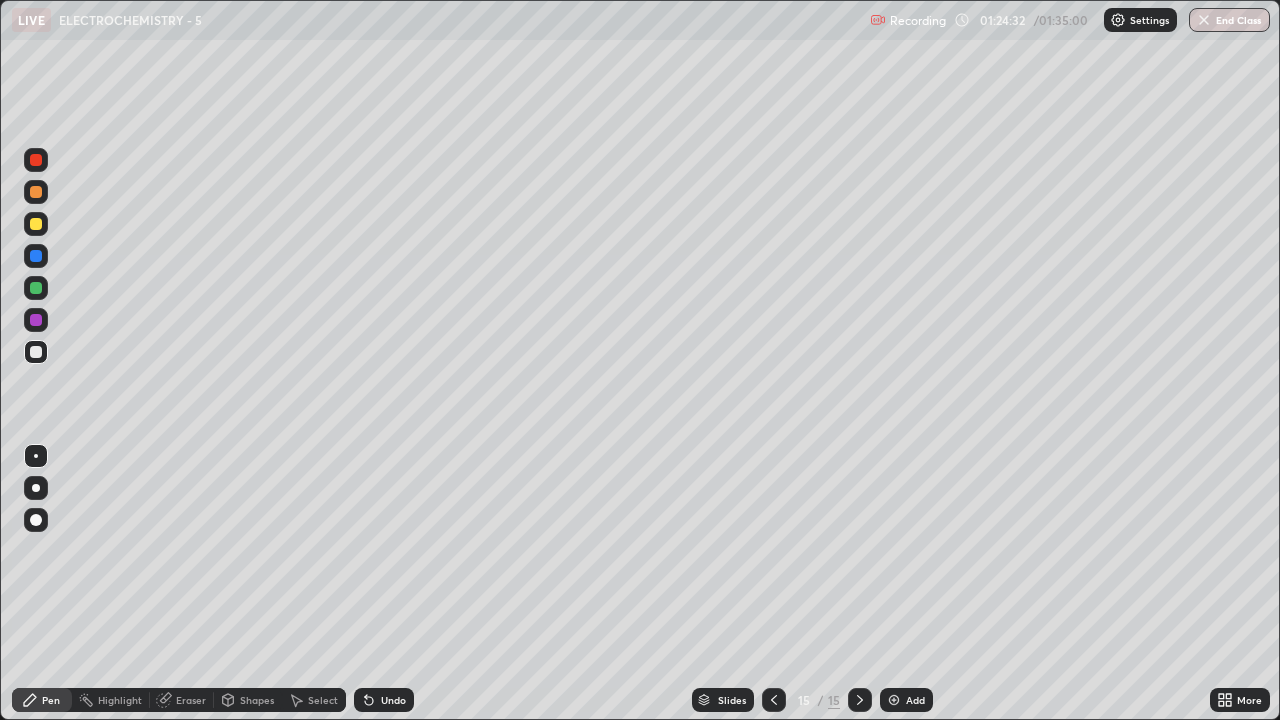 click on "Undo" at bounding box center (384, 700) 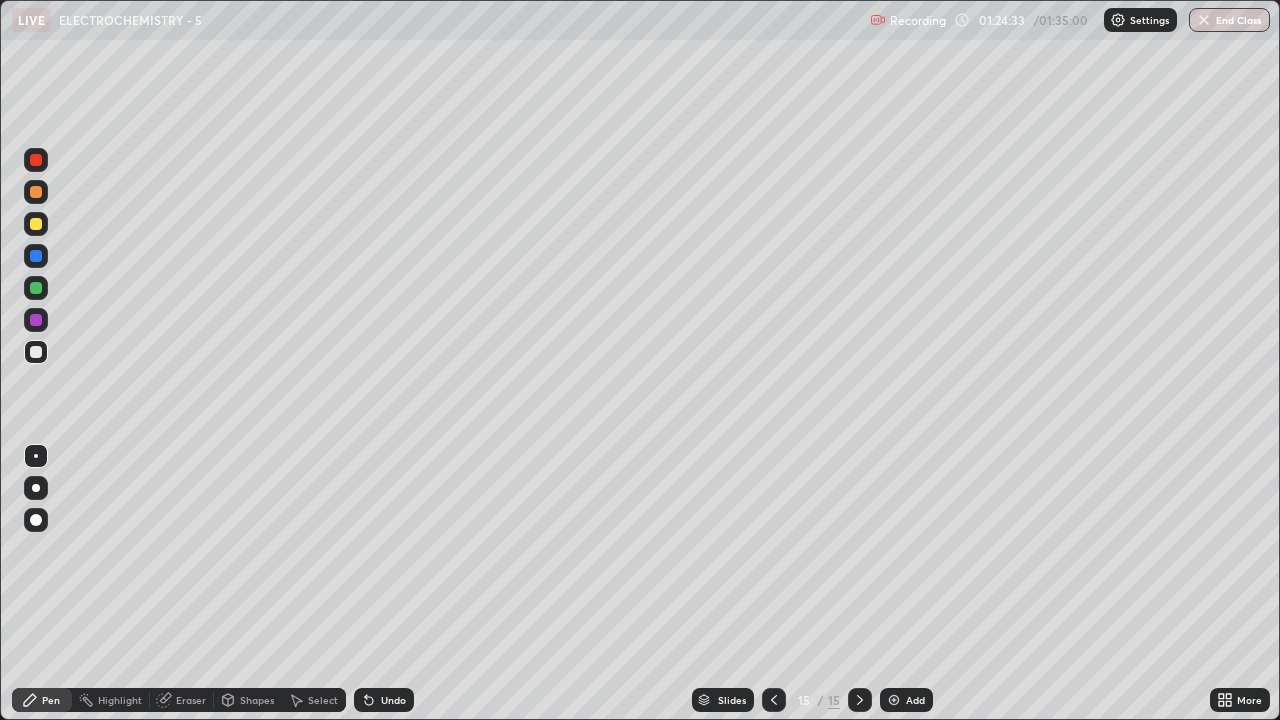 click 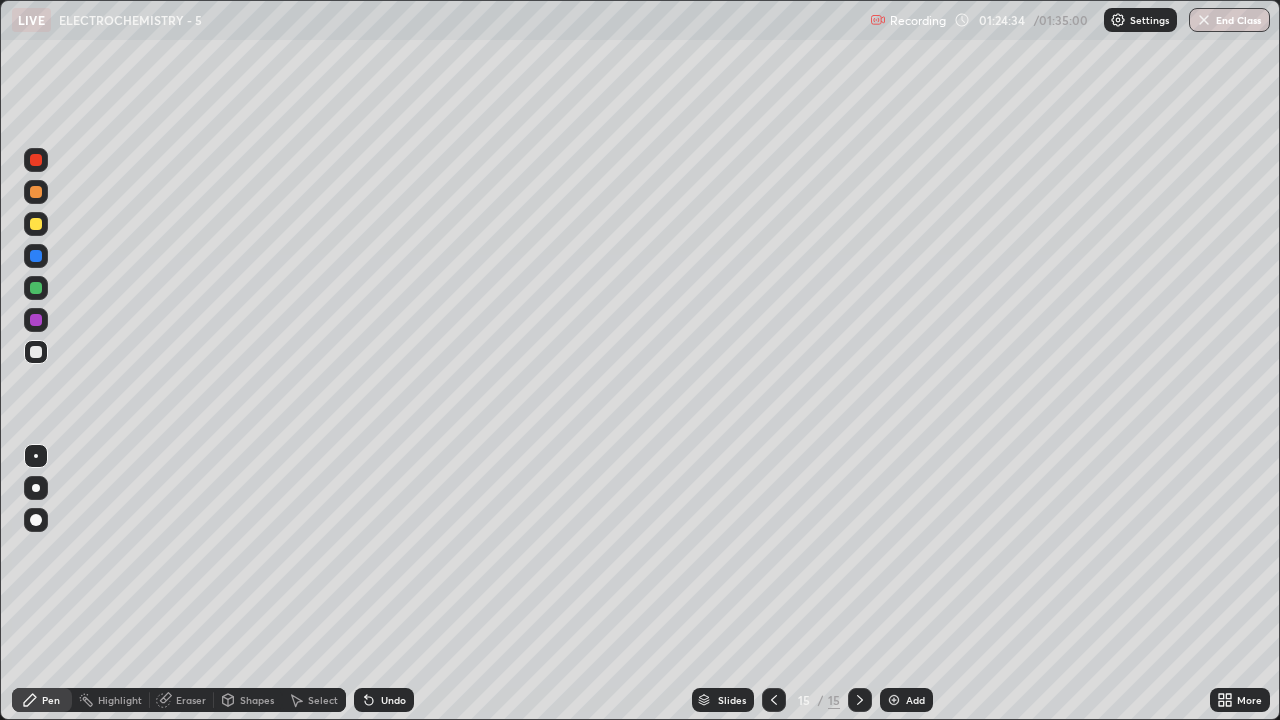 click on "Undo" at bounding box center [384, 700] 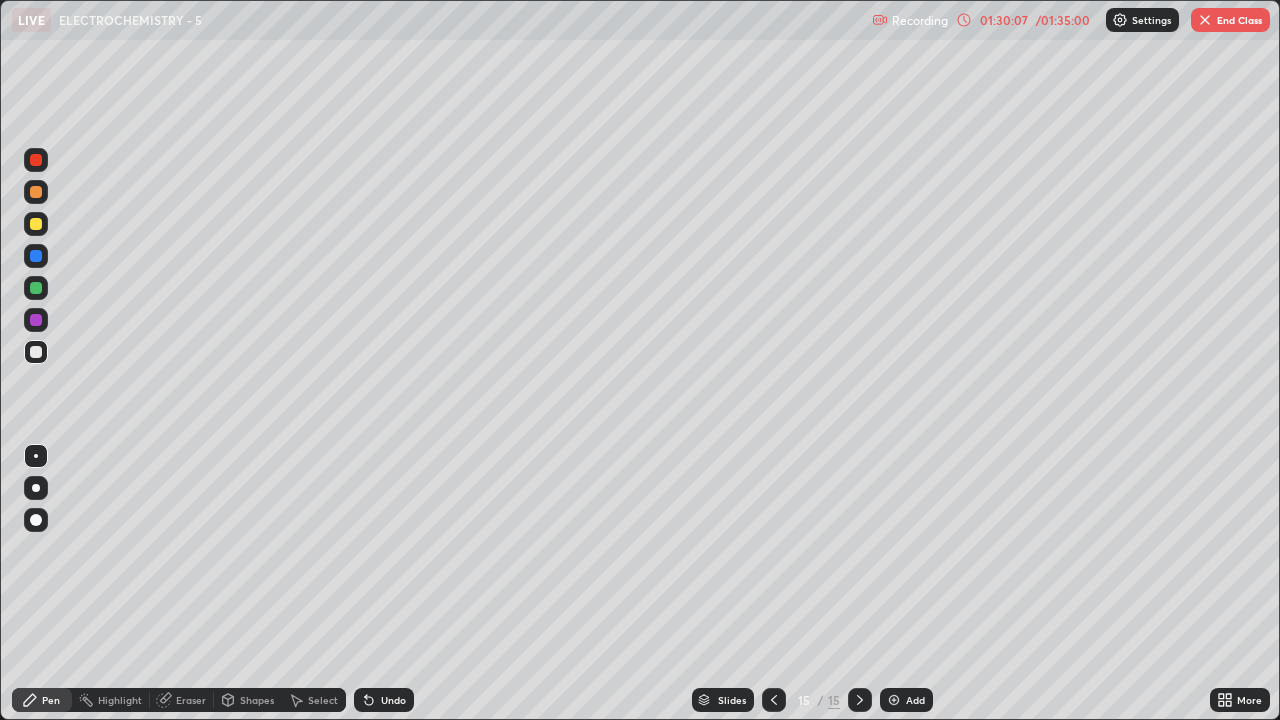 click at bounding box center (1205, 20) 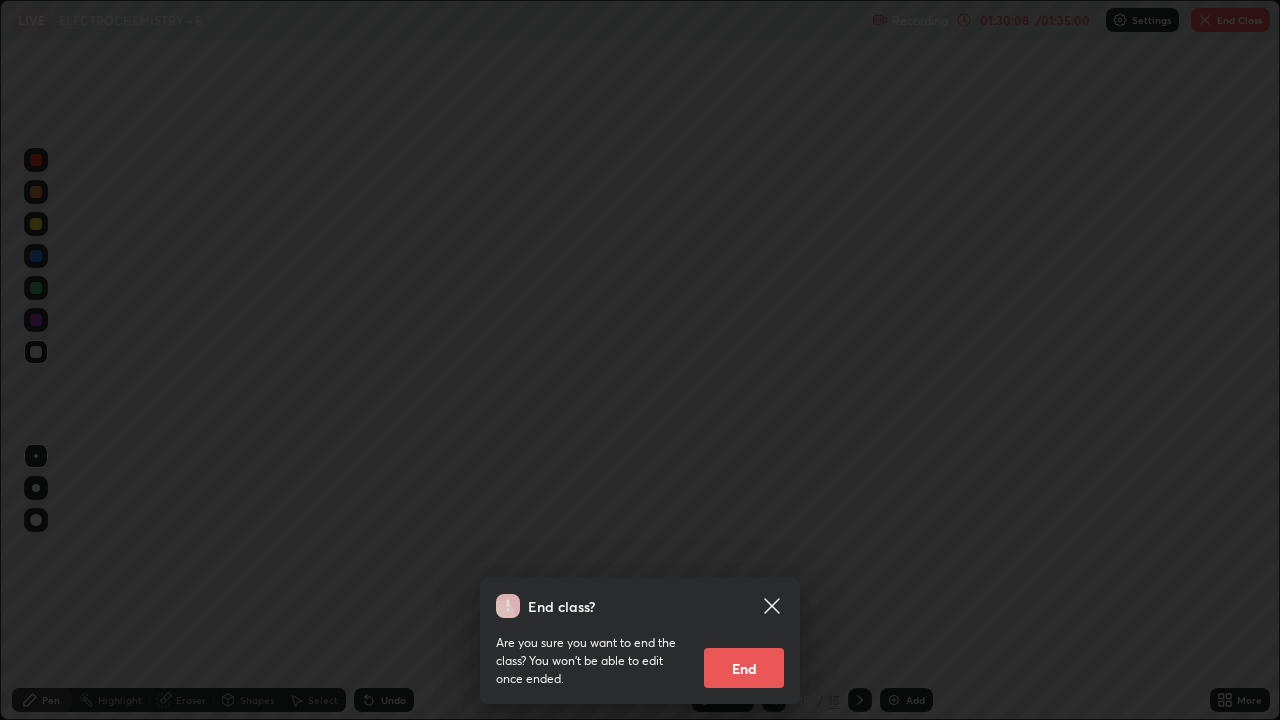 click on "End" at bounding box center (744, 668) 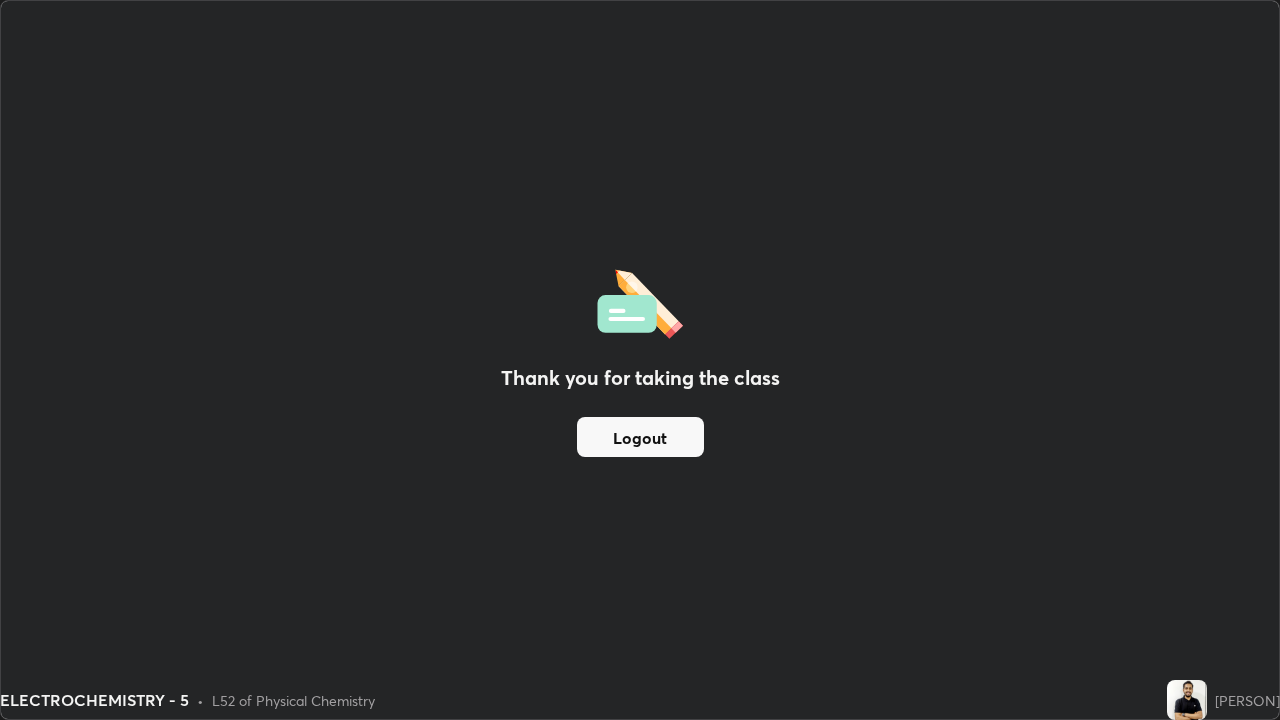 click on "Logout" at bounding box center [640, 437] 